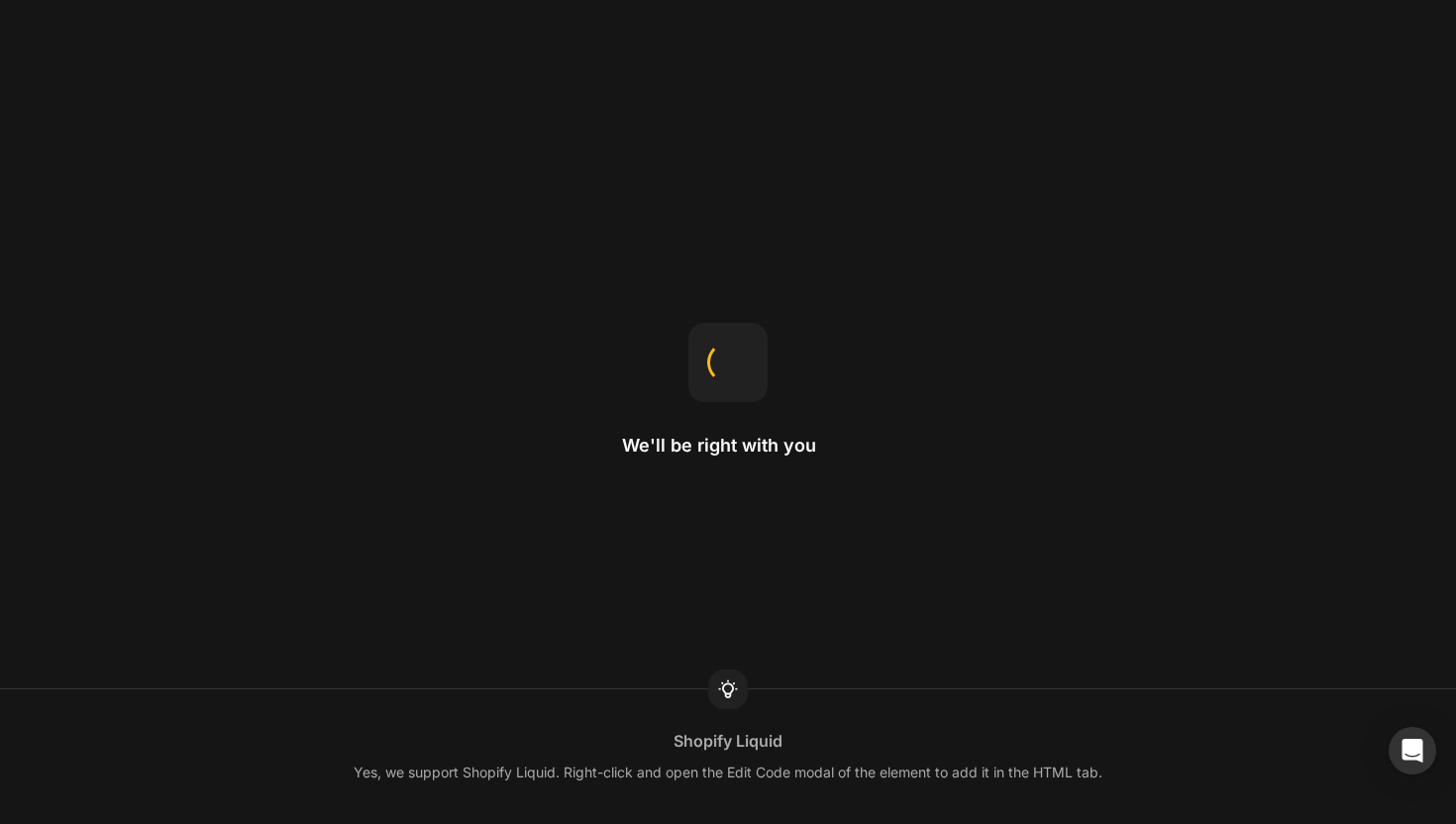 scroll, scrollTop: 0, scrollLeft: 0, axis: both 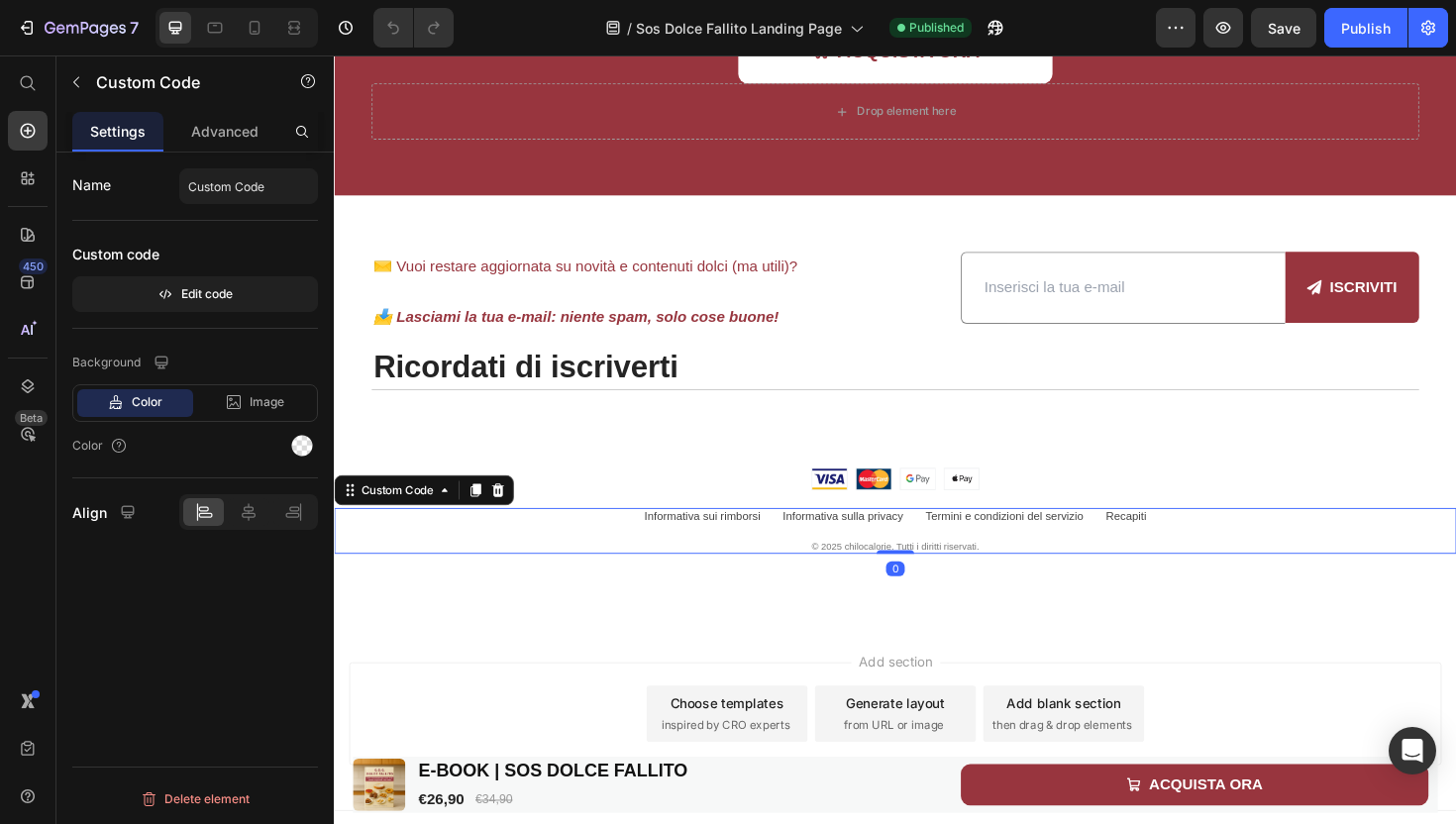 click on "Informativa sui rimborsi
Informativa sulla privacy
Termini e condizioni del servizio
Recapiti" at bounding box center (928, 544) 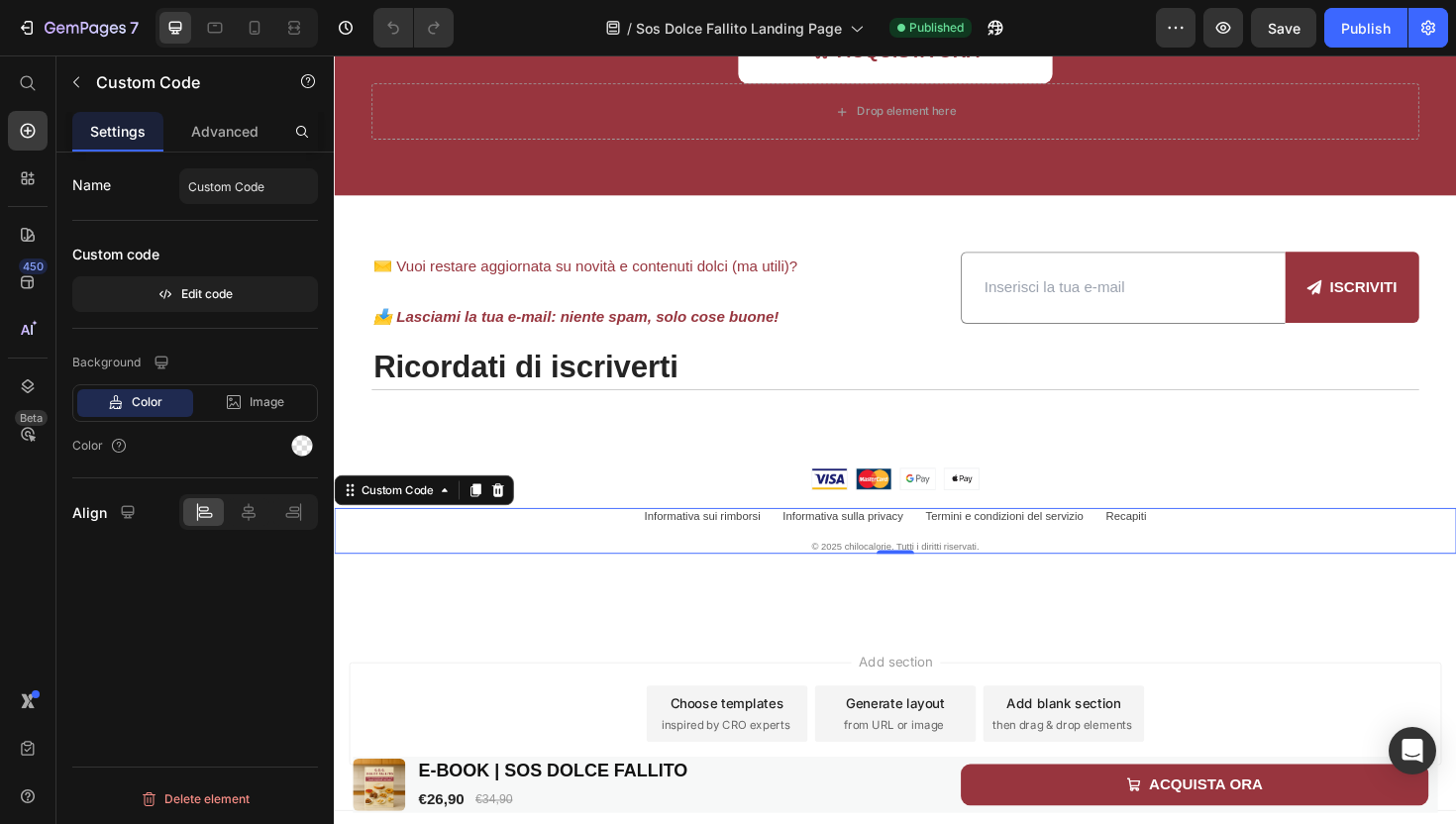 click on "Informativa sui rimborsi
Informativa sulla privacy
Termini e condizioni del servizio
Recapiti
© [YEAR] chilocalorie. Tutti i diritti riservati." at bounding box center [928, 559] 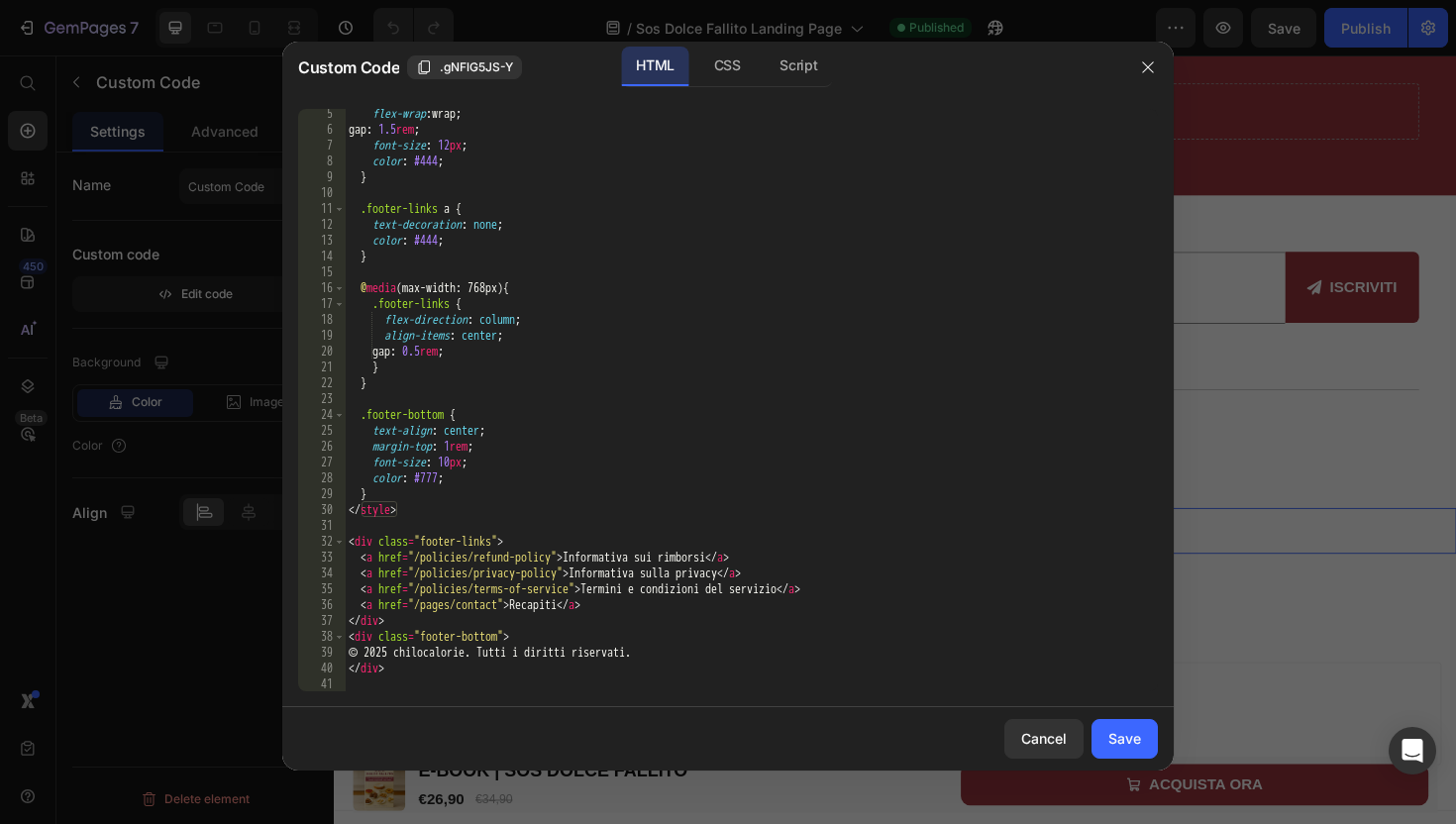scroll, scrollTop: 0, scrollLeft: 0, axis: both 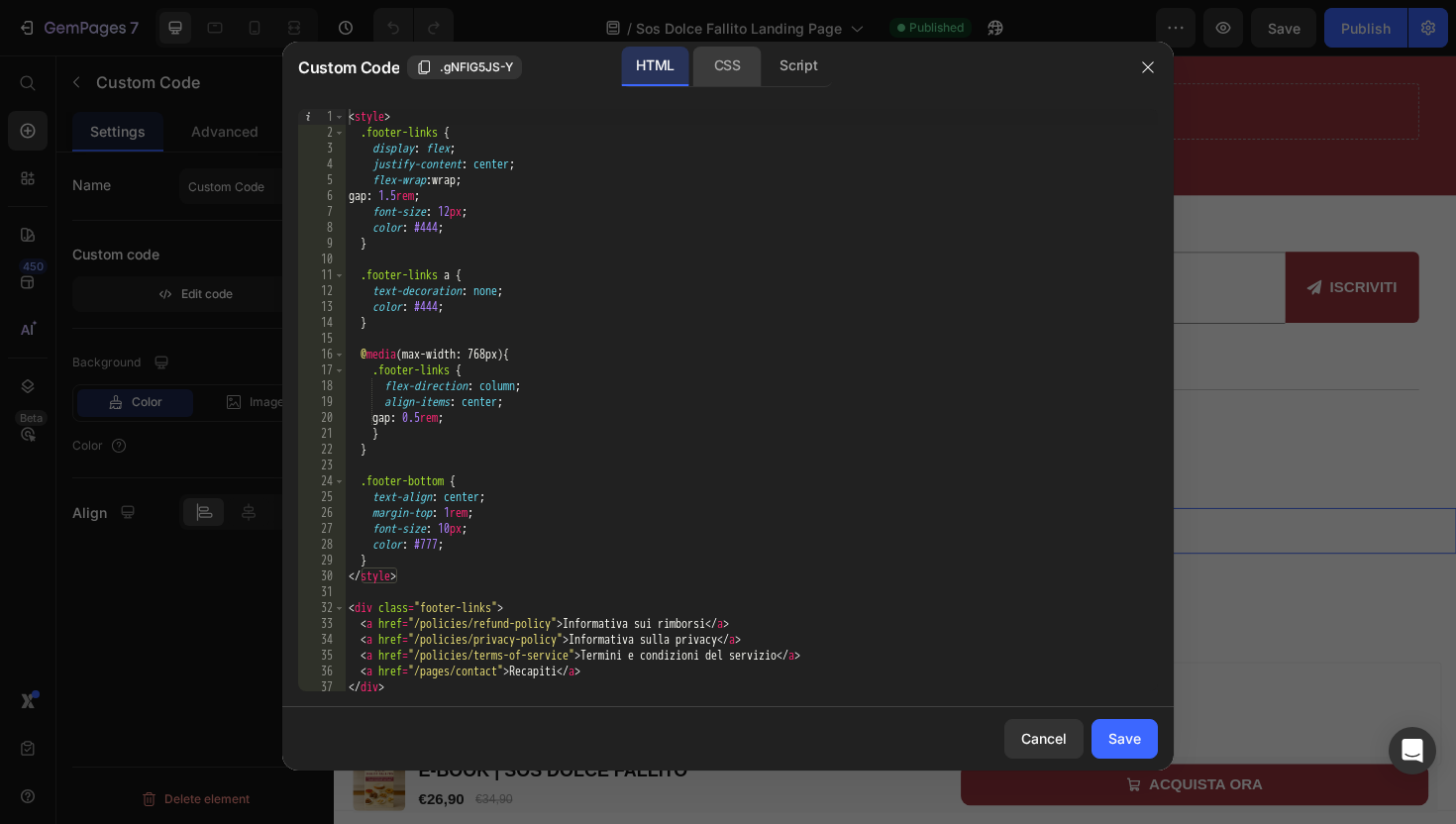 click on "CSS" 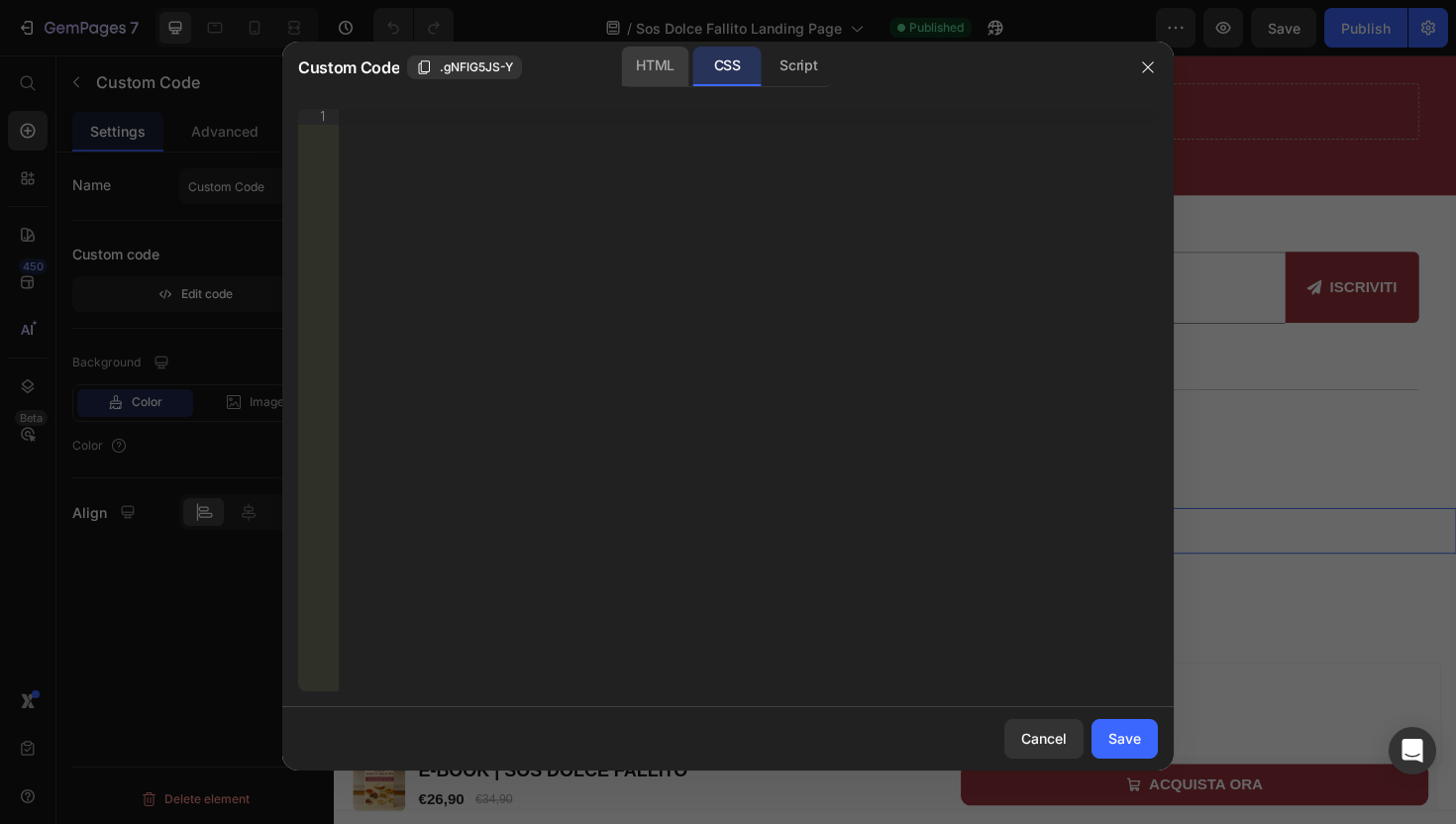 click on "HTML" 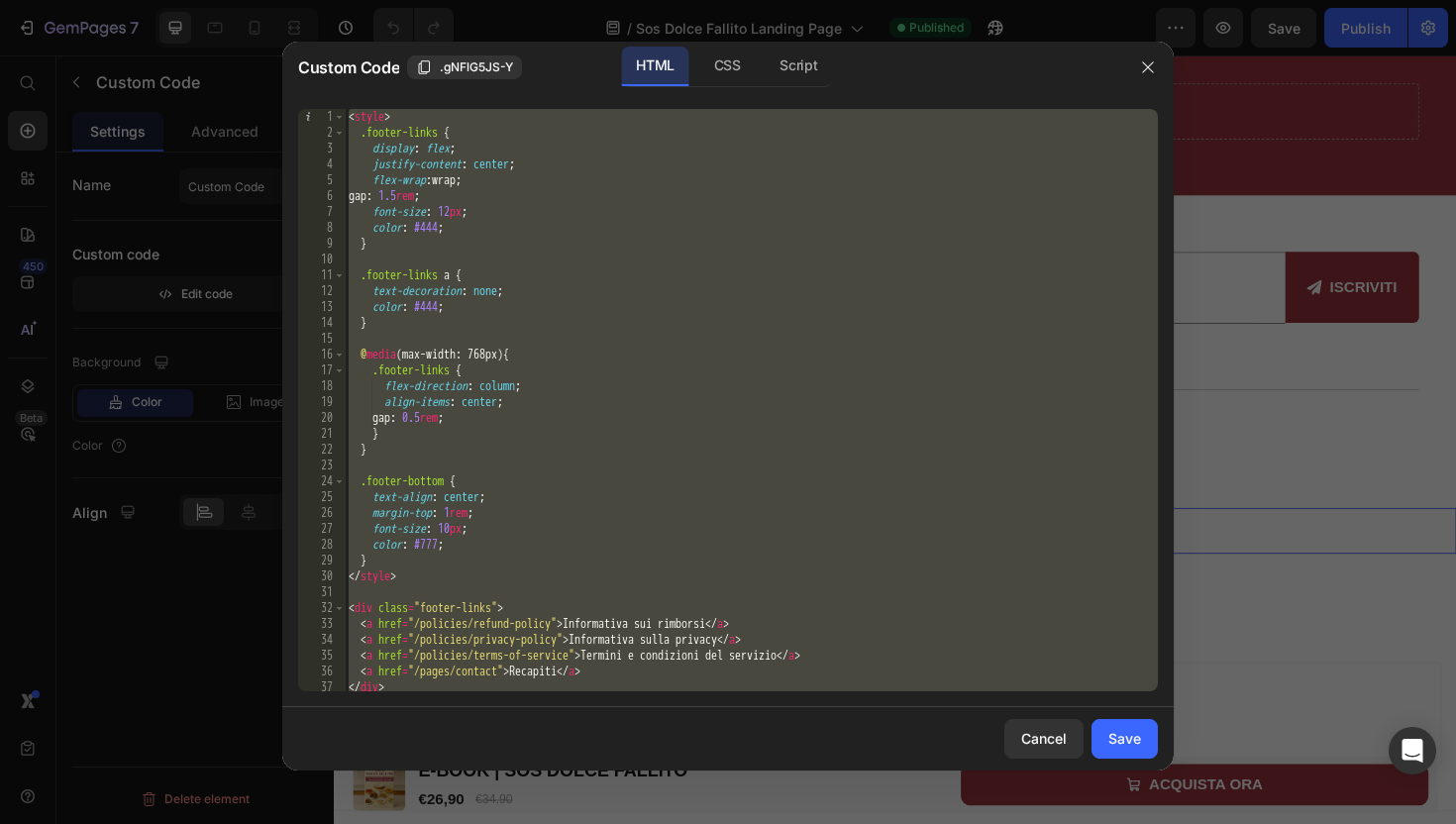 click on "< style >    .footer-links   {      display :   flex ;      justify-content :   center ;      flex-wrap :  wrap ;     gap :   1.5 rem ;      font-size :   12 px ;      color :   #444 ;    }    .footer-links   a   {      text-decoration :   none ;      color :   #444 ;    }    @ media  (max-width: 768px)  {      .footer-links   {         flex-direction :   column ;         align-items :   center ;        gap :   0.5 rem ;      }    }    .footer-bottom   {      text-align :   center ;      margin-top :   1 rem ;      font-size :   10 px ;      color :   #777 ;    } </ style > < div   class = "footer-links" >    < a   href = "/policies/refund-policy" > Informativa sui rimborsi </ a >    < a   href = "/policies/privacy-policy" > Informativa sulla privacy </ a >    < a   href = "/policies/terms-of-service" > Termini e condizioni del servizio </ a >    < a   href = "/pages/contact" > Recapiti </ a > </ div > < div   class = "footer-bottom" >" at bounding box center (751, 416) 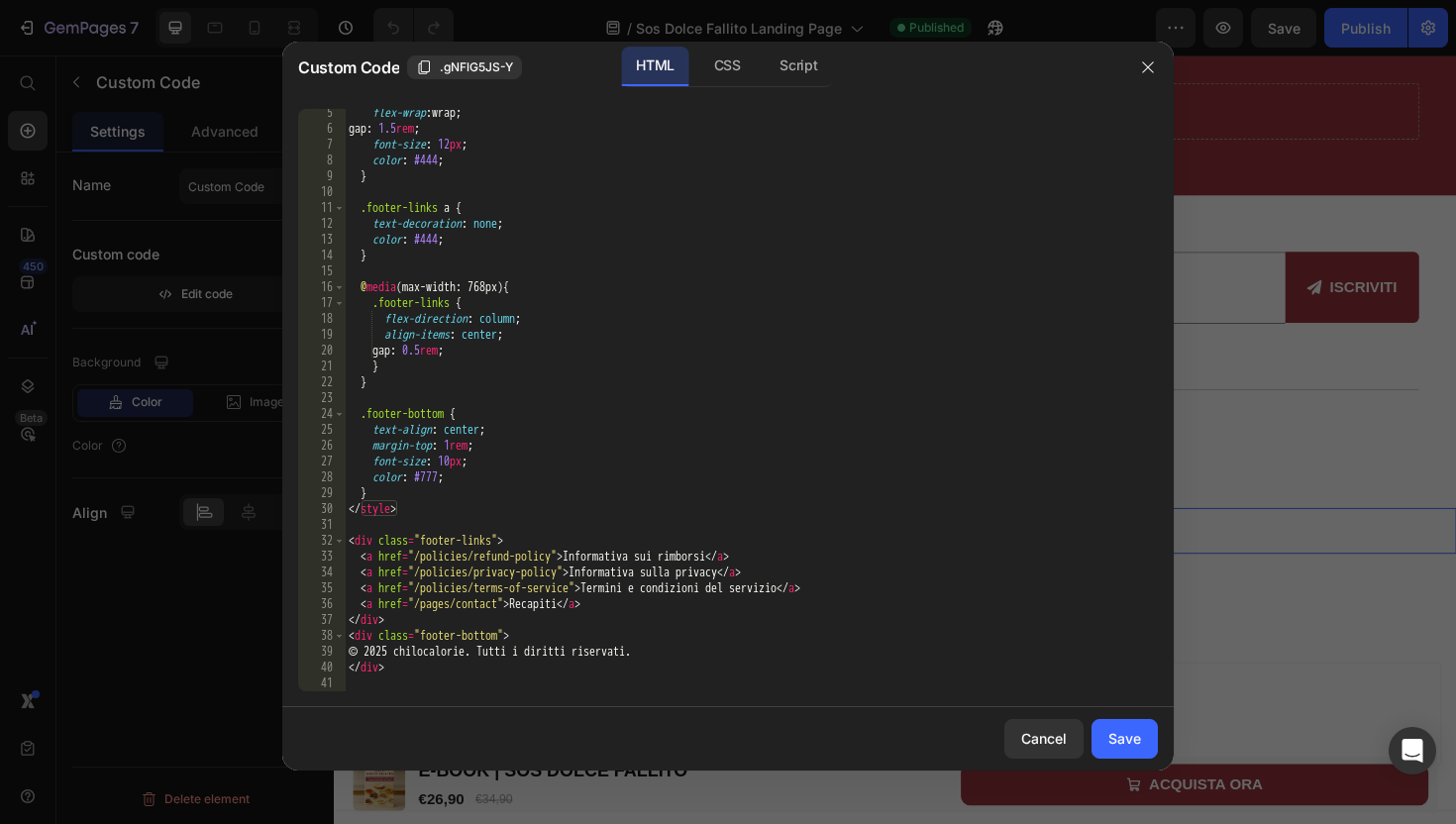 scroll, scrollTop: 67, scrollLeft: 0, axis: vertical 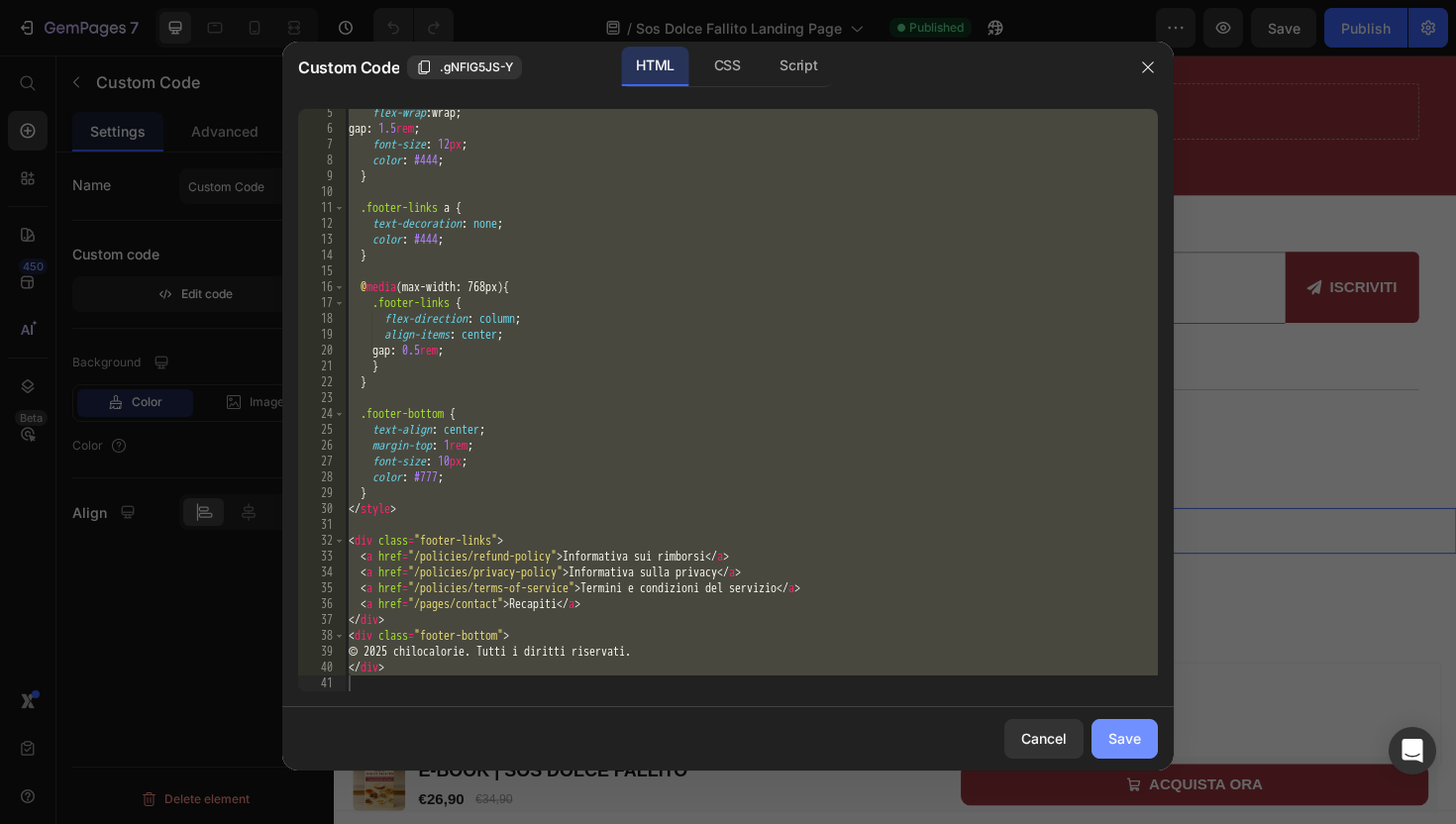 click on "Save" at bounding box center [1124, 738] 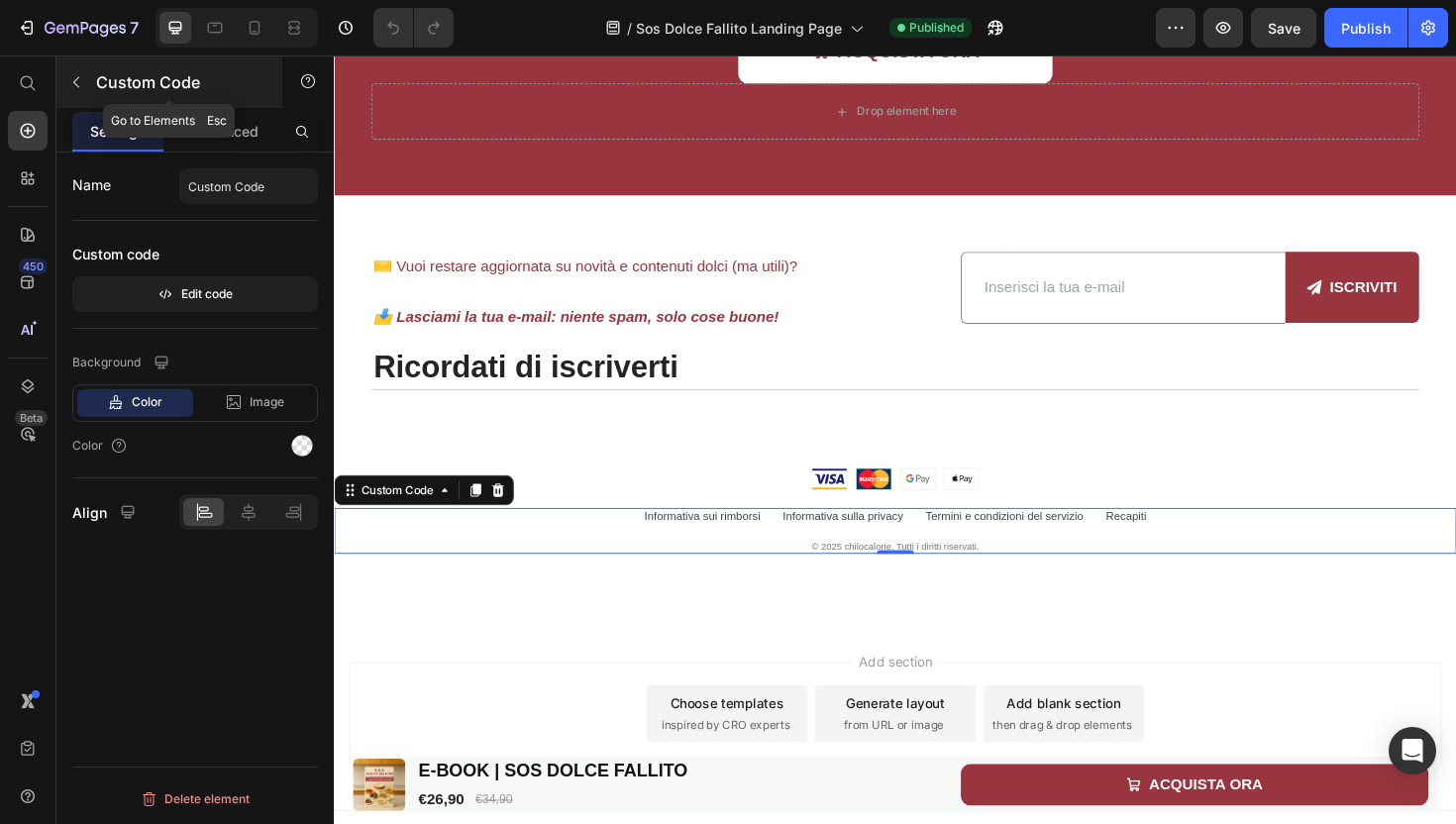 click 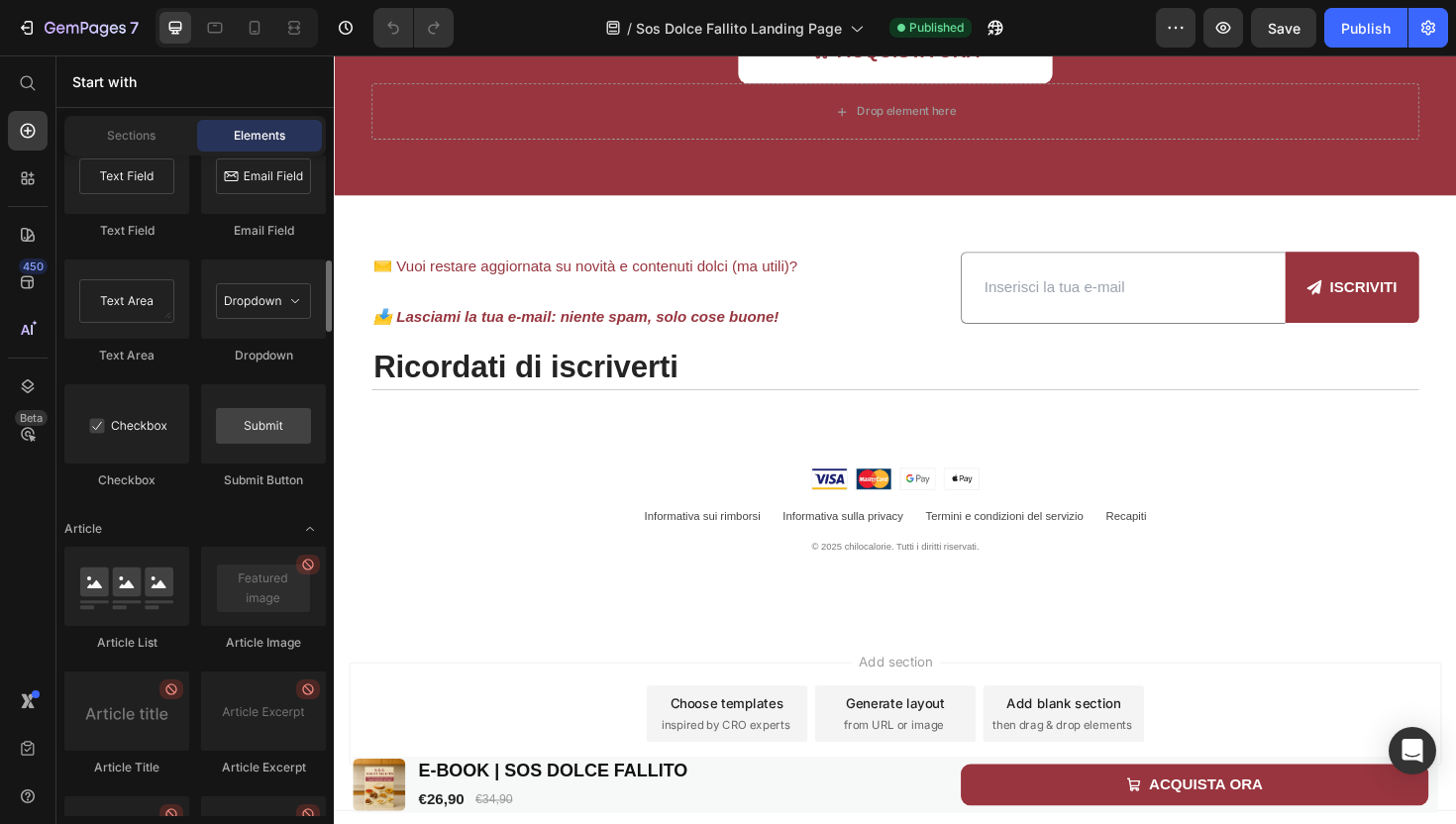 scroll, scrollTop: 5459, scrollLeft: 0, axis: vertical 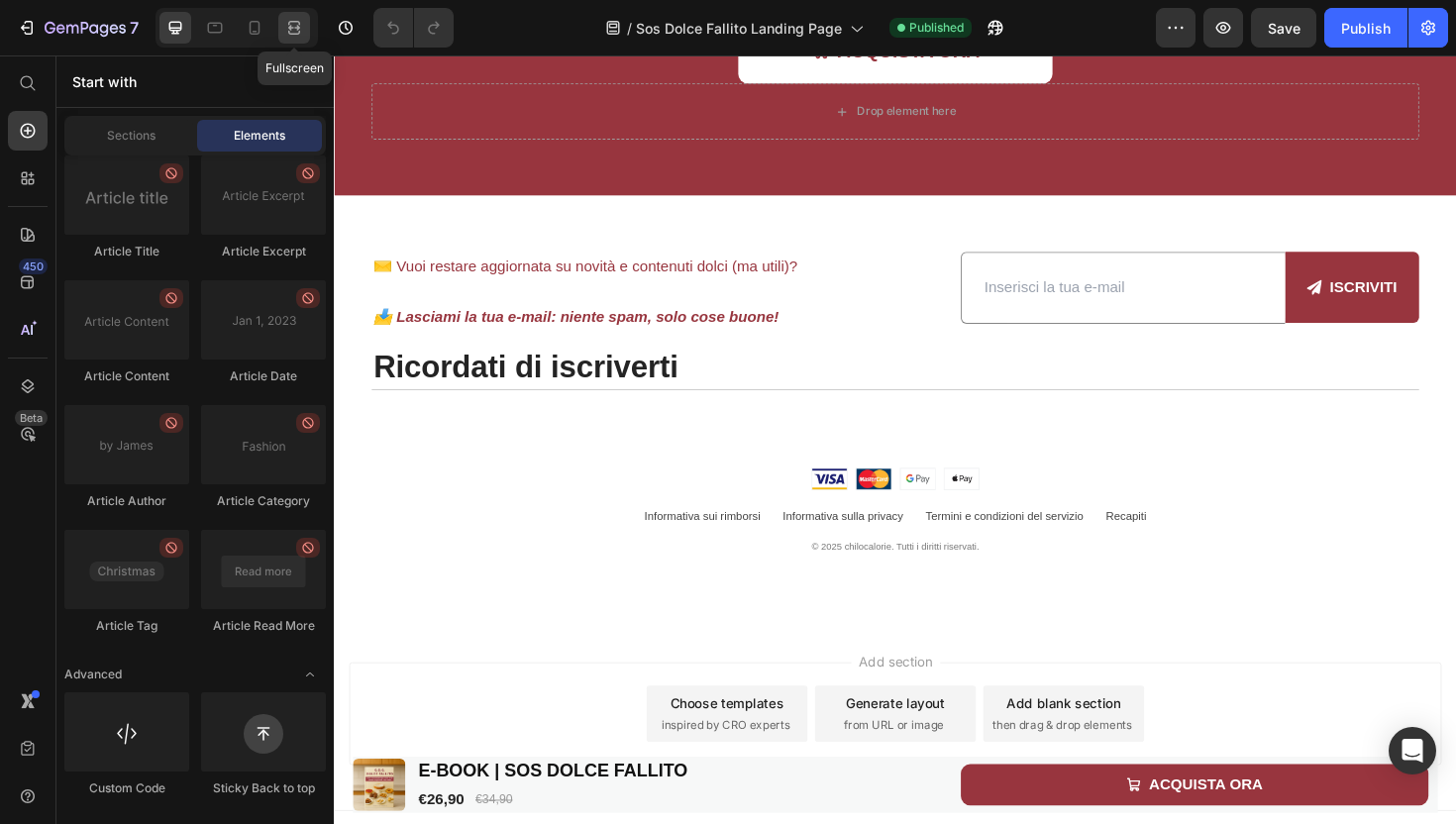 click 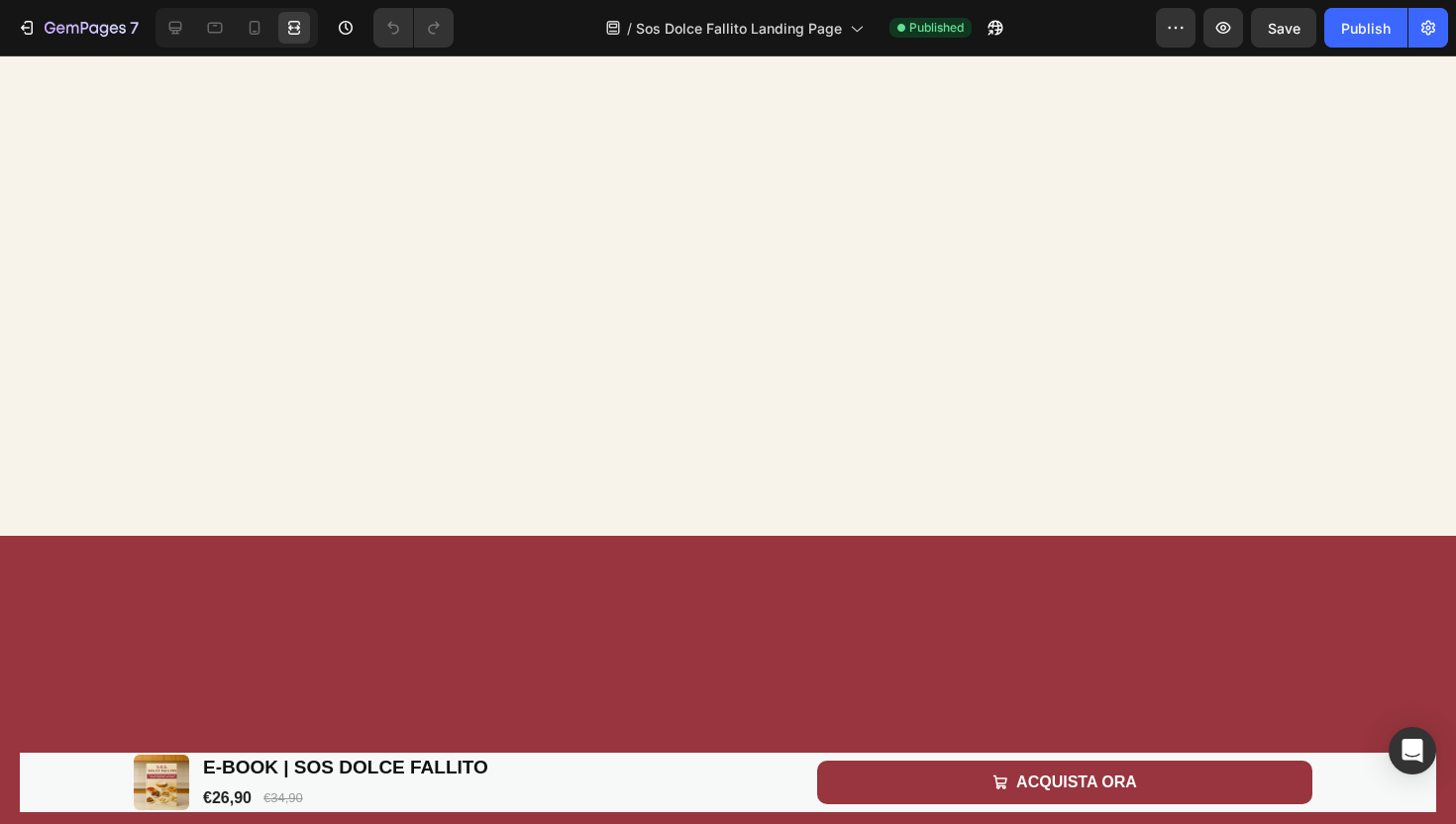 scroll, scrollTop: 7108, scrollLeft: 0, axis: vertical 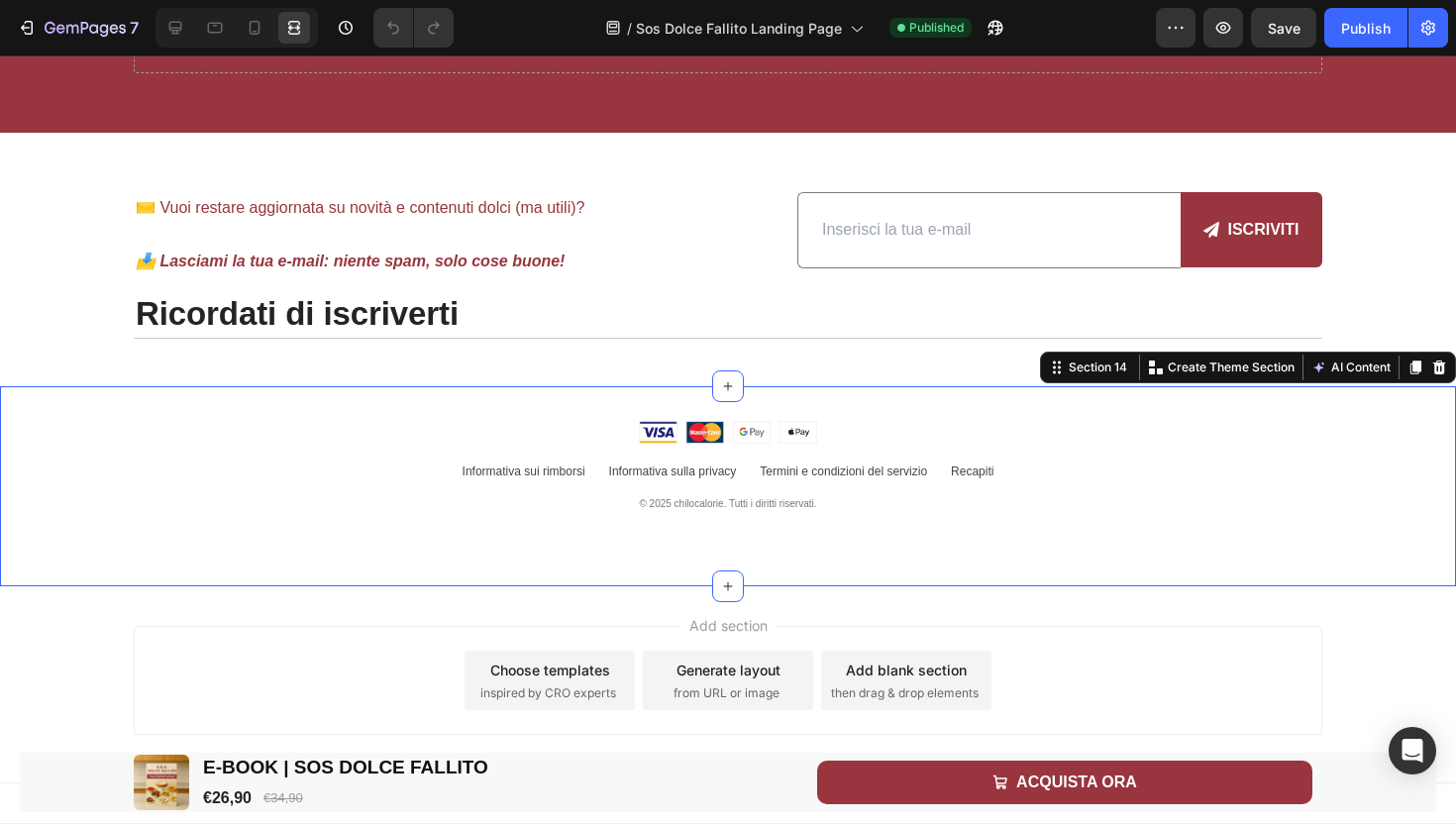 click on "Image Image Image Image Row
Informativa sui rimborsi
Informativa sulla privacy
Termini e condizioni del servizio
Recapiti
© [YEAR] chilocalorie. Tutti i diritti riservati.
Custom Code Row Section 14   You can create reusable sections Create Theme Section AI Content Write with GemAI What would you like to describe here? Tone and Voice Persuasive Product Getting products... Show more Generate" at bounding box center [728, 486] 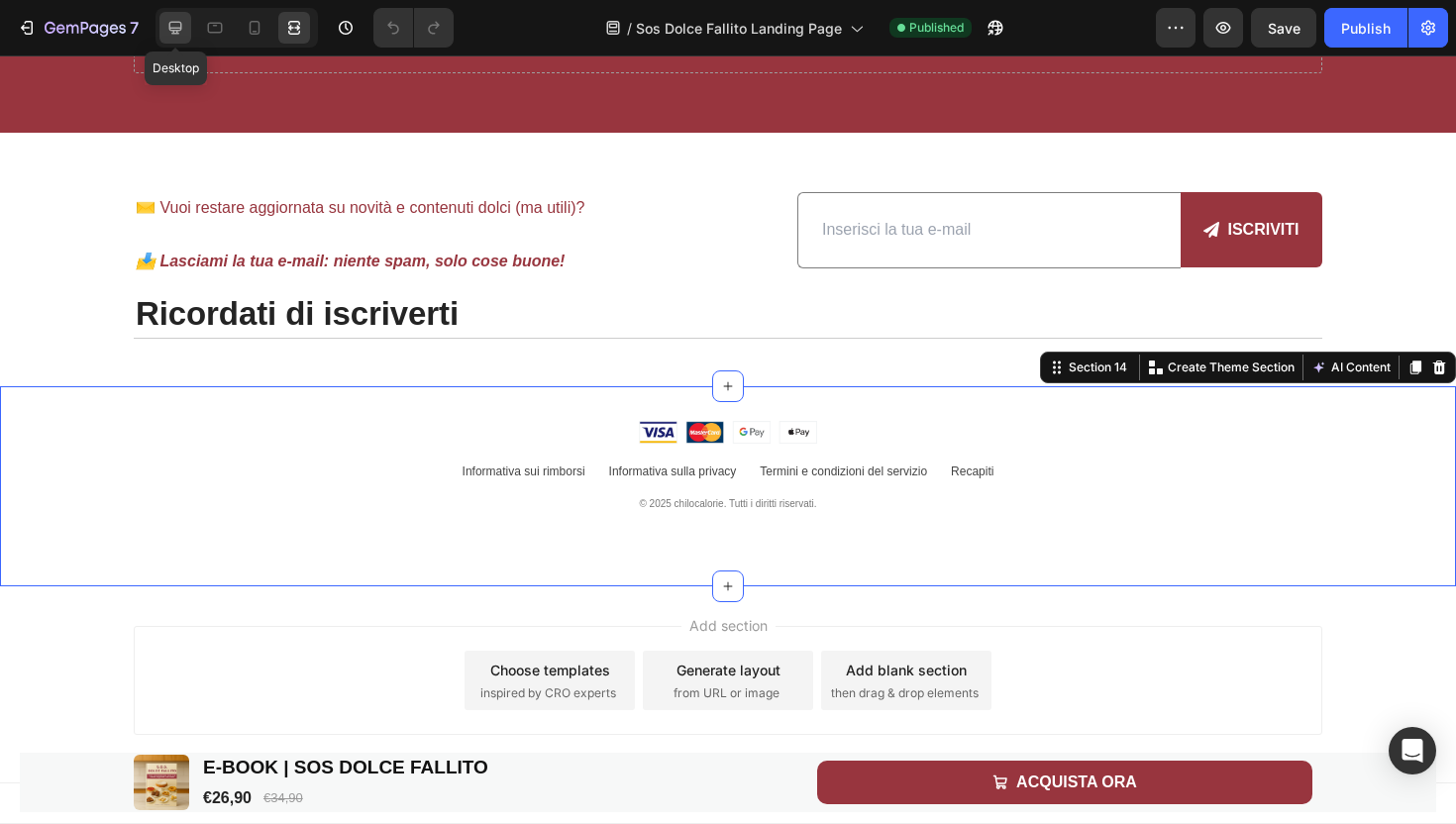 click 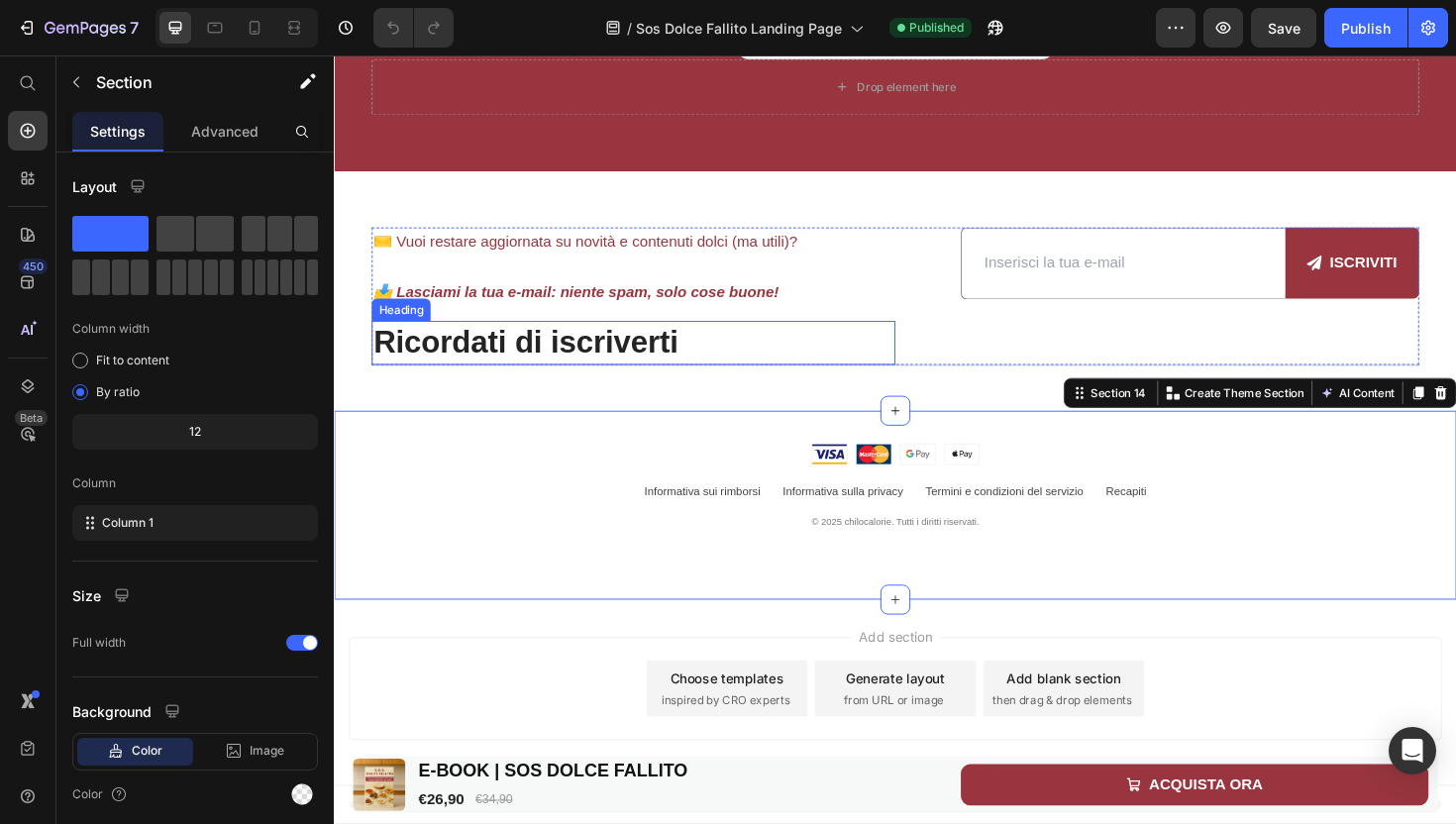 scroll, scrollTop: 6931, scrollLeft: 0, axis: vertical 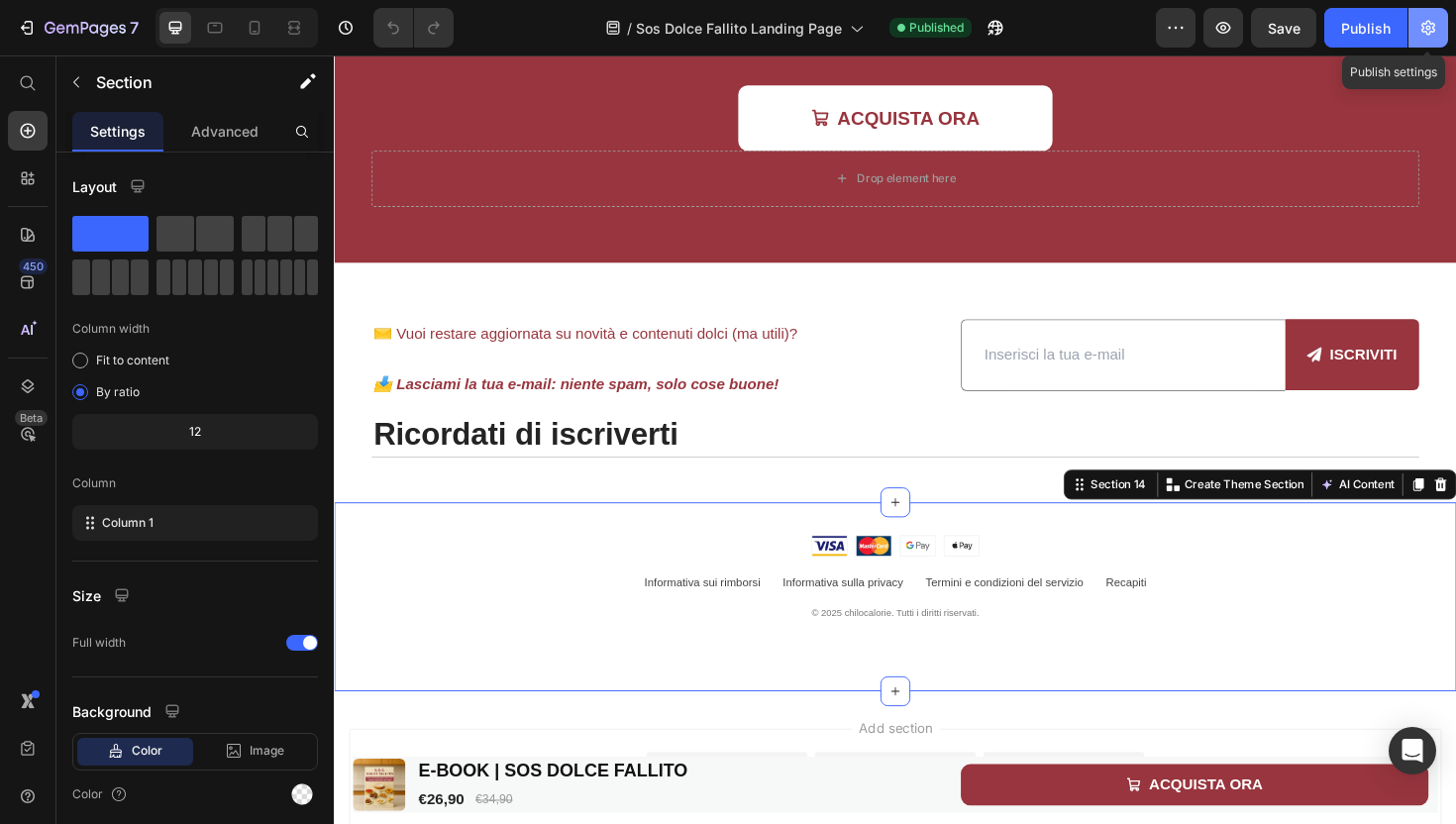 click 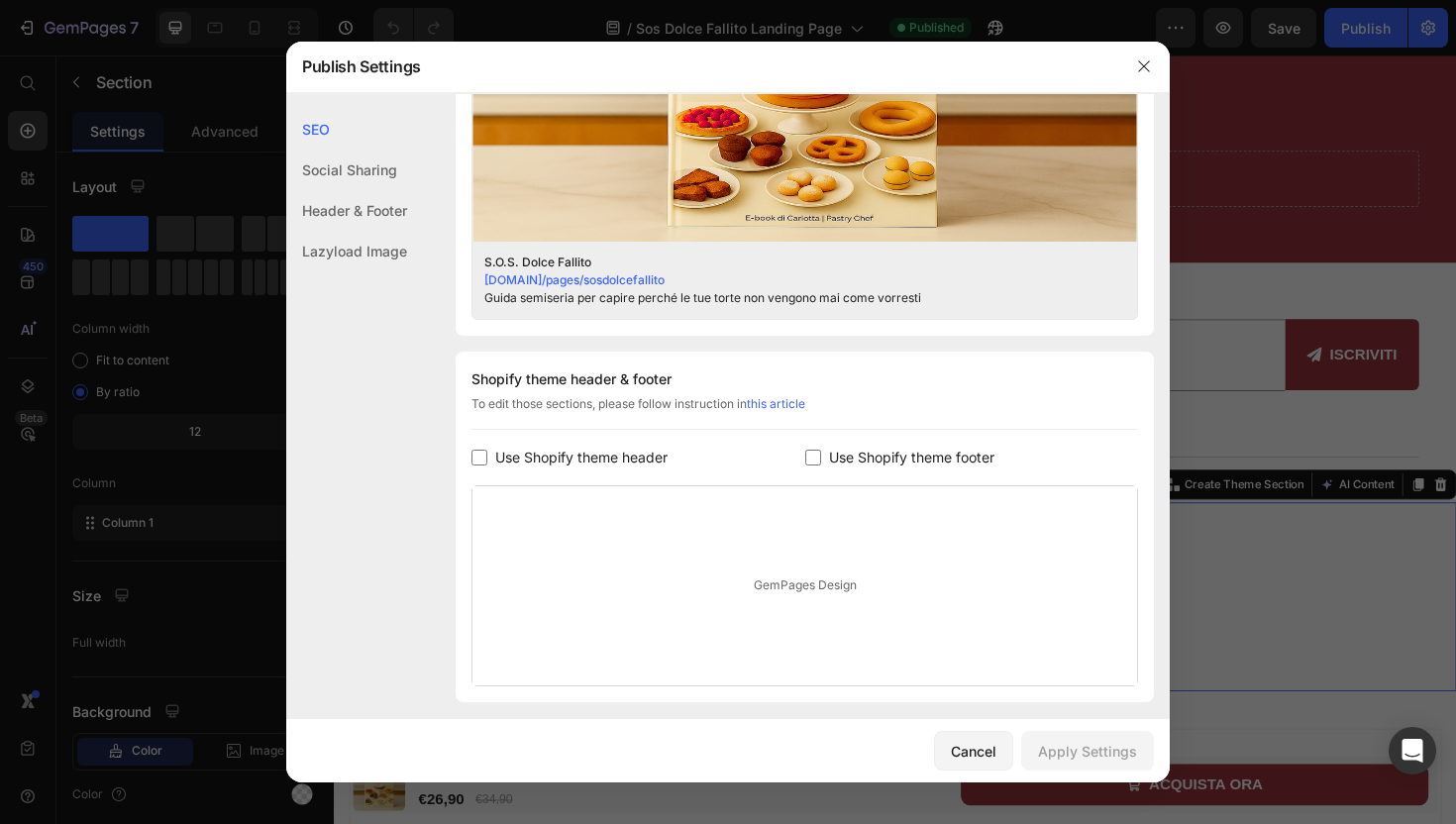 scroll, scrollTop: 856, scrollLeft: 0, axis: vertical 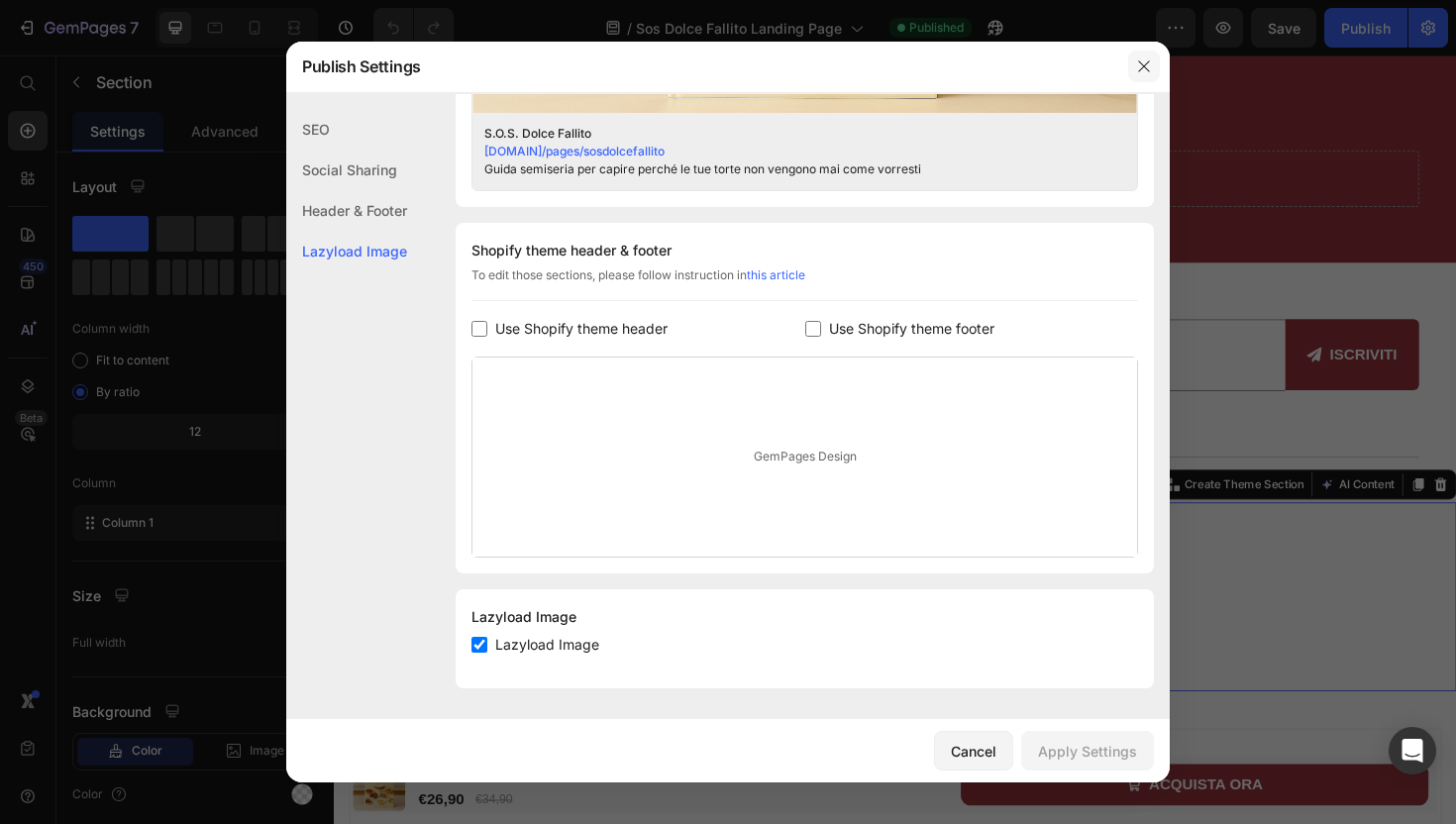 click 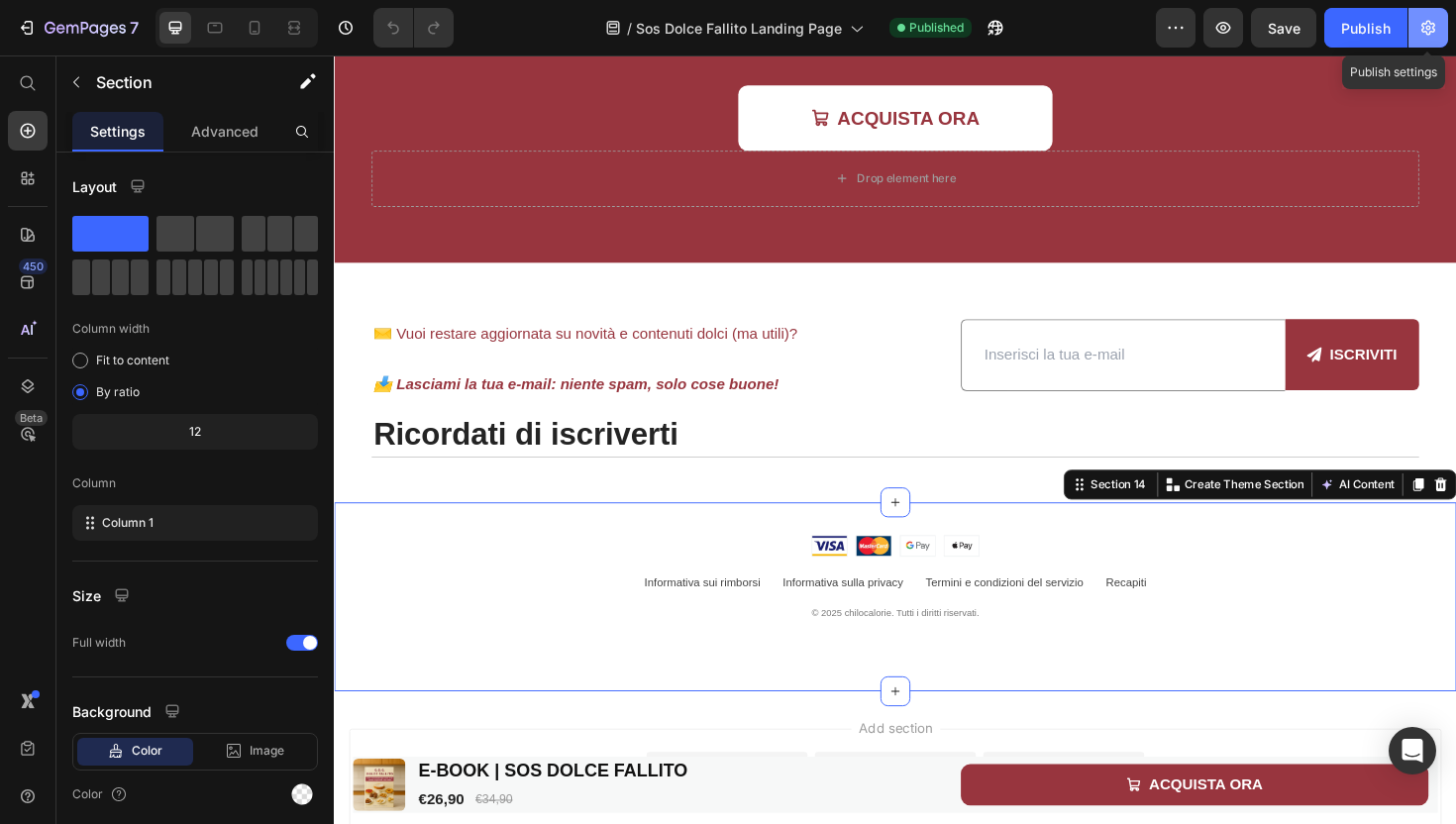 click 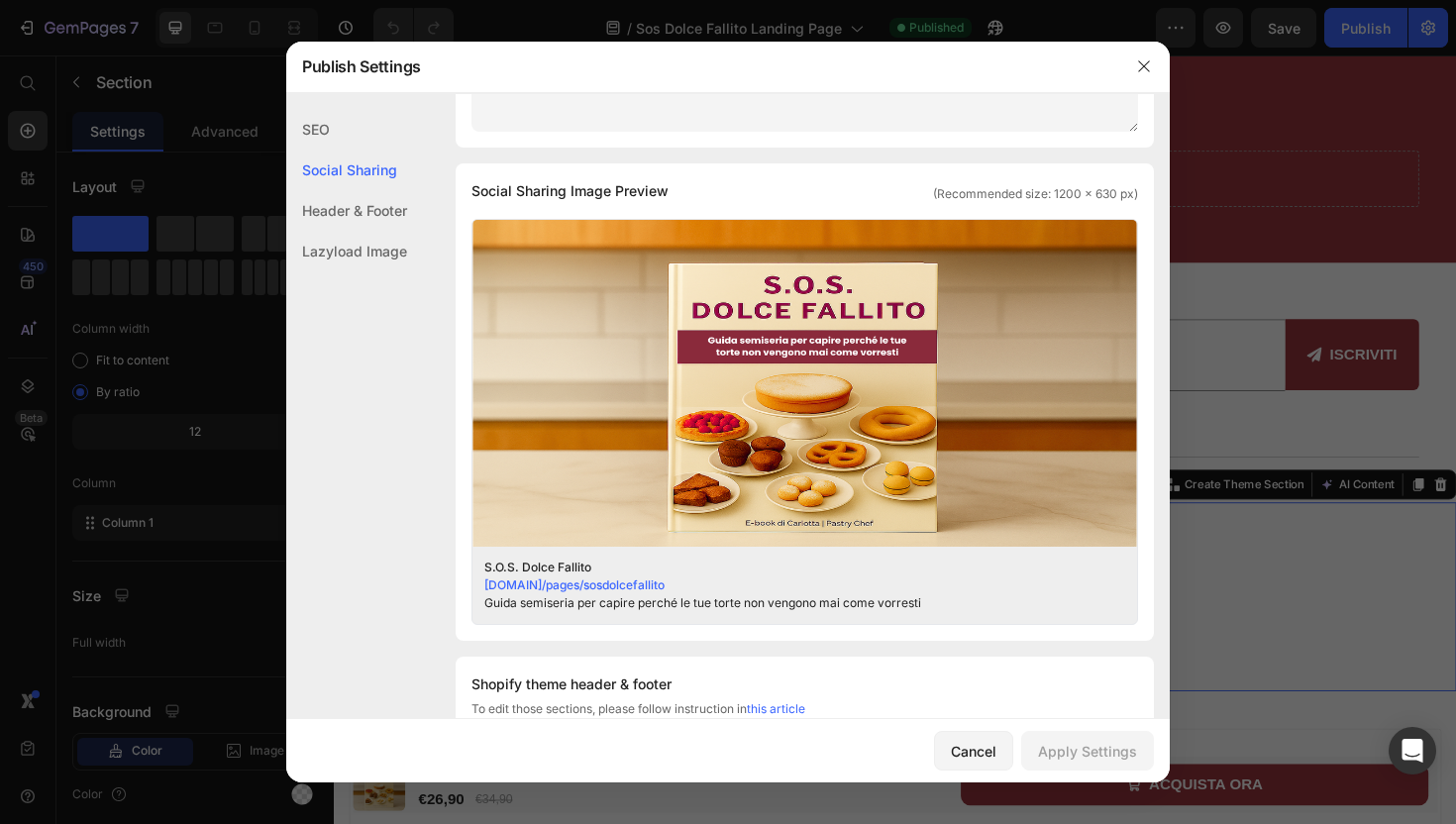 scroll, scrollTop: 420, scrollLeft: 0, axis: vertical 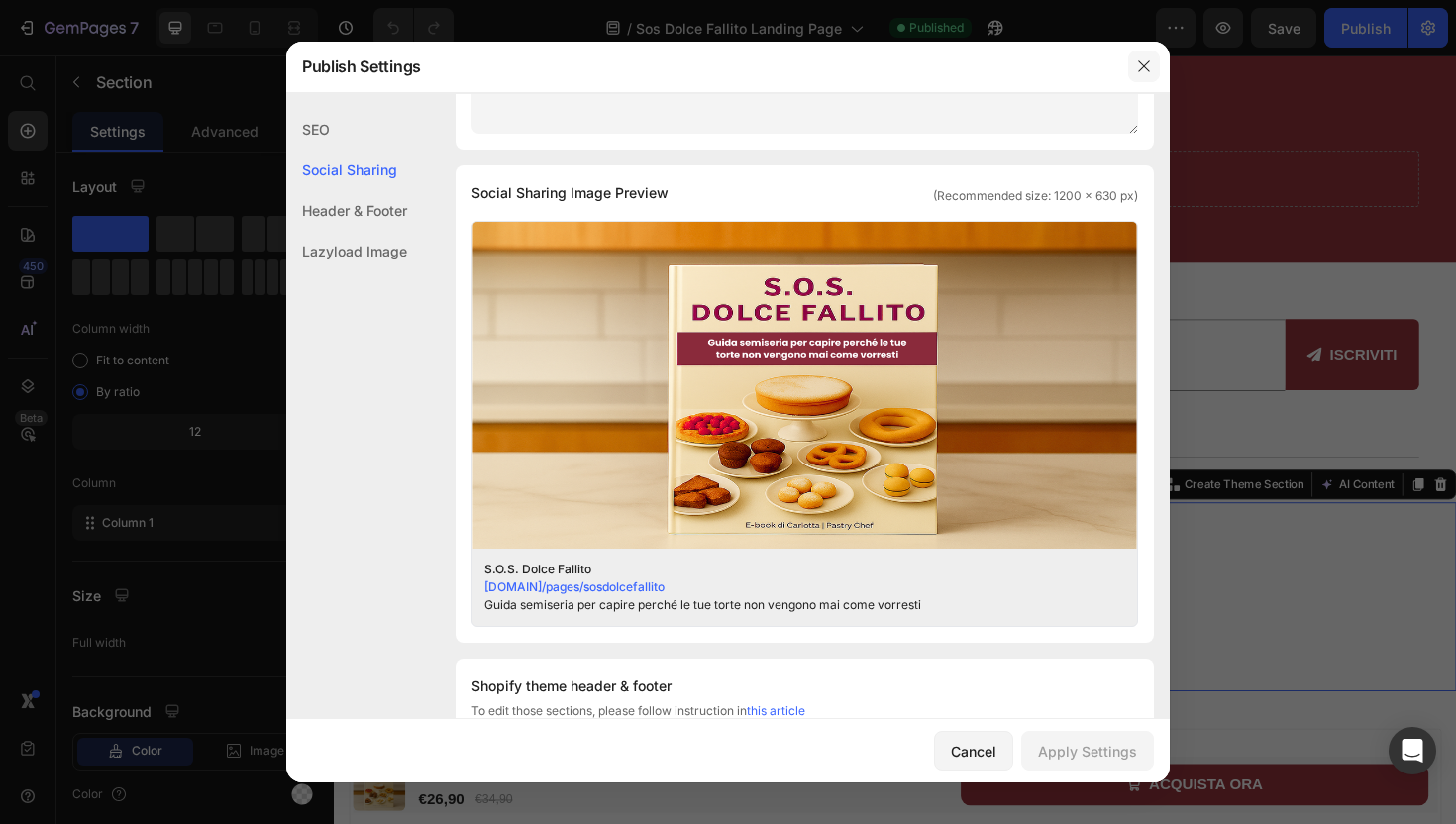 click 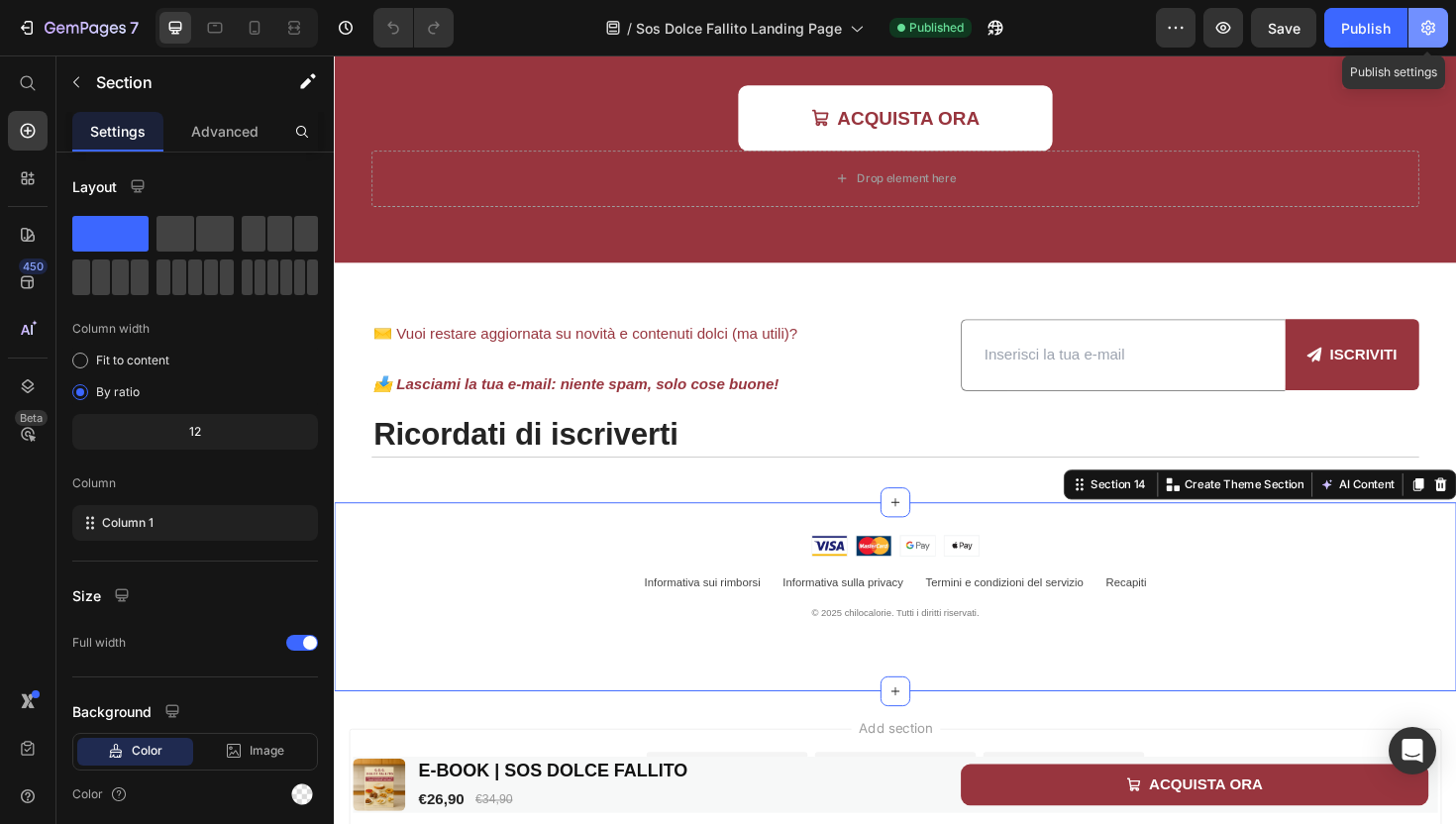 click 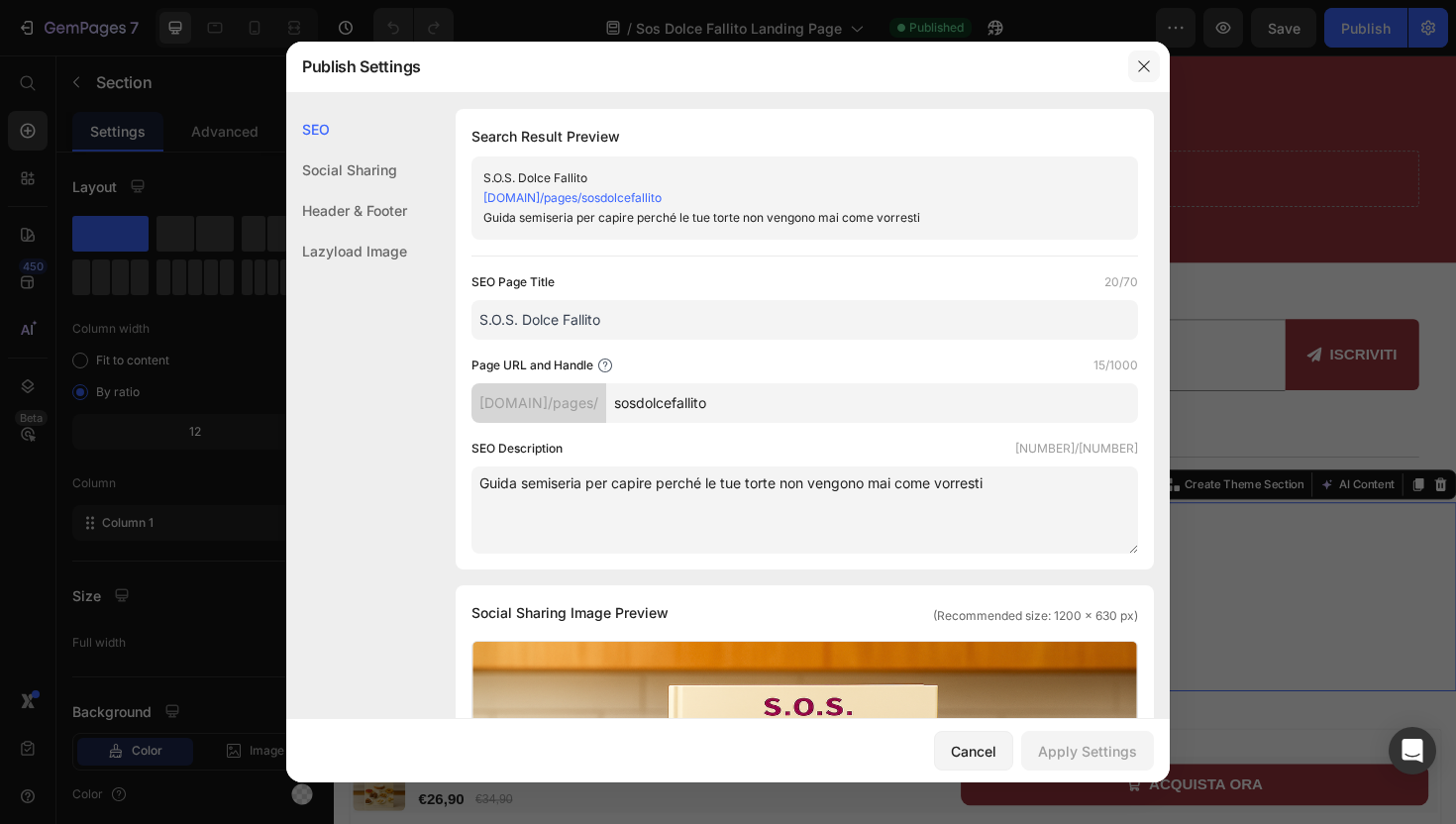 click at bounding box center [1144, 66] 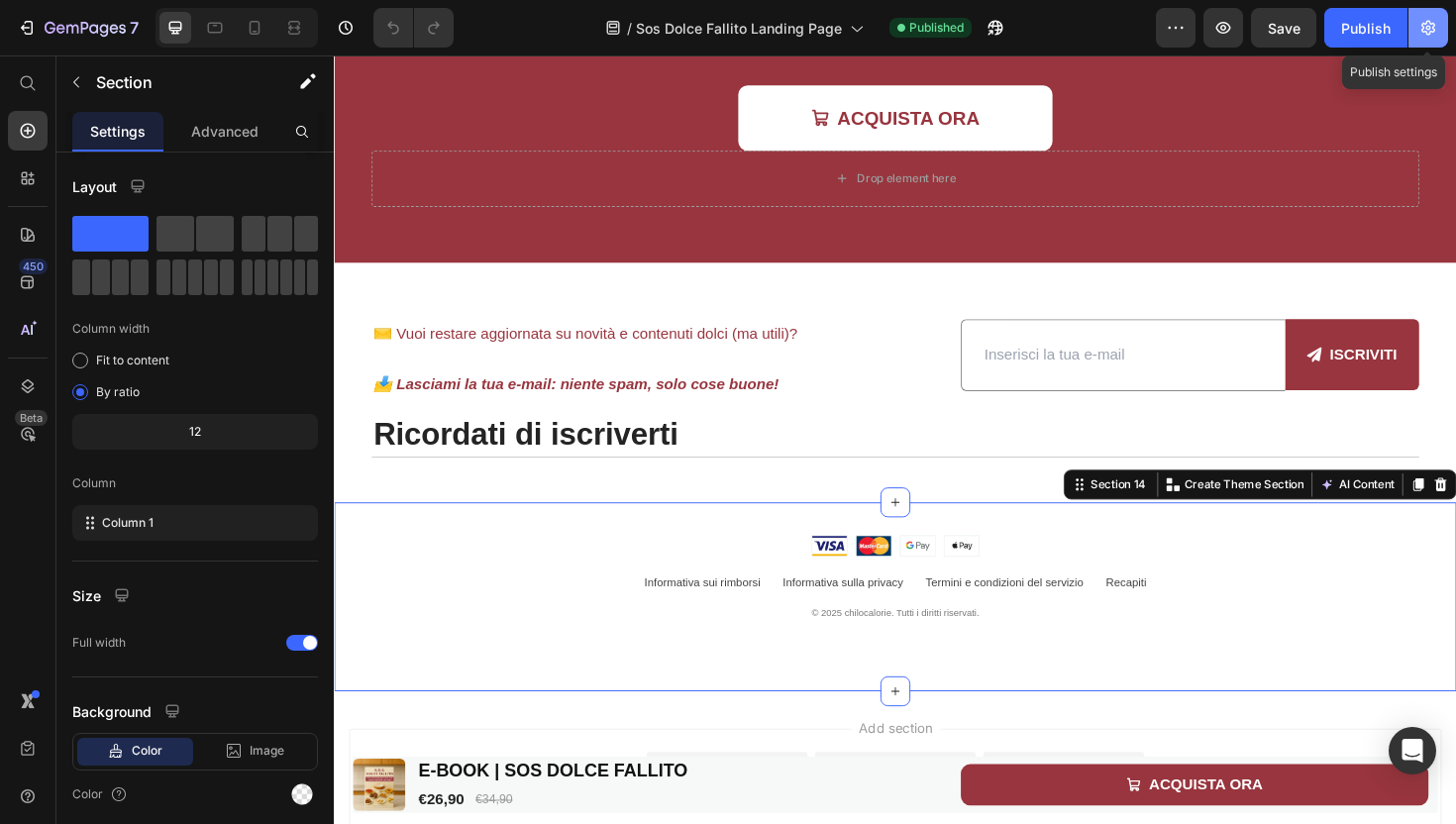 click 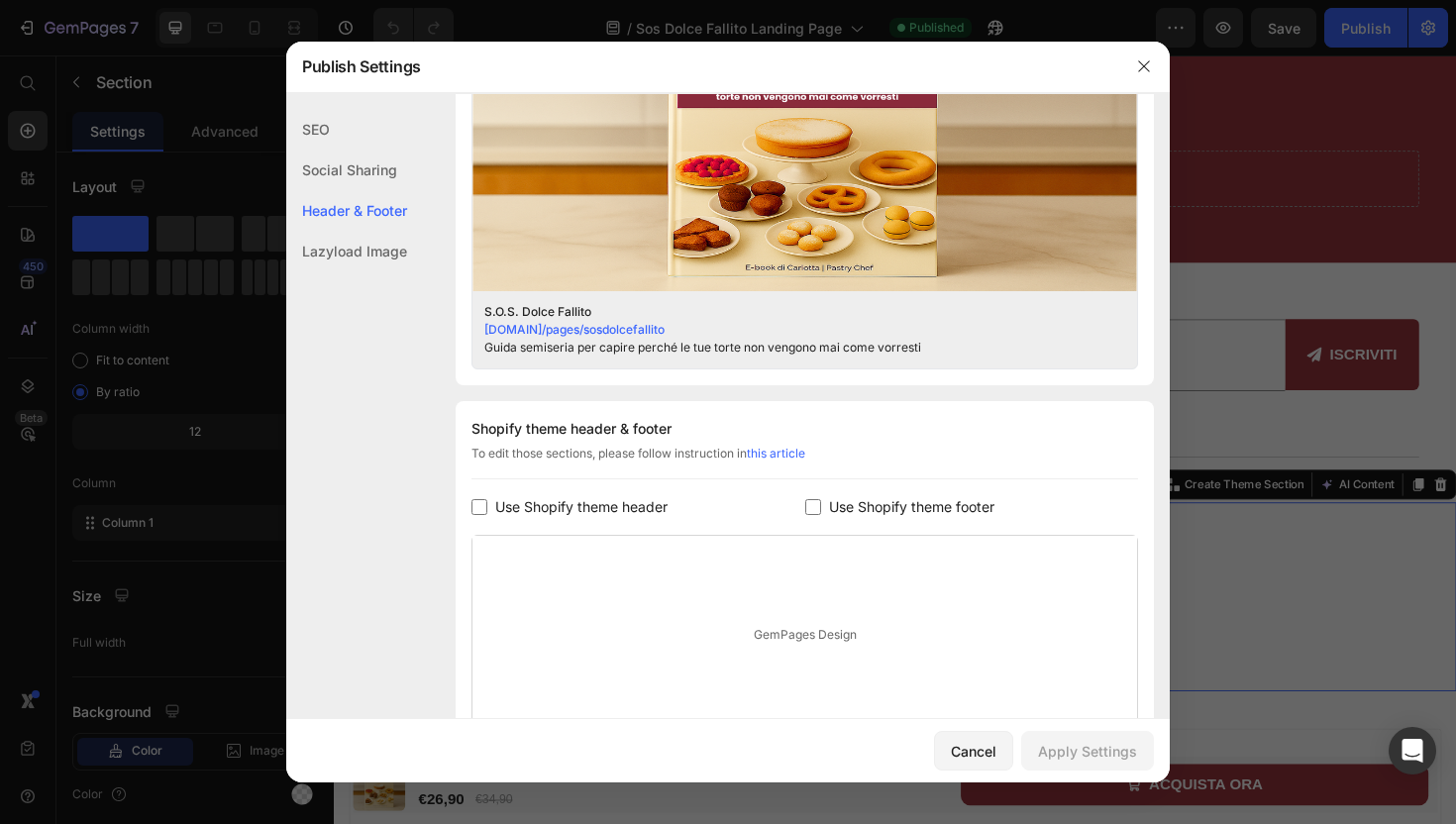 scroll, scrollTop: 0, scrollLeft: 0, axis: both 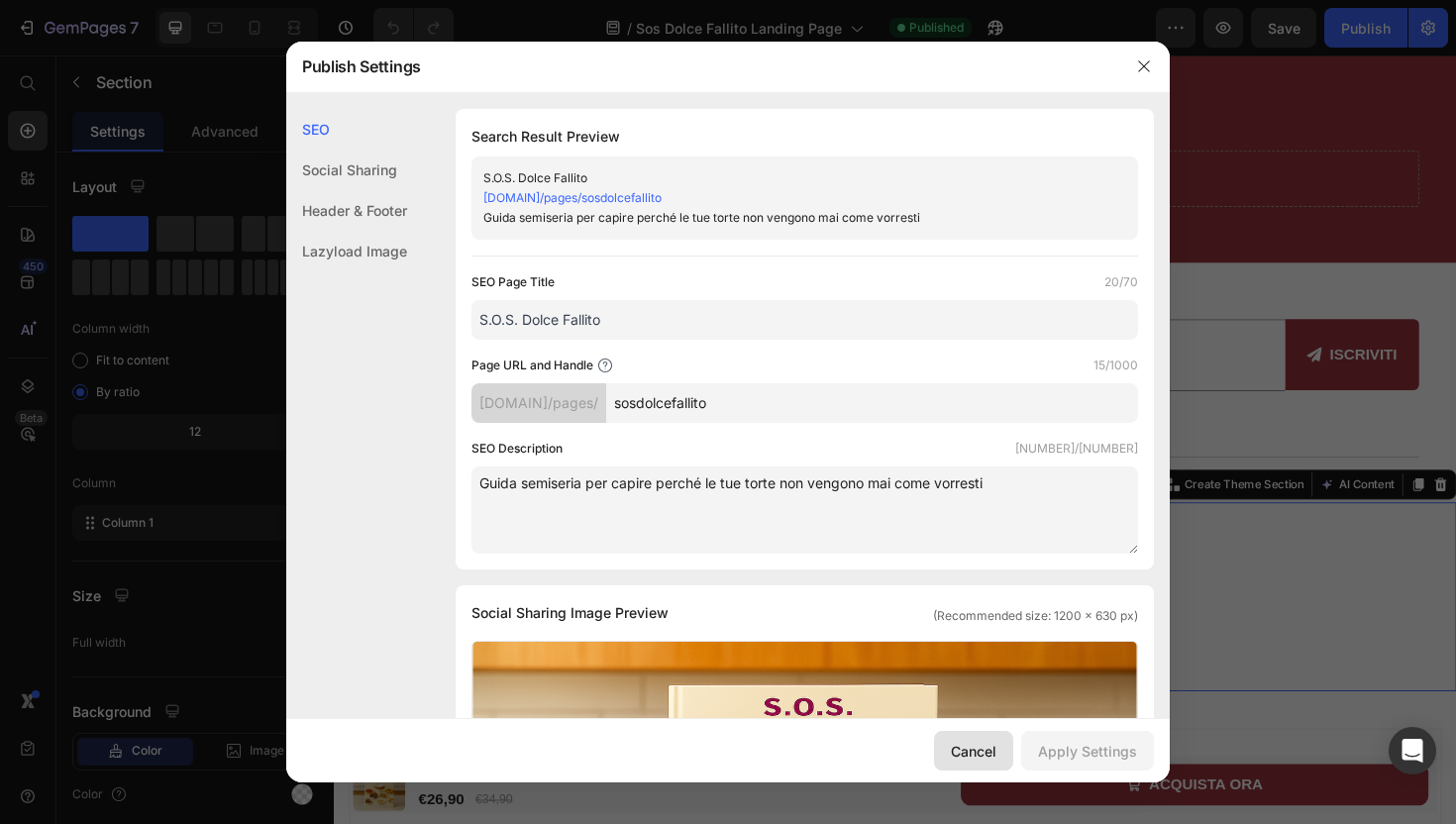 click on "Cancel" at bounding box center [974, 751] 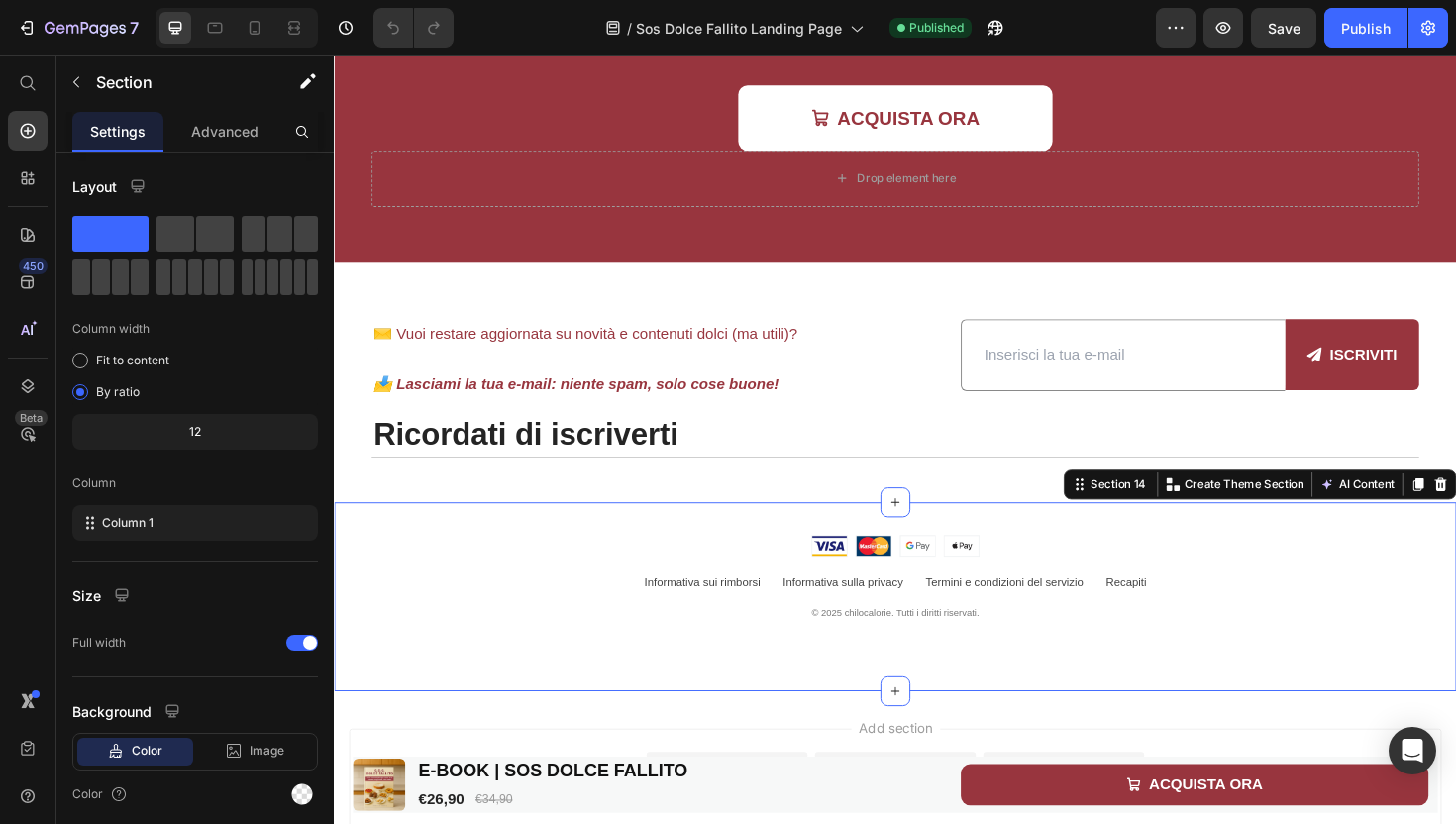 click on "Image Image Image Image Row
Informativa sui rimborsi
Informativa sulla privacy
Termini e condizioni del servizio
Recapiti
© [YEAR] chilocalorie. Tutti i diritti riservati.
Custom Code Row" at bounding box center (928, 615) 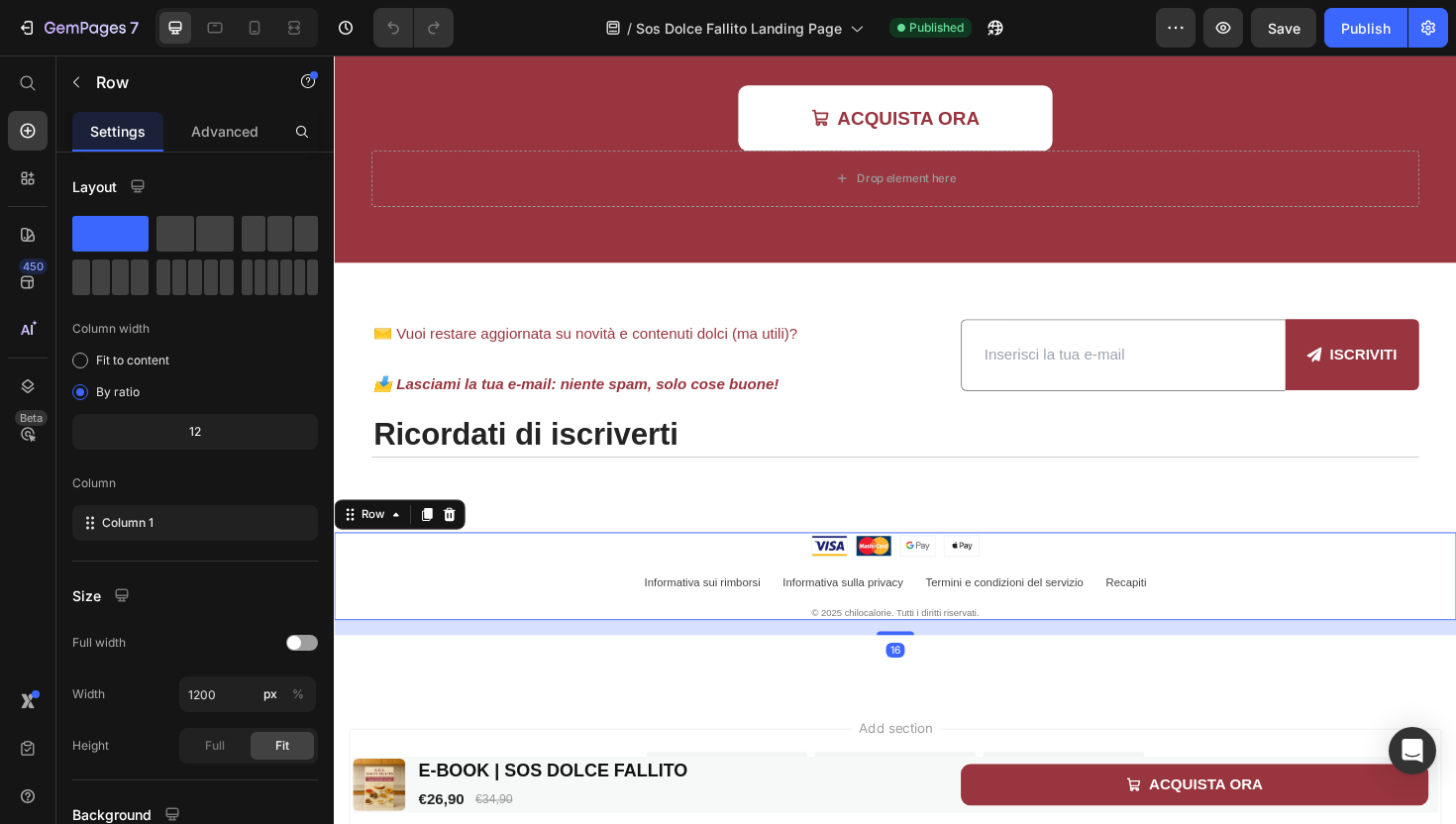 click on "Image Image Image Image Row
Informativa sui rimborsi
Informativa sulla privacy
Termini e condizioni del servizio
Recapiti
© [YEAR] chilocalorie. Tutti i diritti riservati.
Custom Code" at bounding box center (928, 607) 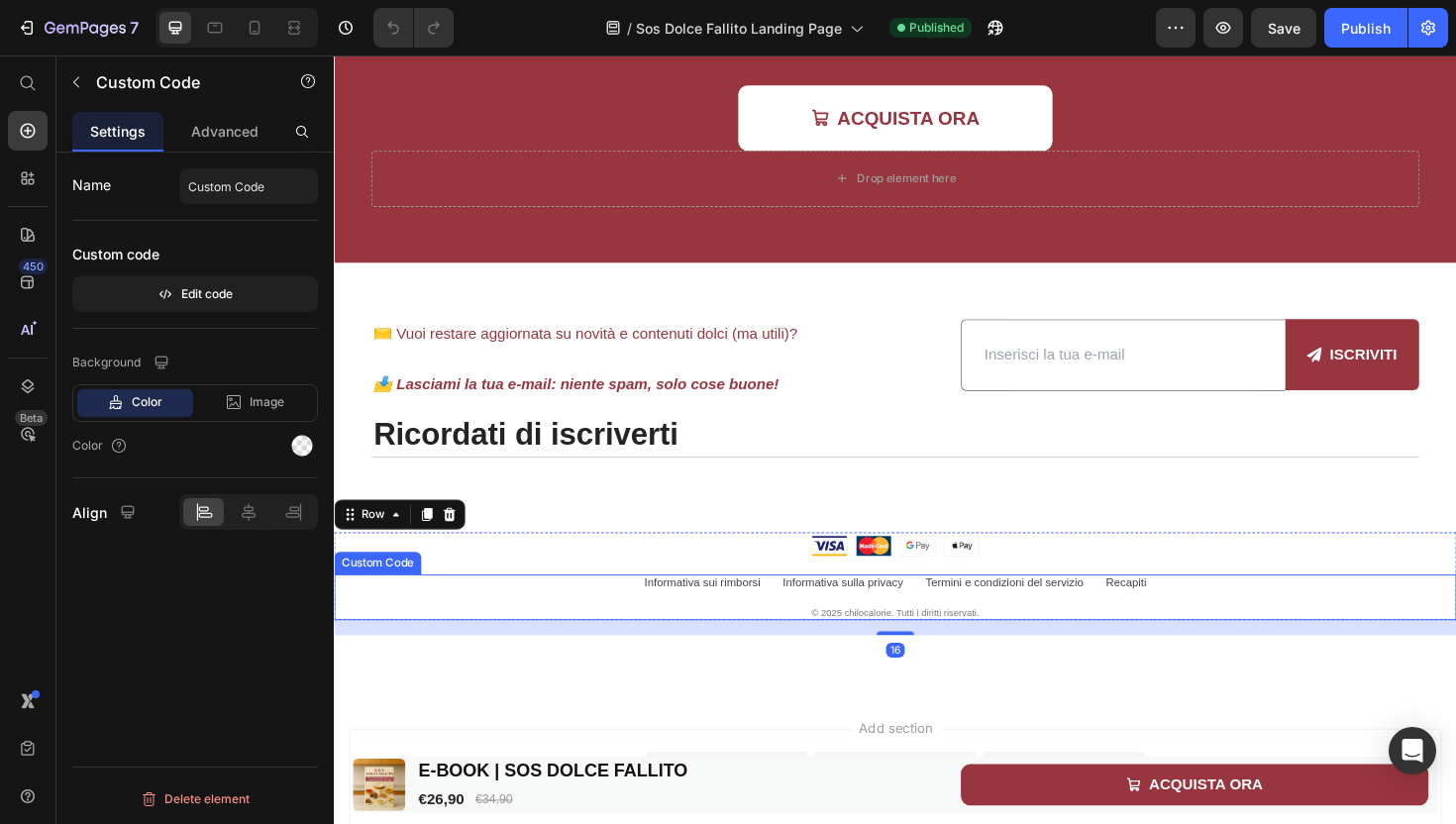 click on "Informativa sui rimborsi" at bounding box center (724, 614) 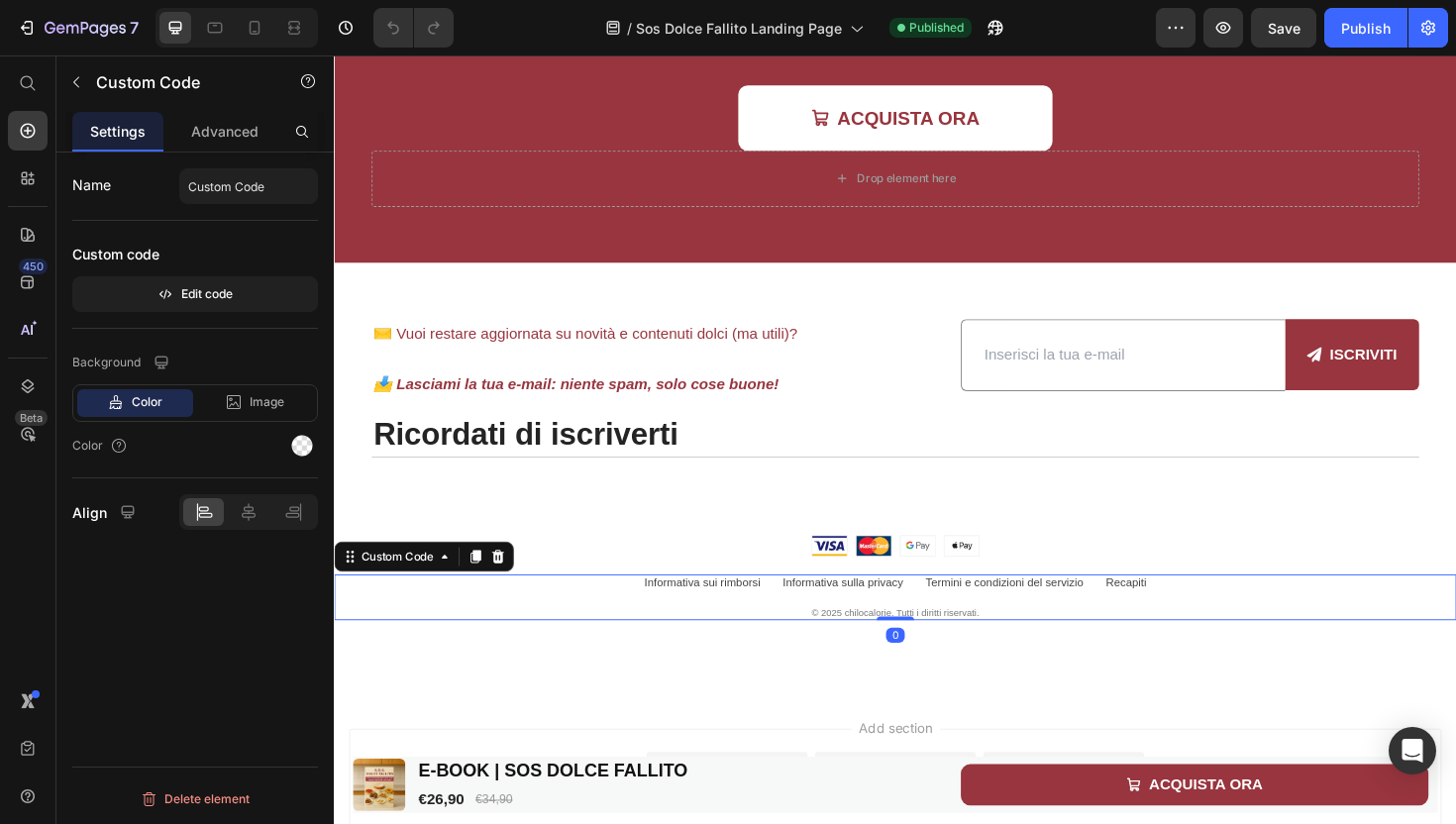click on "Informativa sui rimborsi" at bounding box center [724, 614] 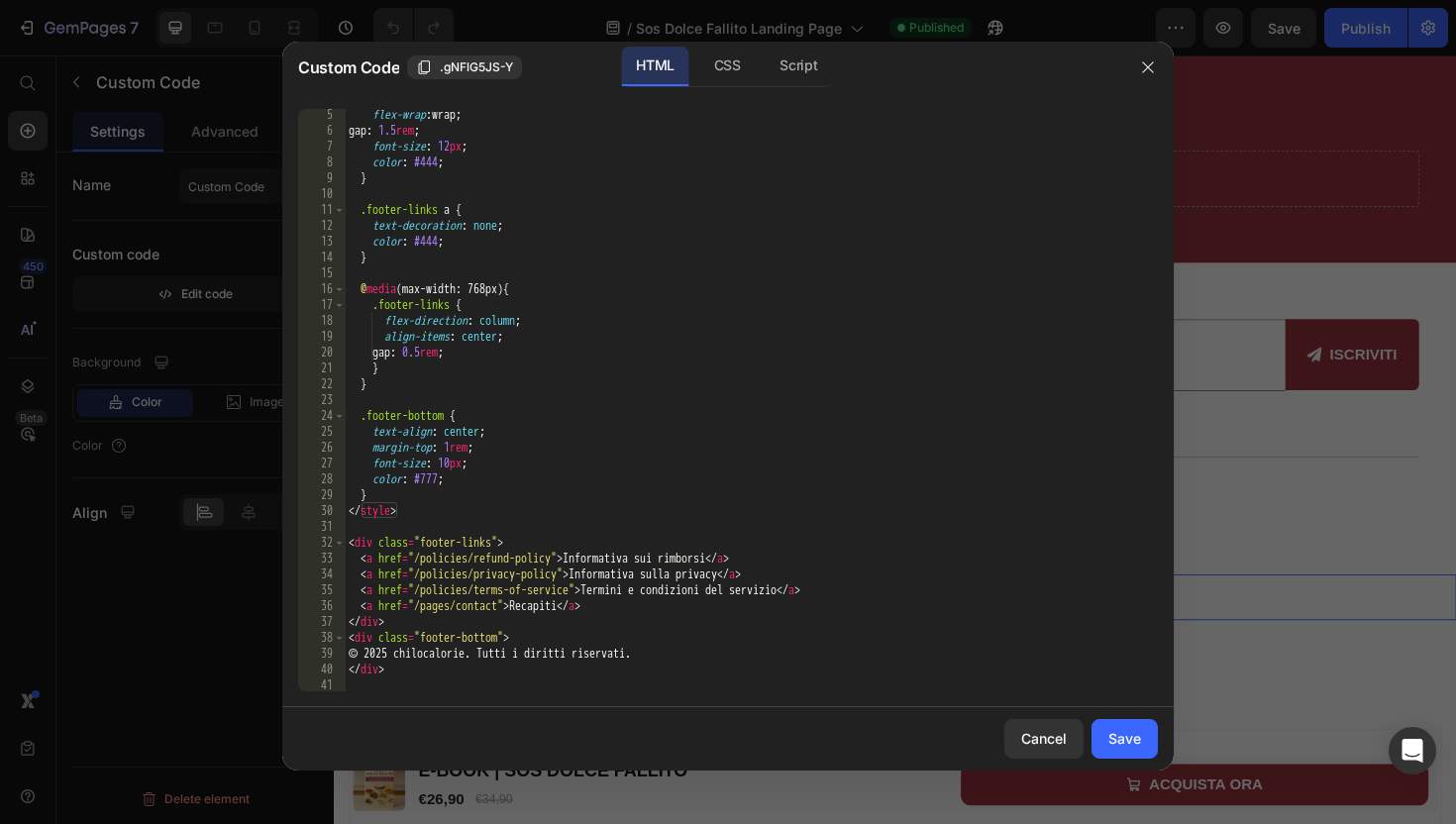 scroll, scrollTop: 67, scrollLeft: 0, axis: vertical 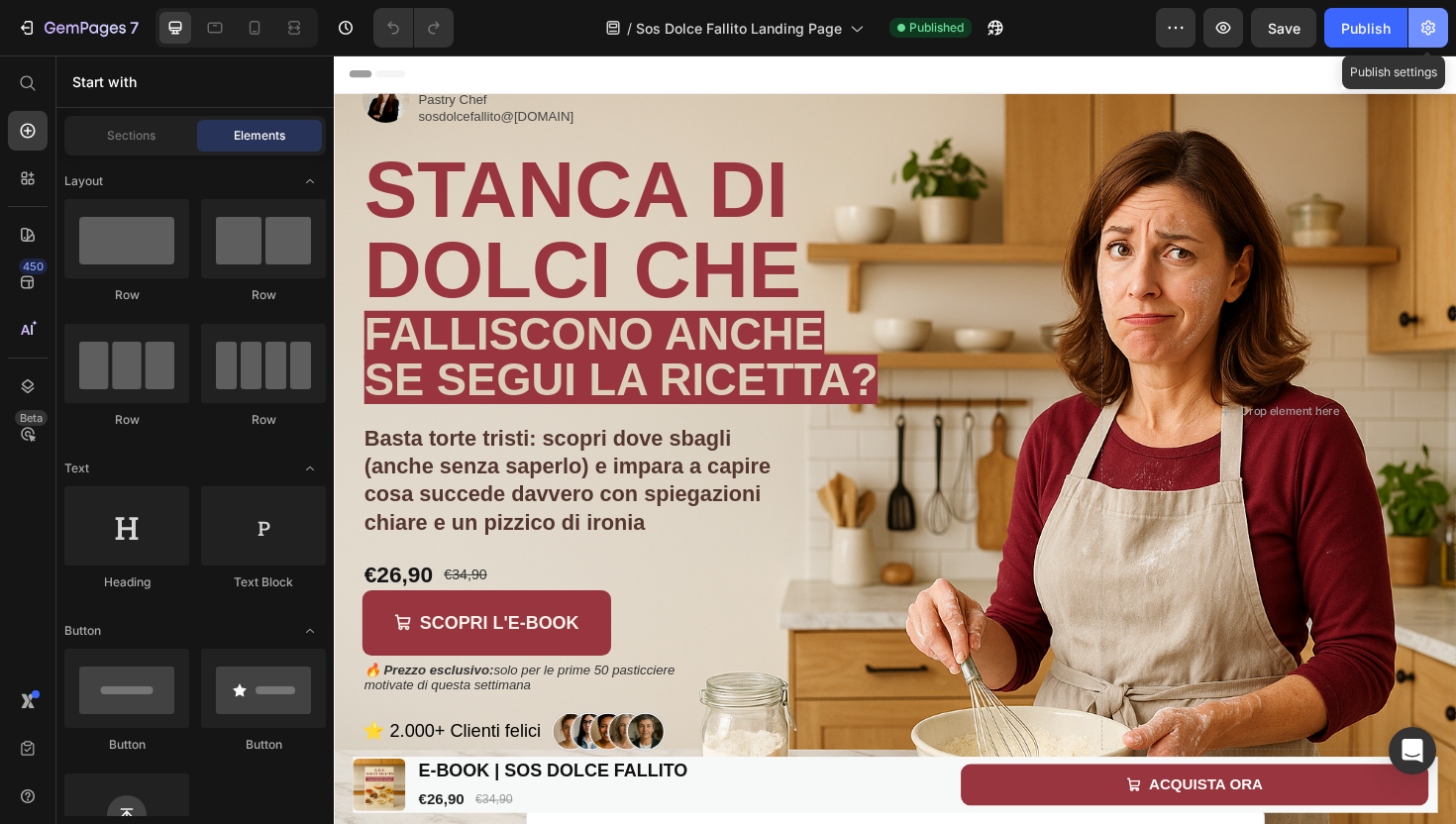 click 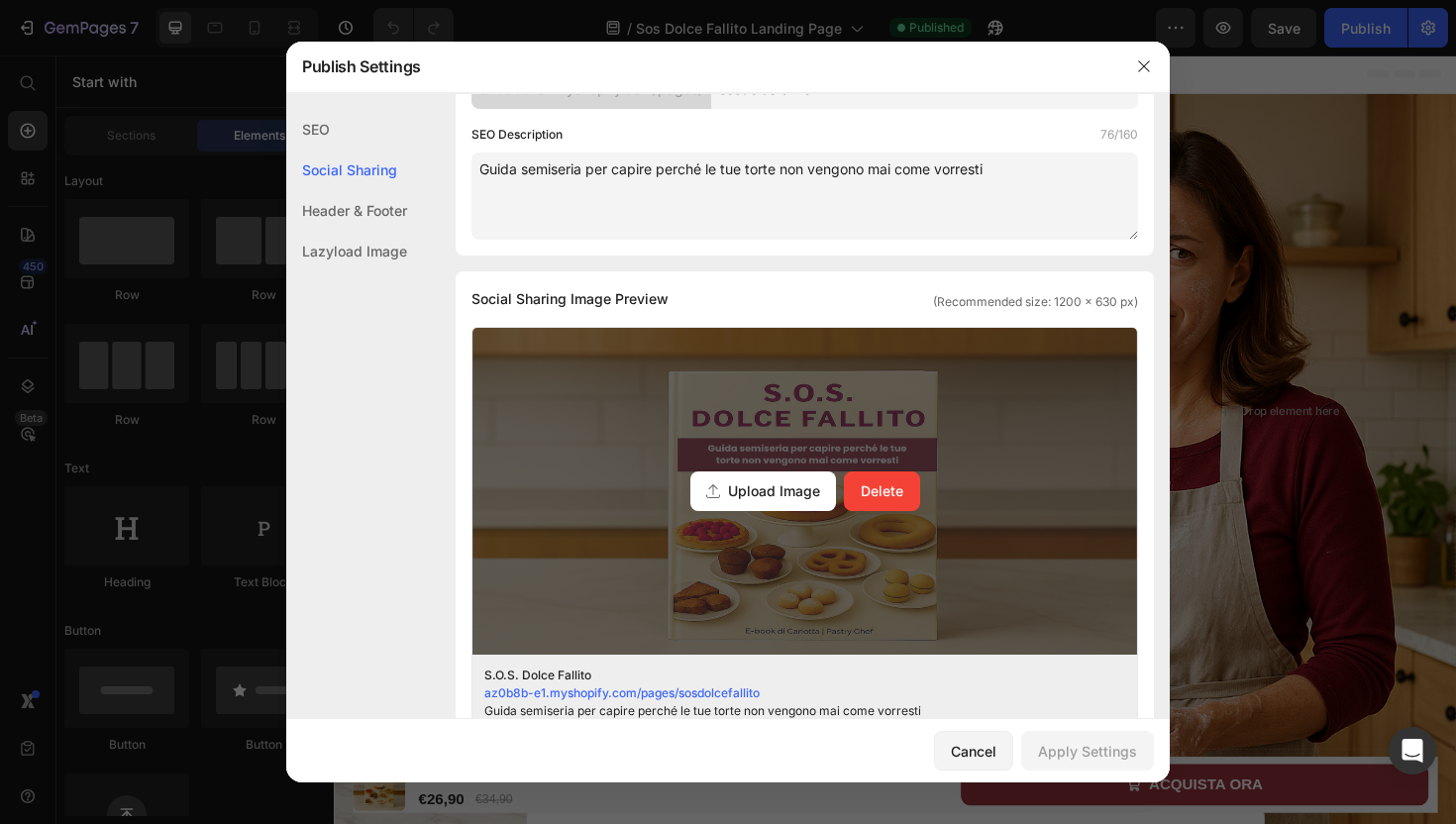 scroll, scrollTop: 444, scrollLeft: 0, axis: vertical 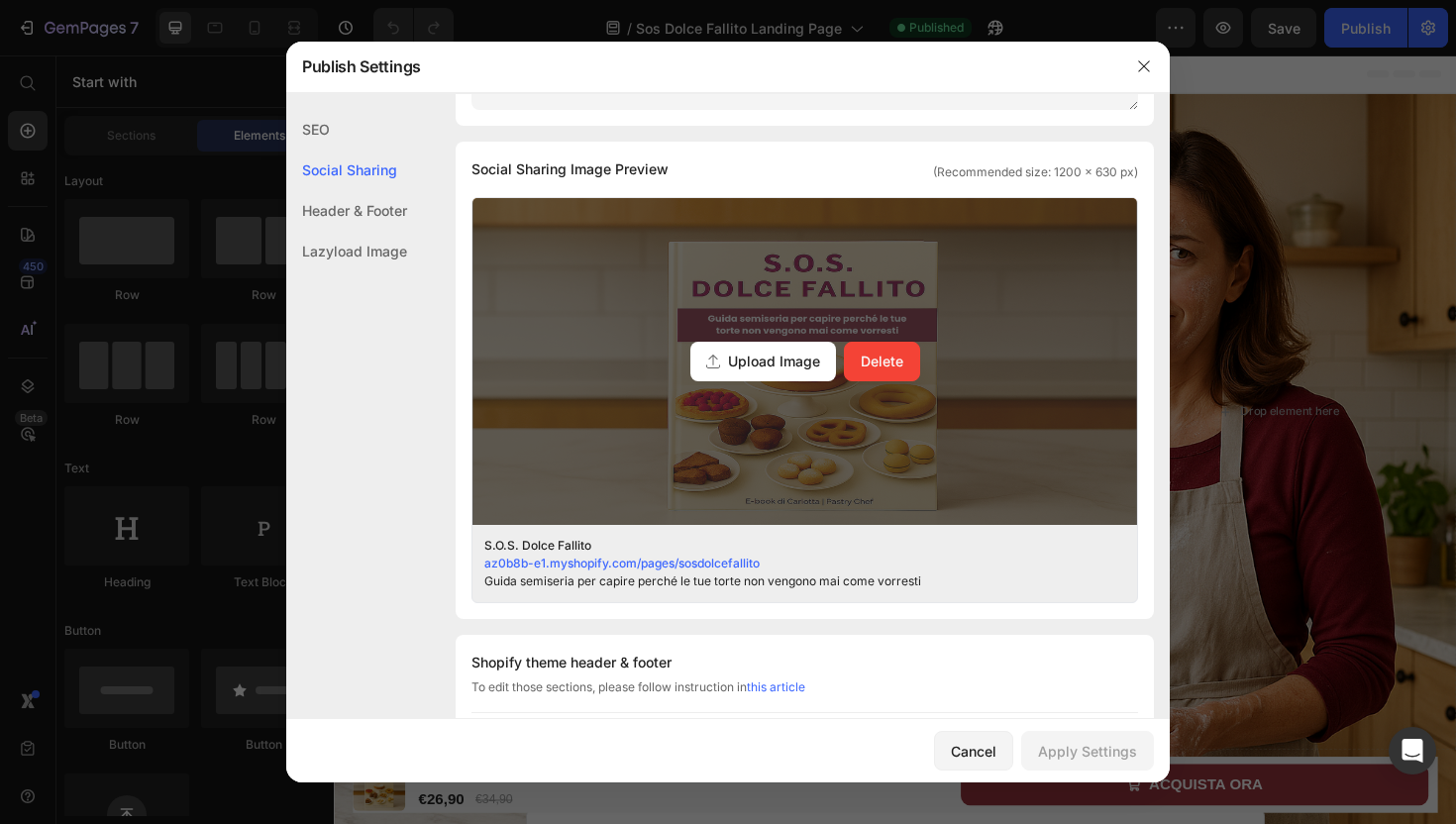 click on "Upload Image" at bounding box center [774, 360] 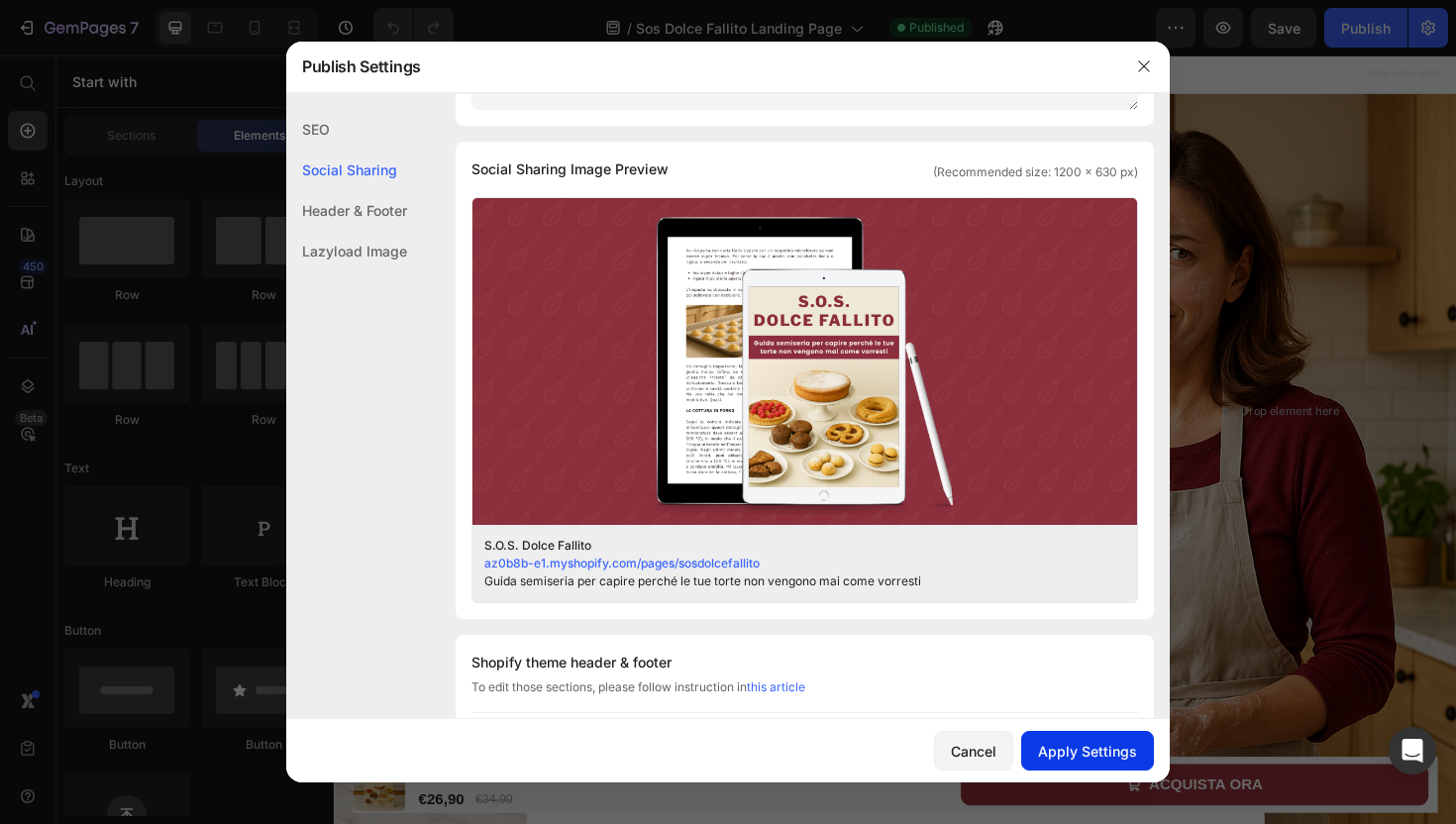 click on "Apply Settings" at bounding box center [1088, 751] 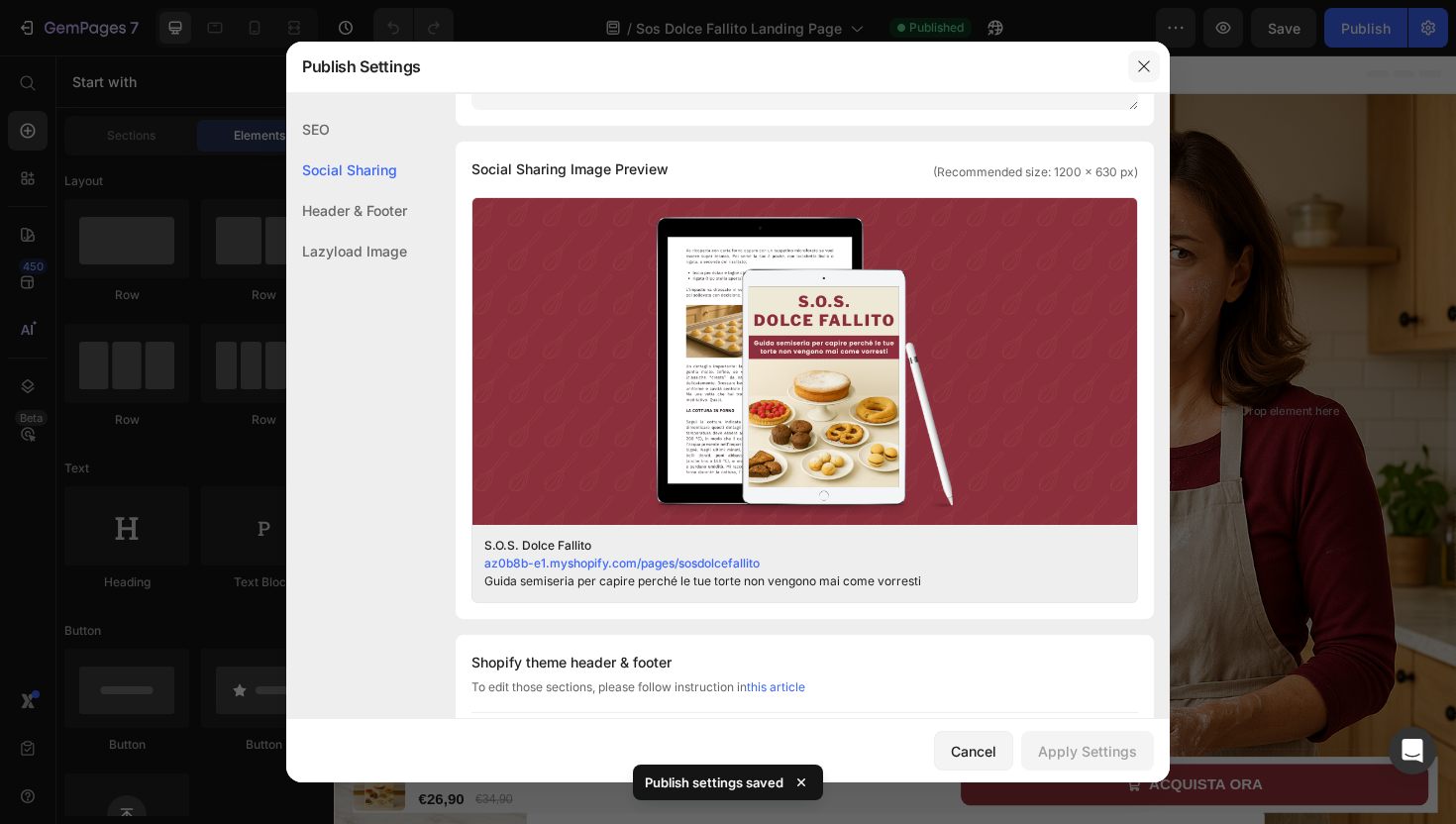 click 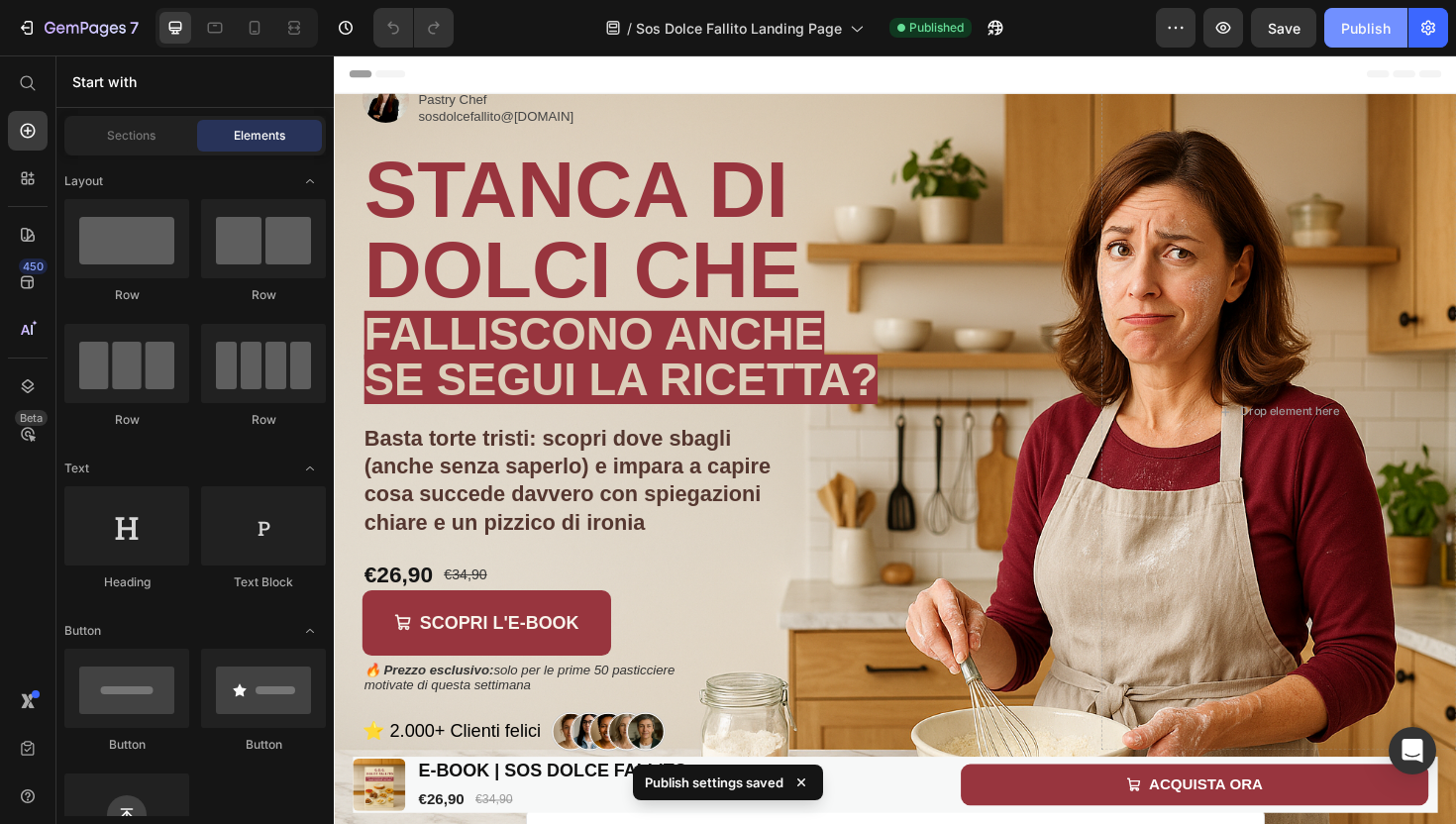 click on "Publish" 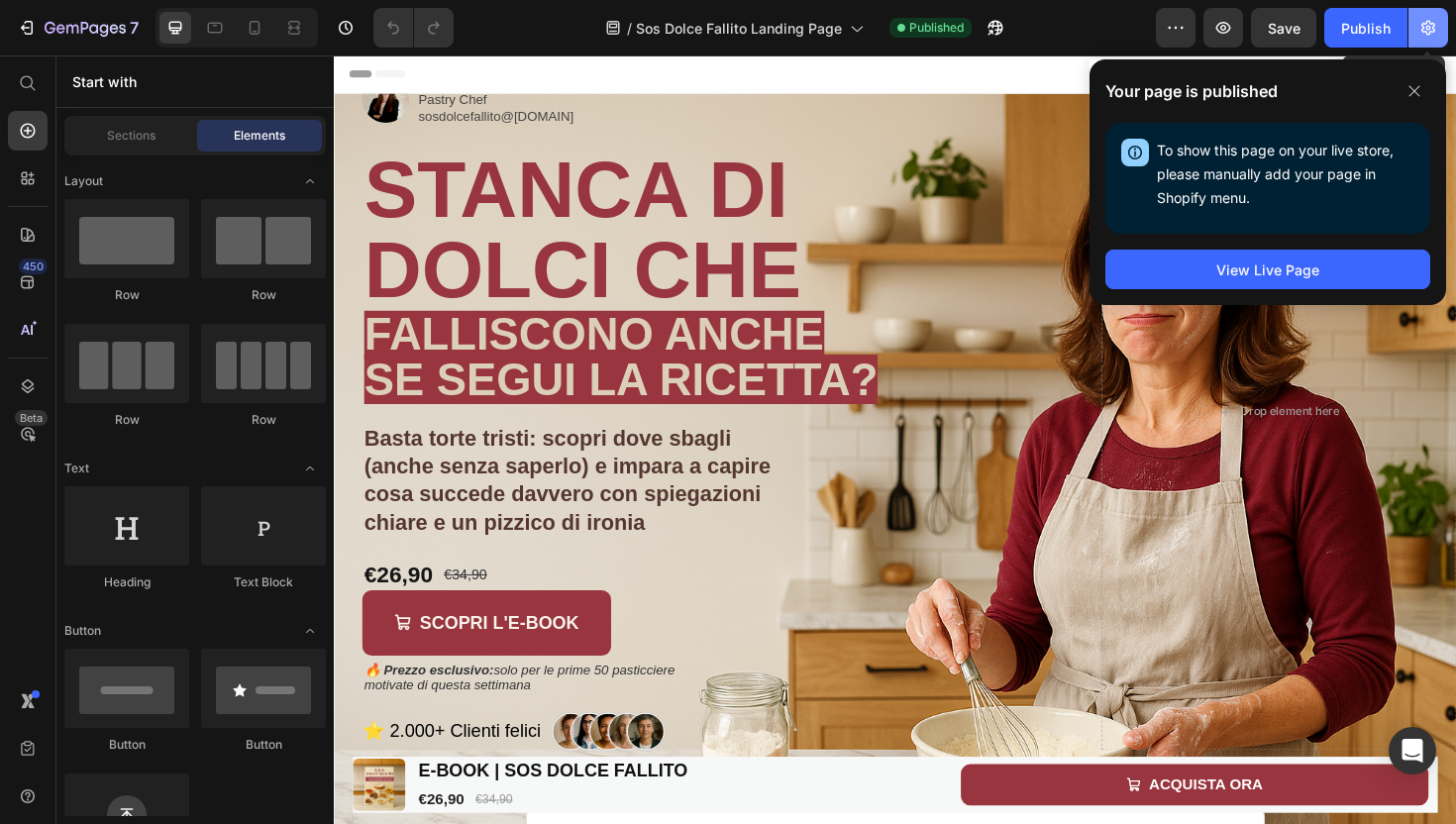 click 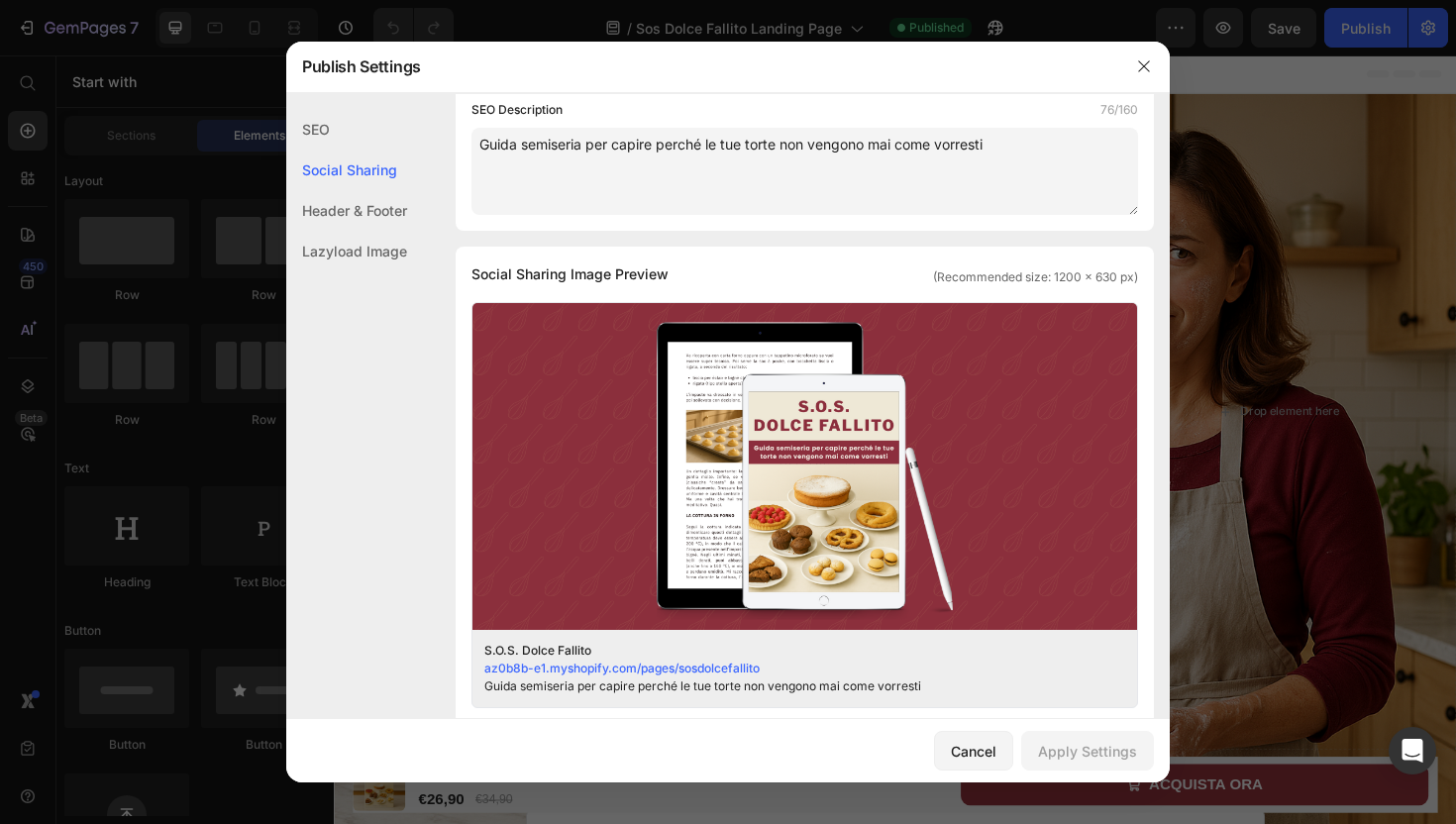 scroll, scrollTop: 340, scrollLeft: 0, axis: vertical 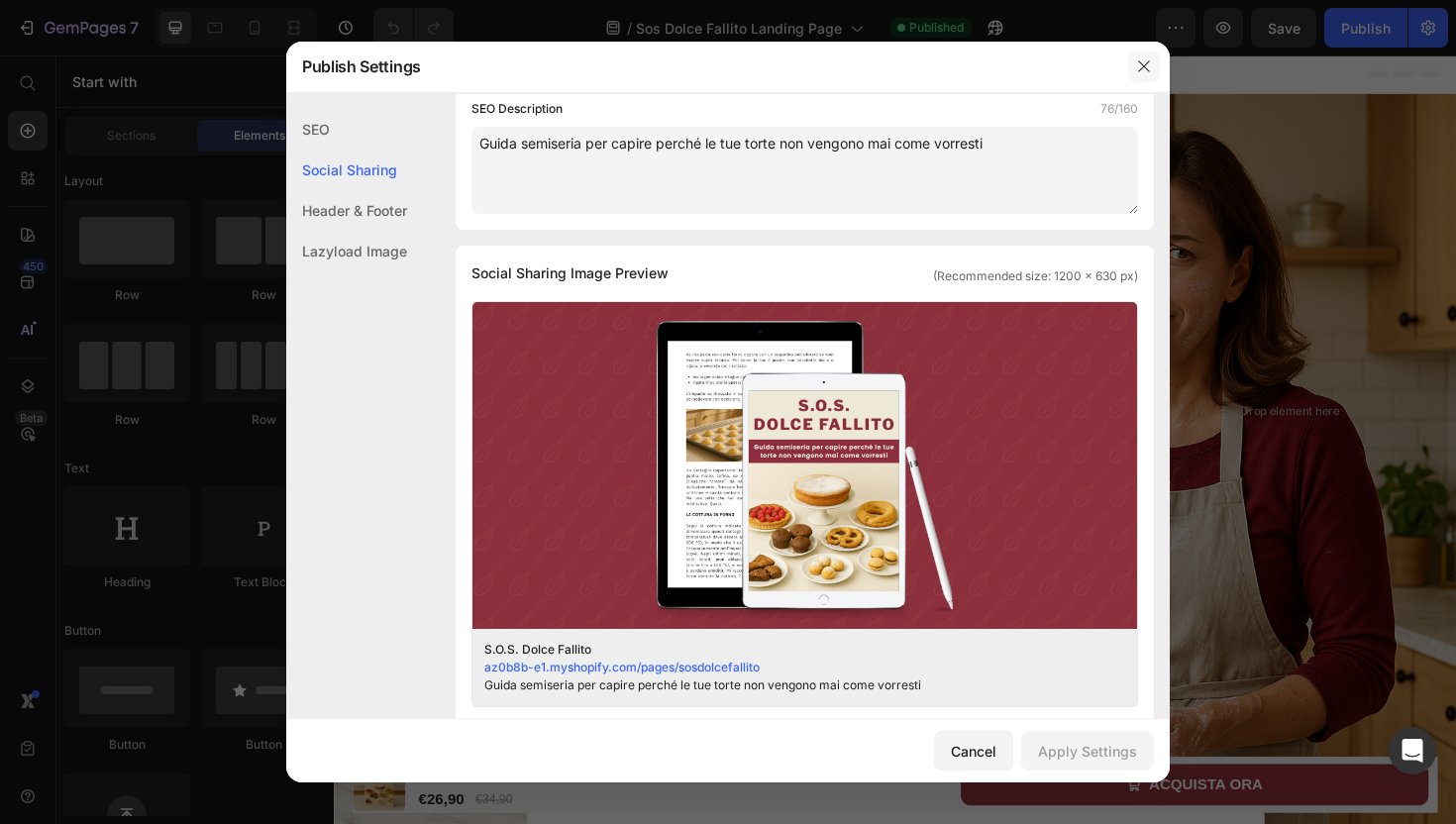 click 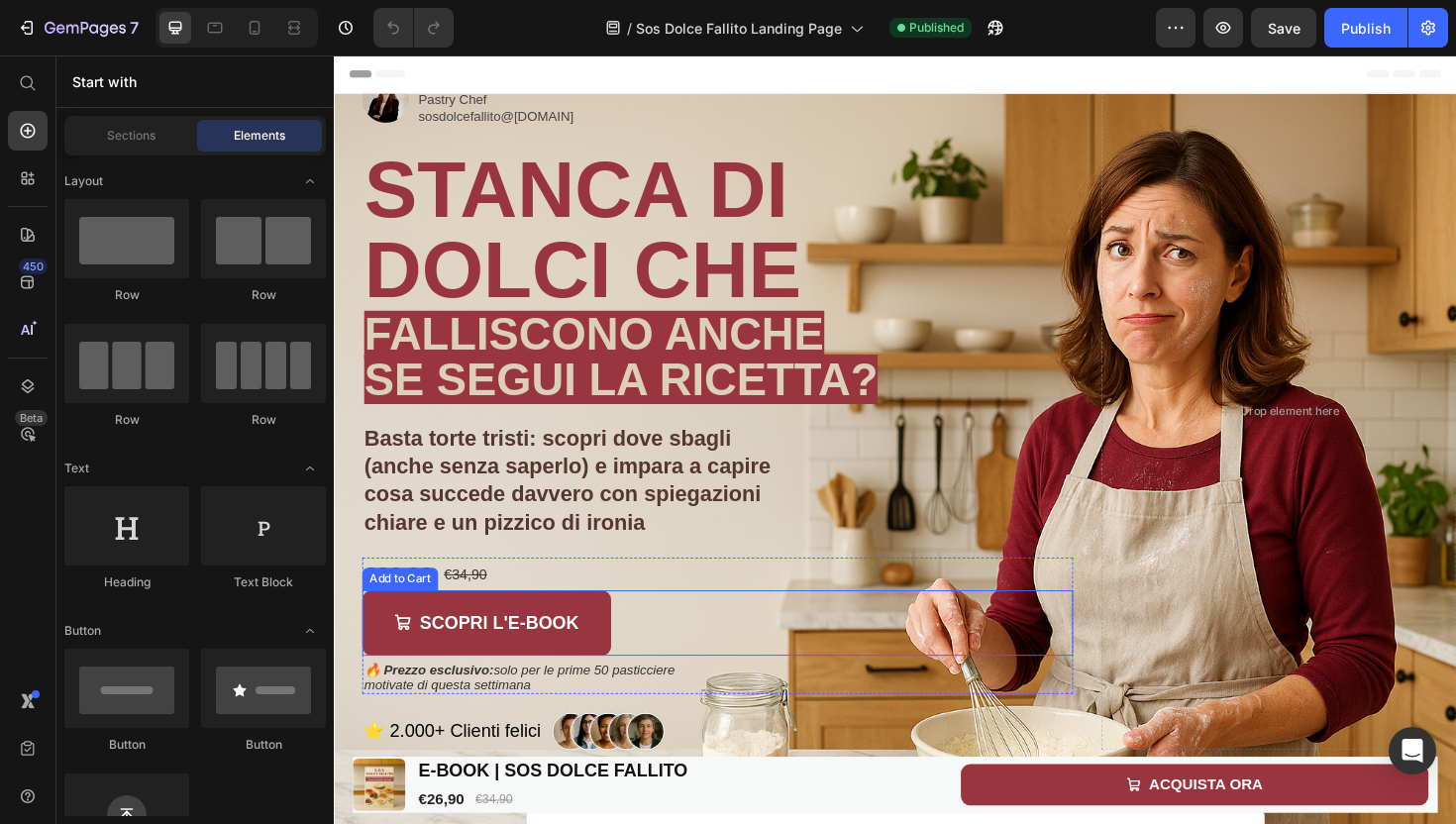 click on "SCOPRI L'E-BOOK" at bounding box center (495, 657) 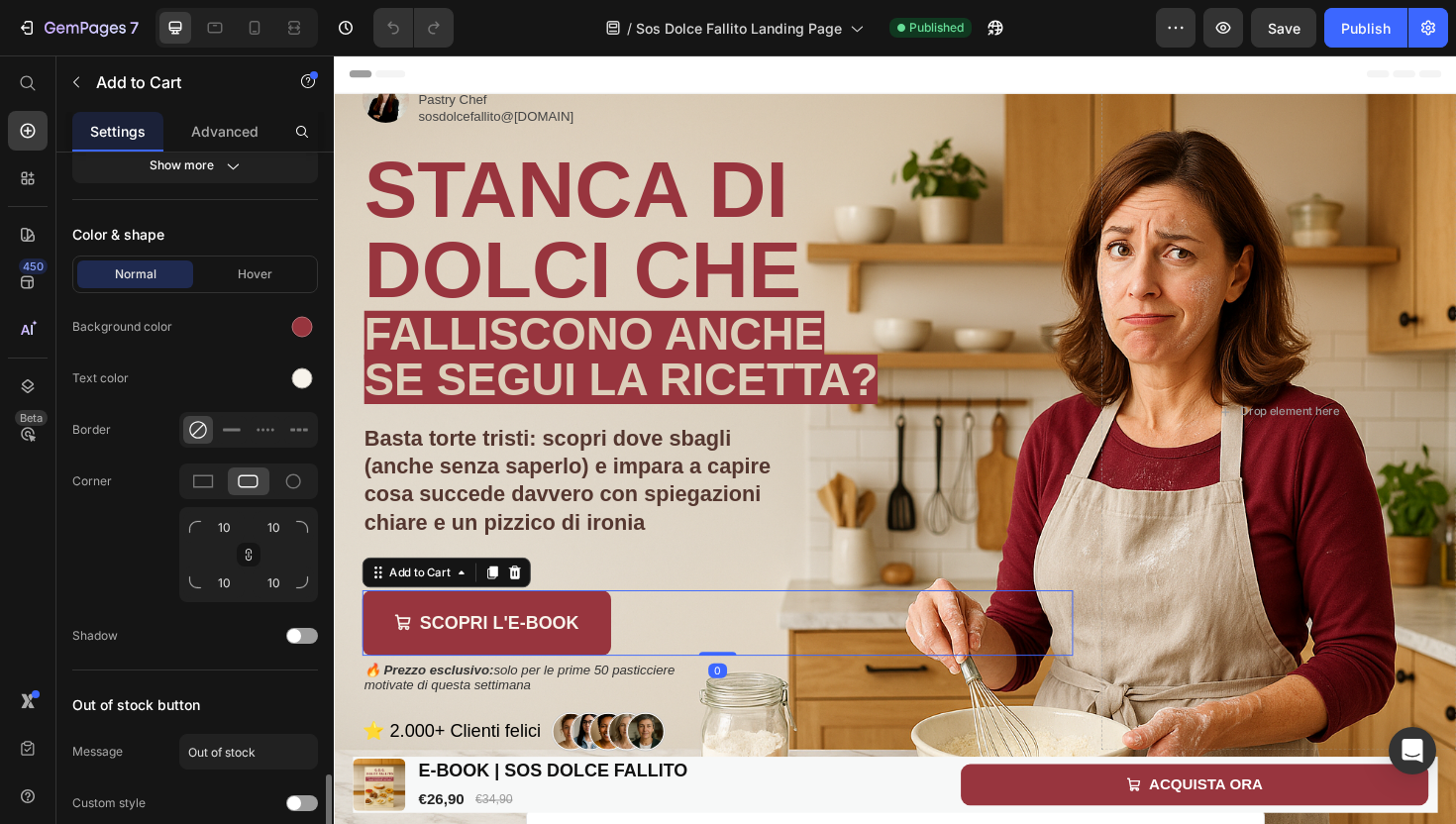 scroll, scrollTop: 1328, scrollLeft: 0, axis: vertical 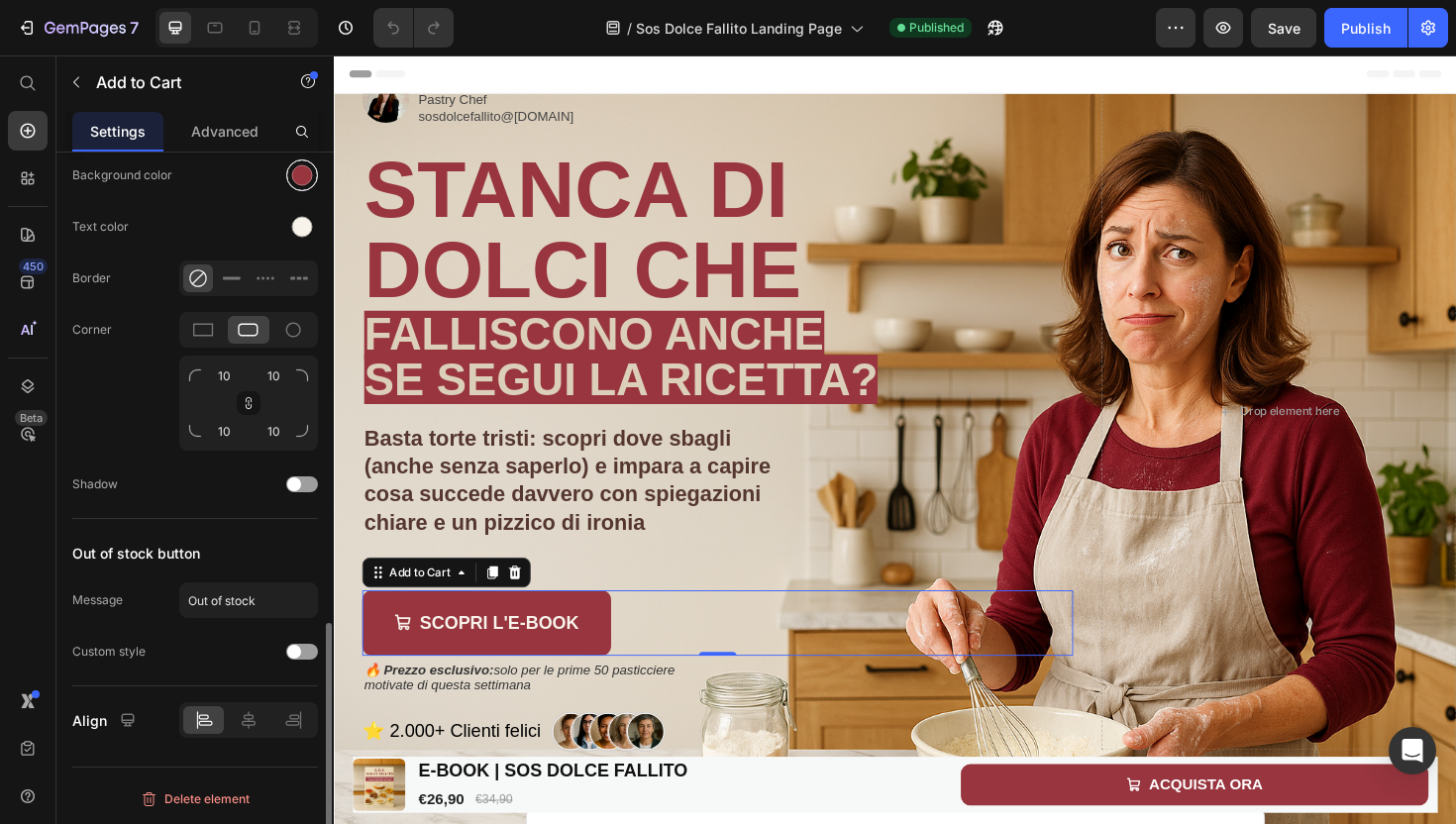 click at bounding box center (302, 175) 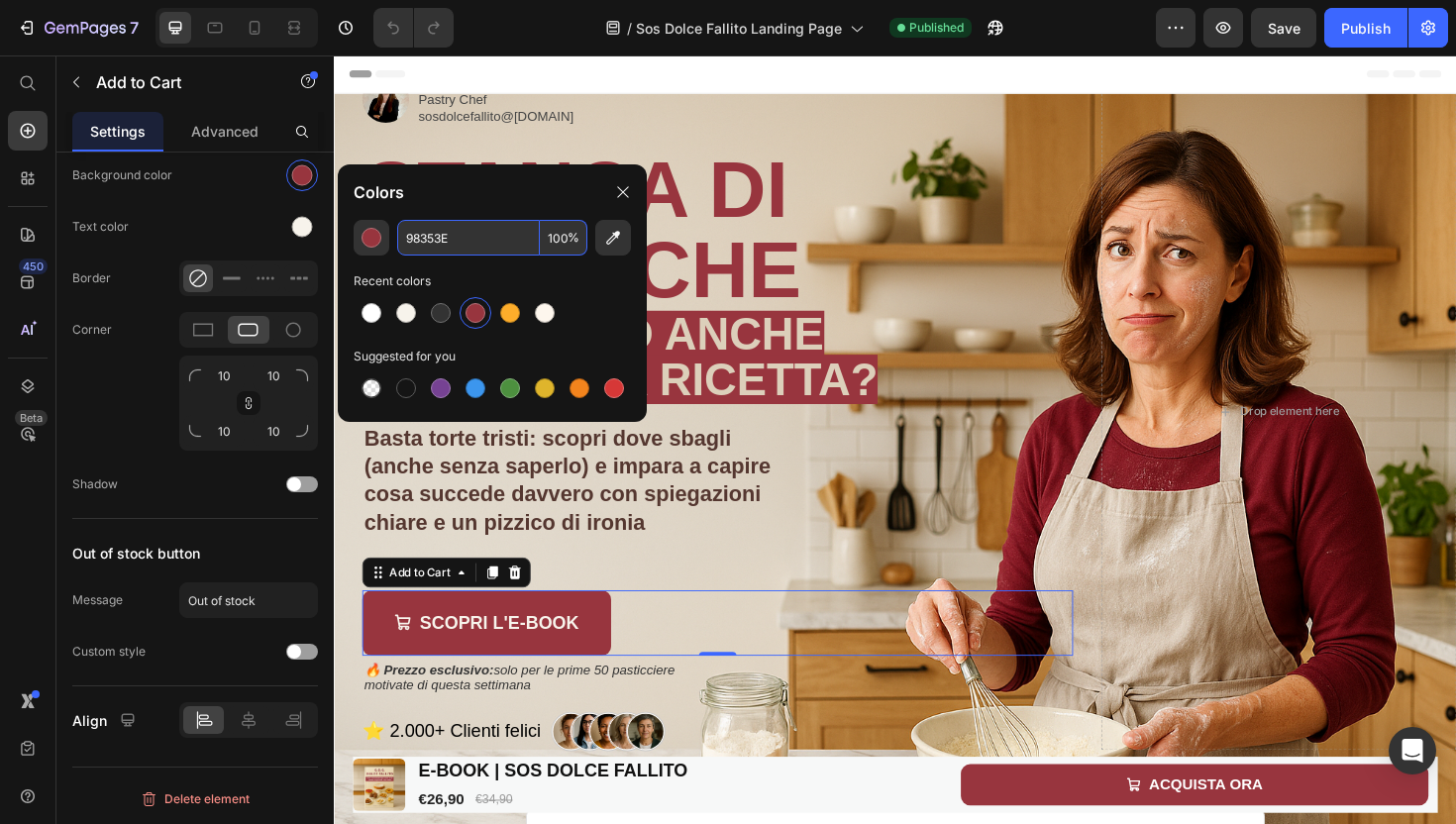 click on "98353E" at bounding box center [468, 238] 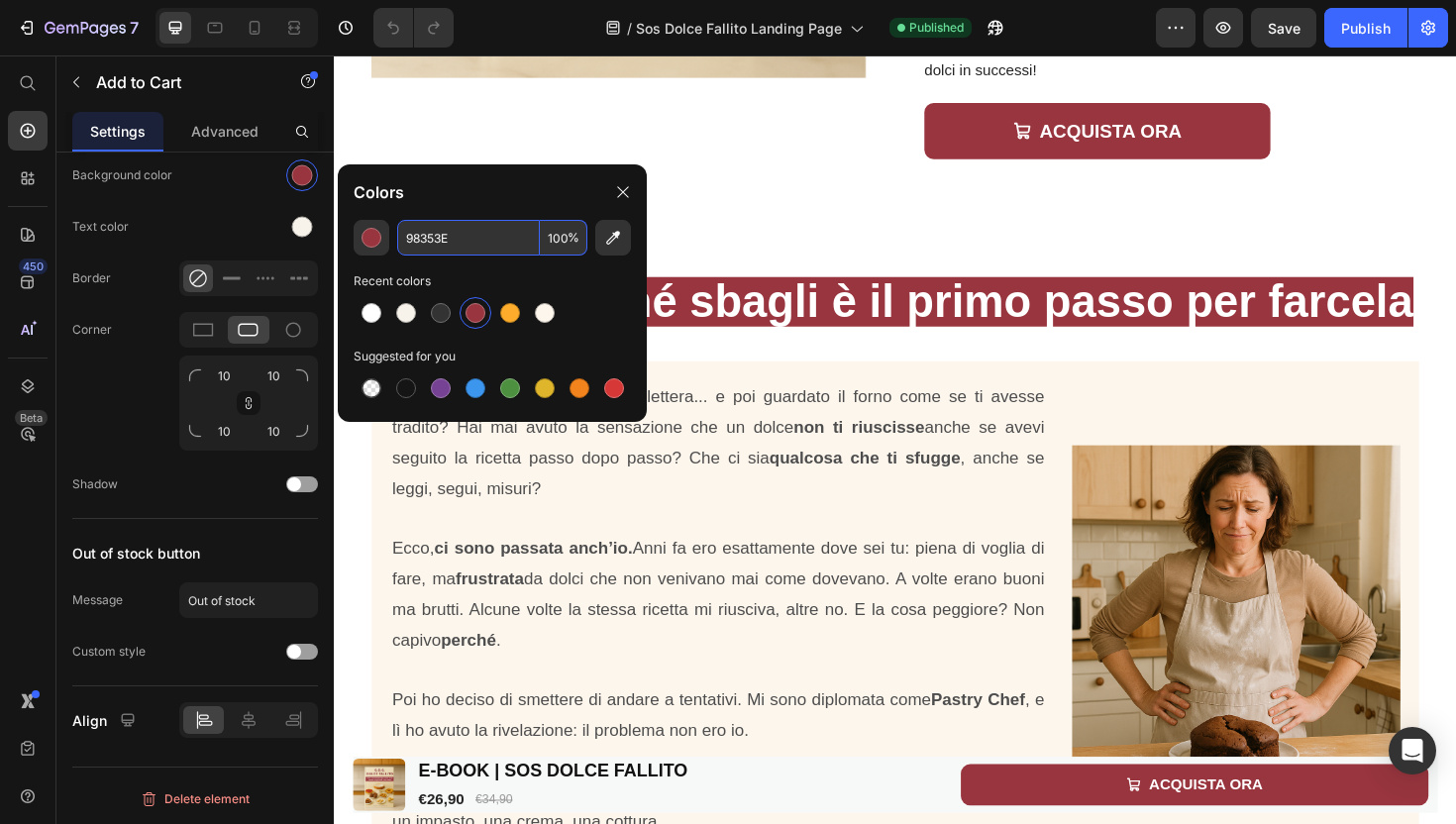 scroll, scrollTop: 1544, scrollLeft: 0, axis: vertical 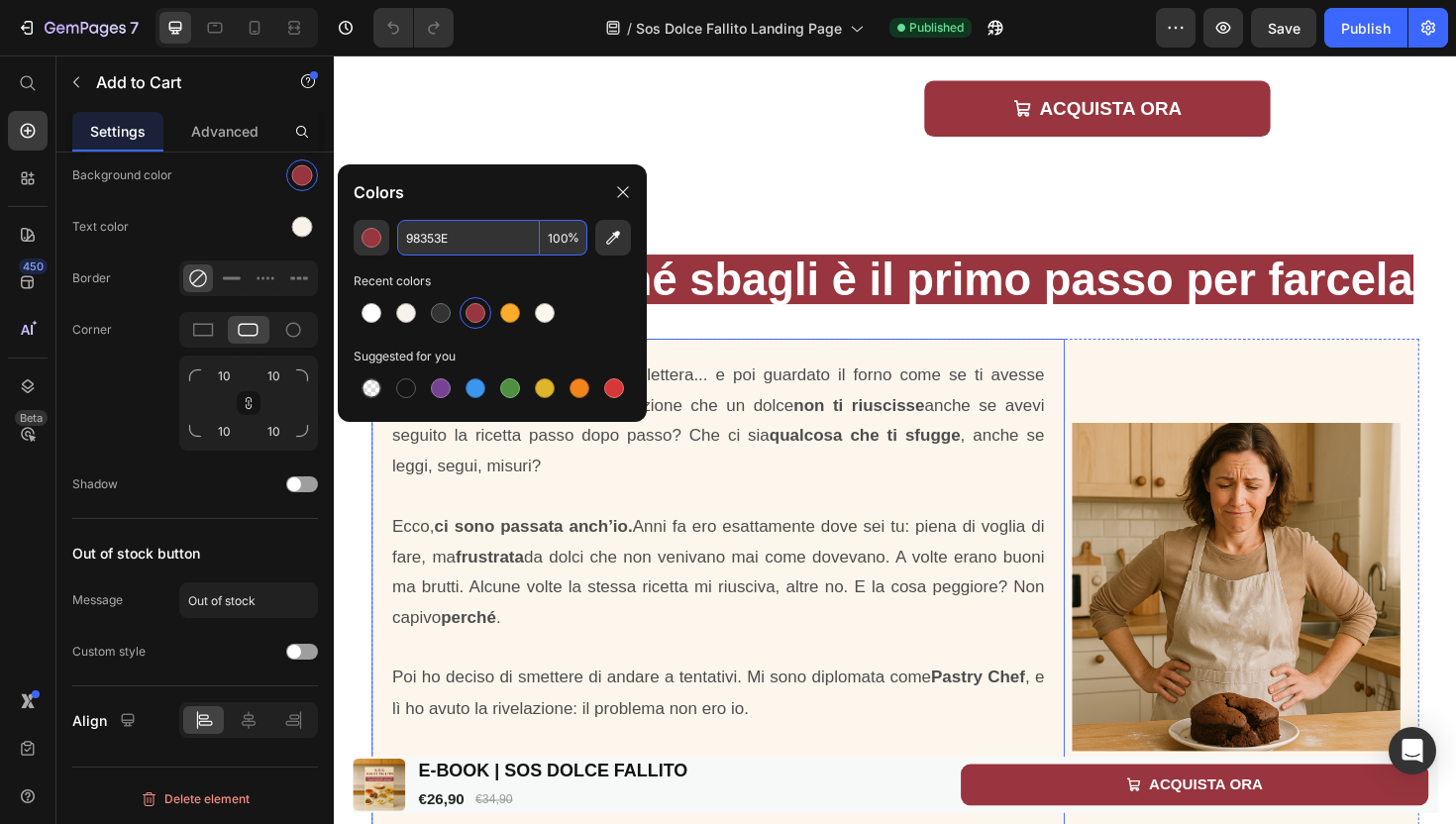 click at bounding box center (740, 522) 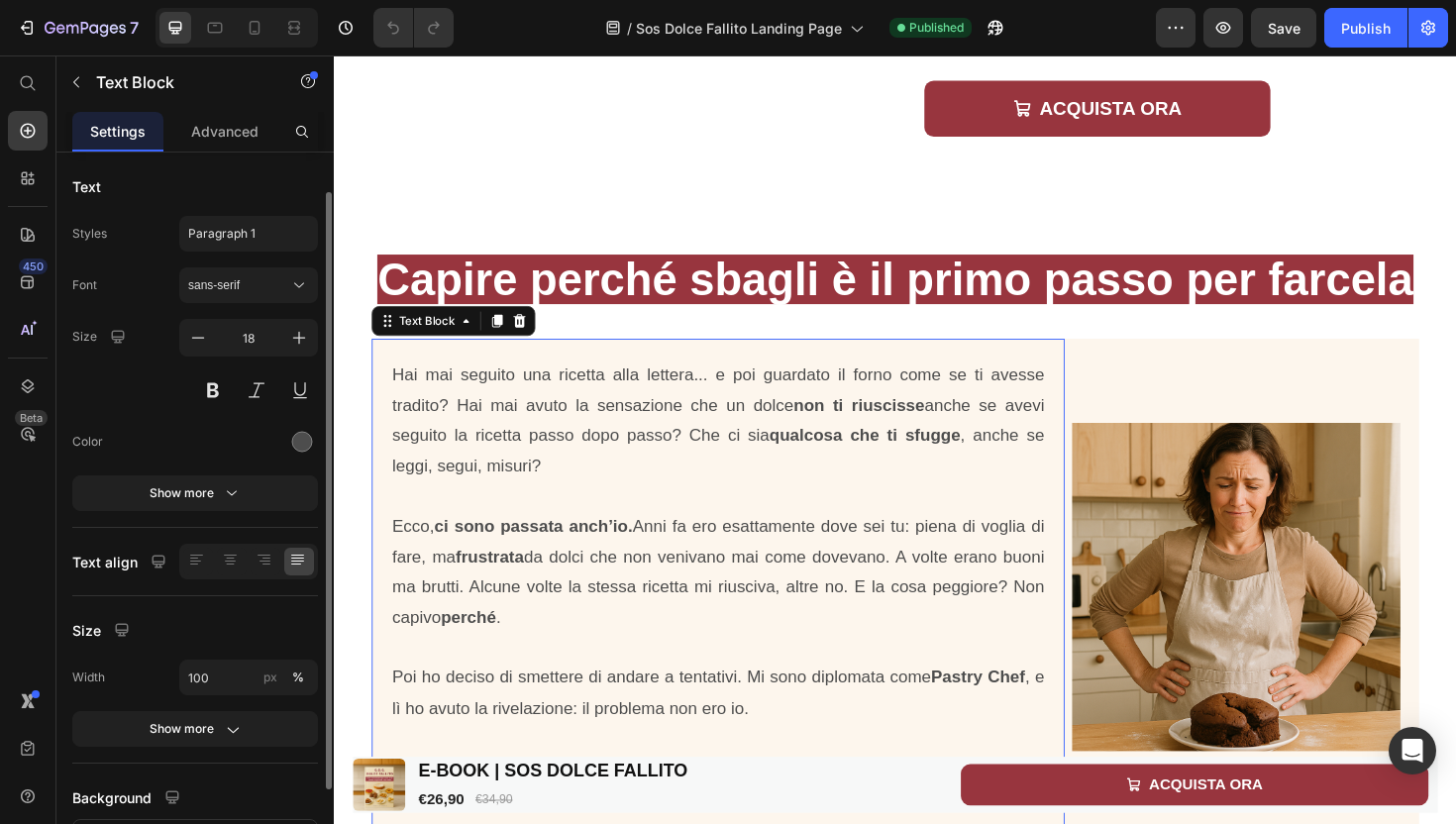 scroll, scrollTop: 158, scrollLeft: 0, axis: vertical 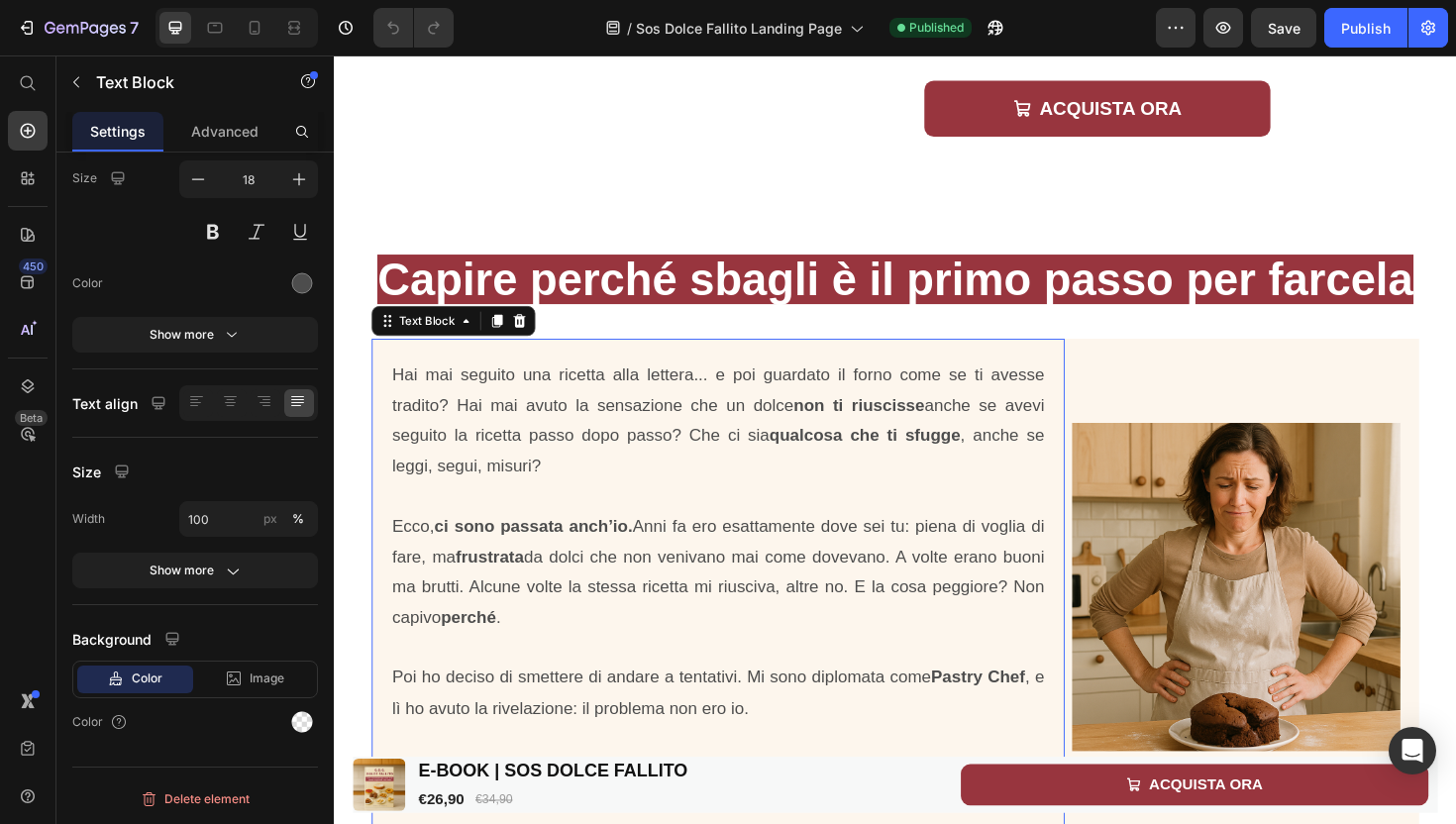 click at bounding box center (740, 522) 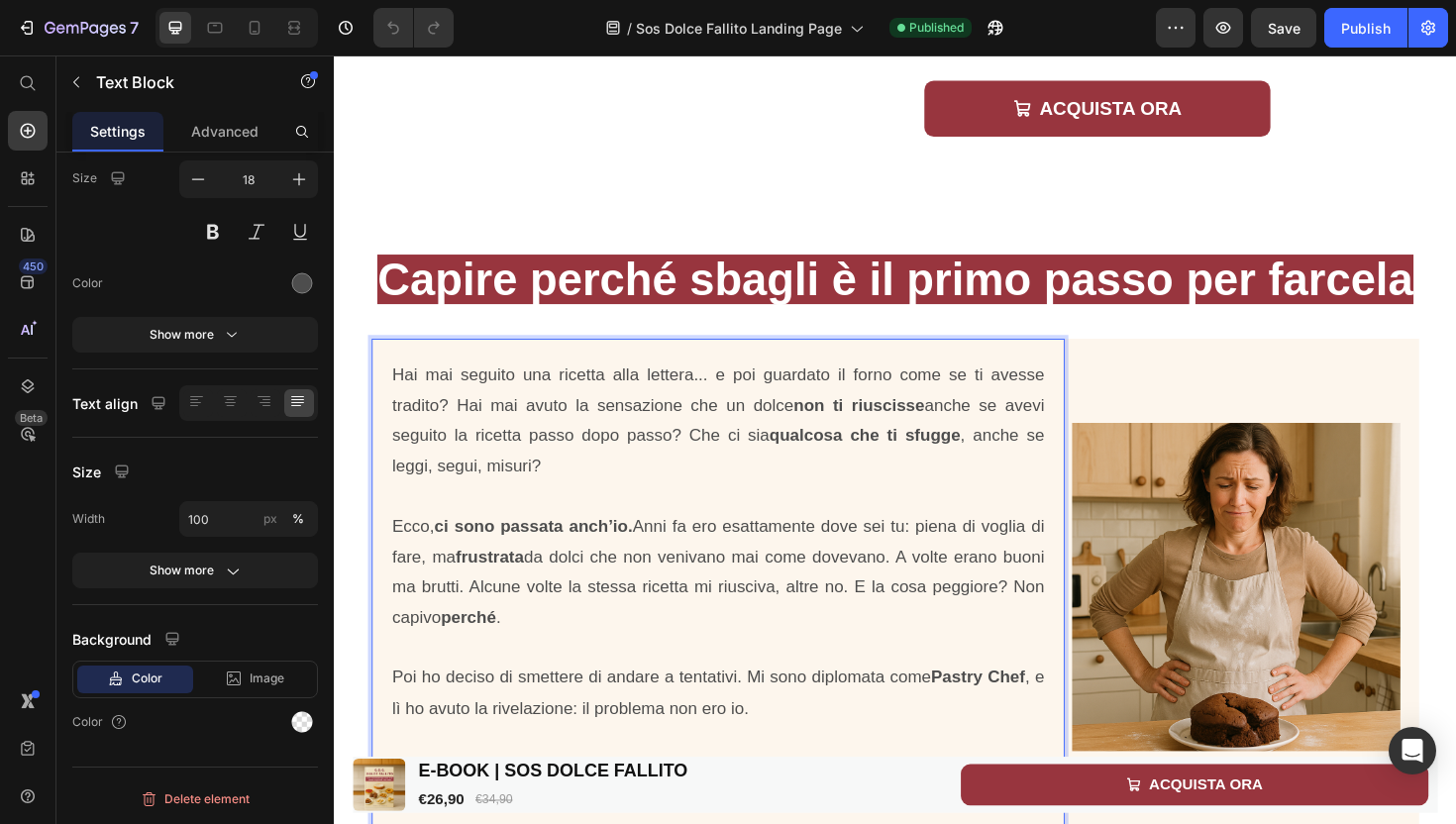 click on "Hai mai seguito una ricetta alla lettera... e poi guardato il forno come se ti avesse tradito? Hai mai avuto la sensazione che un dolce  non ti riuscisse  anche se avevi seguito la ricetta passo dopo passo? Che ci sia  qualcosa che ti sfugge , anche se leggi, segui, misuri?" at bounding box center [740, 442] 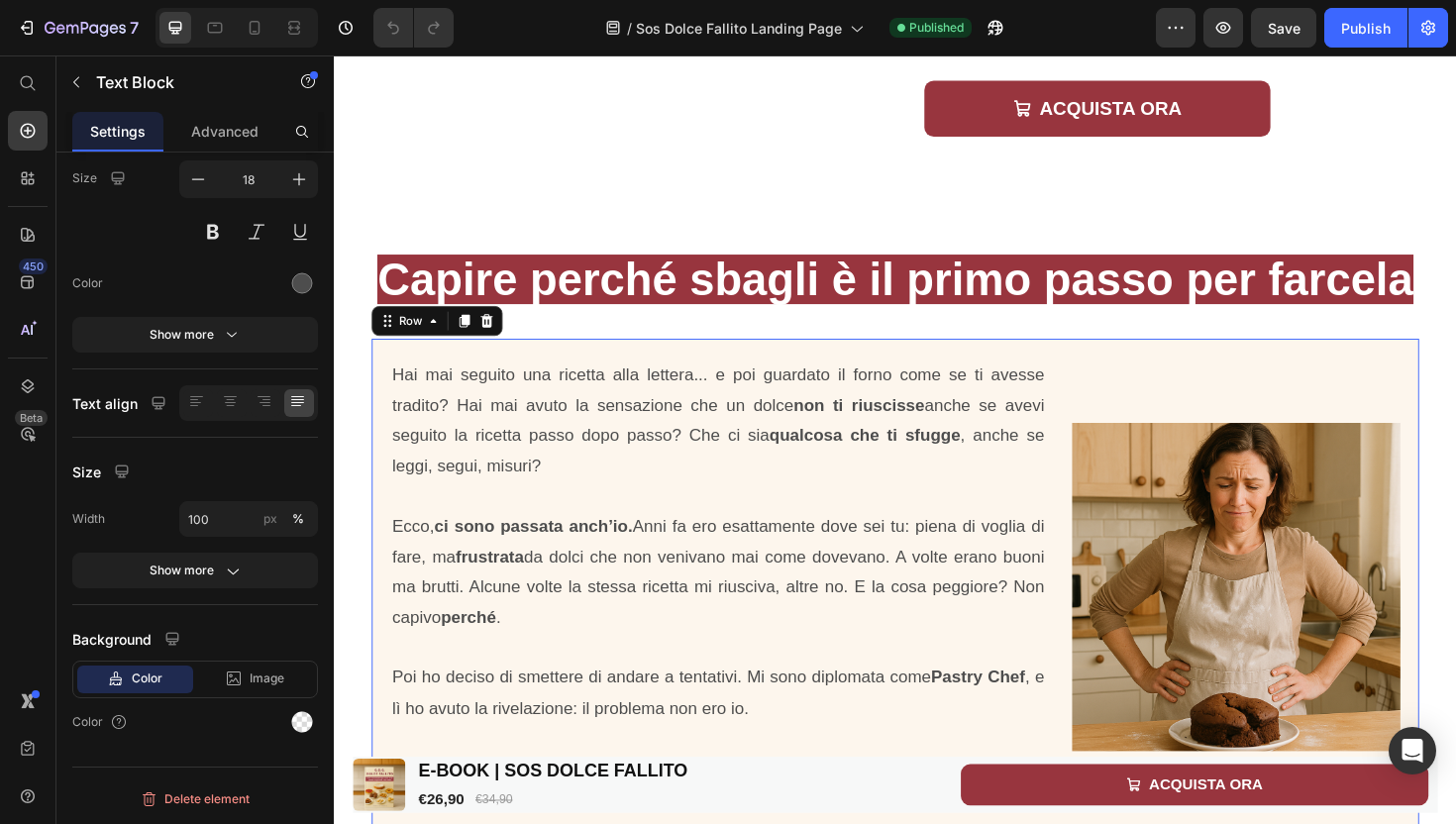click on "Image" at bounding box center (1299, 618) 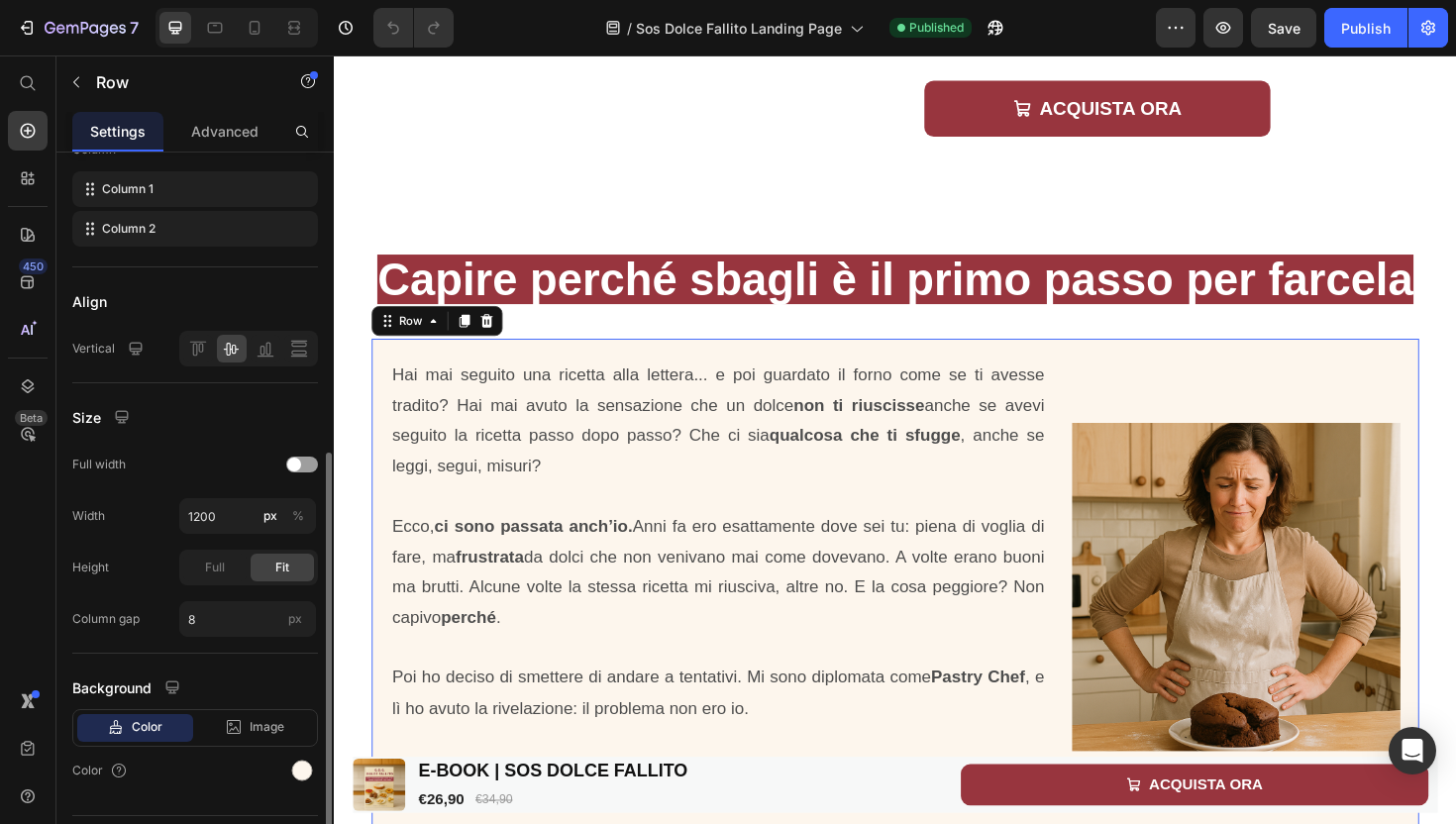 scroll, scrollTop: 382, scrollLeft: 0, axis: vertical 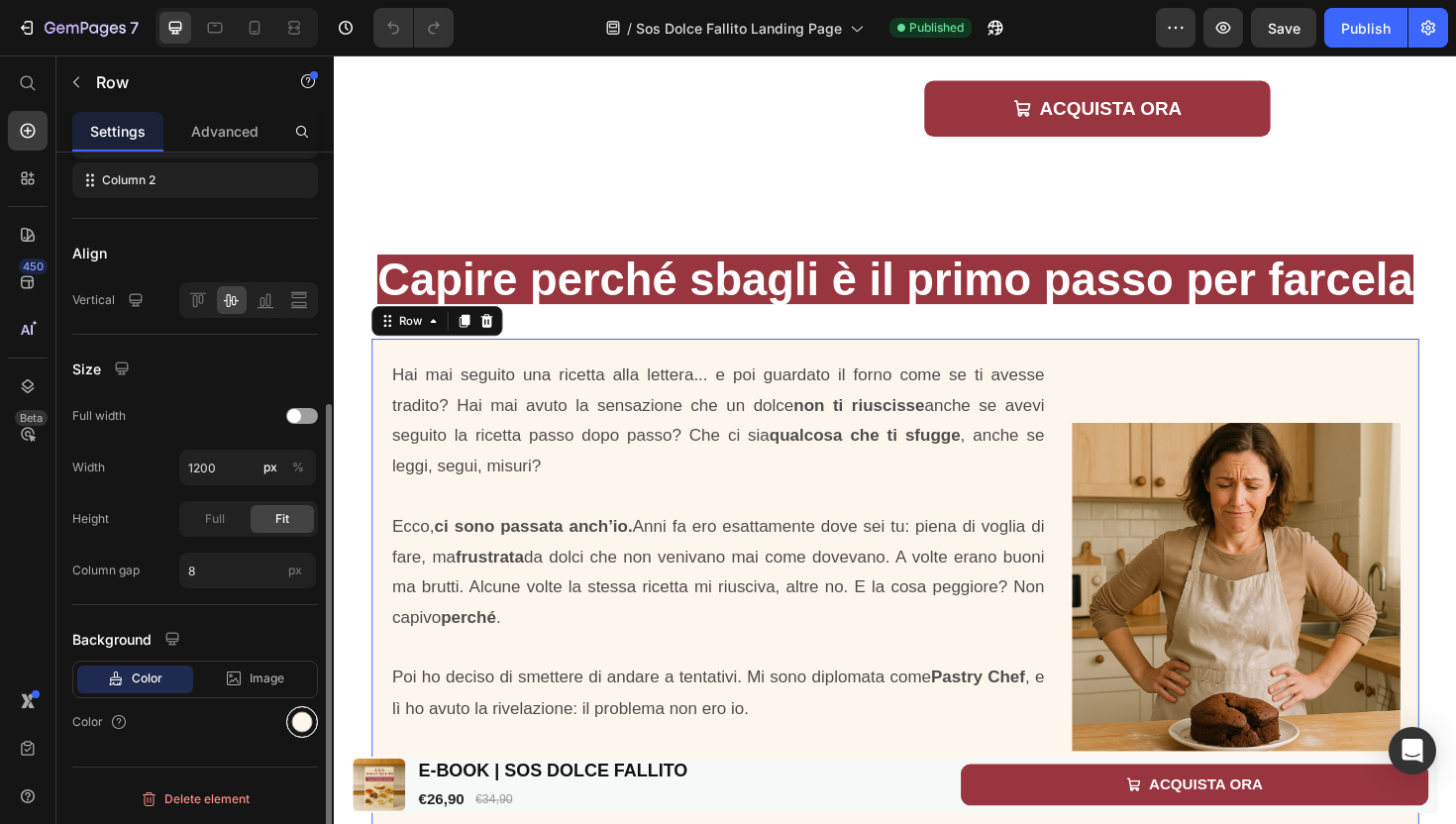 click at bounding box center (302, 722) 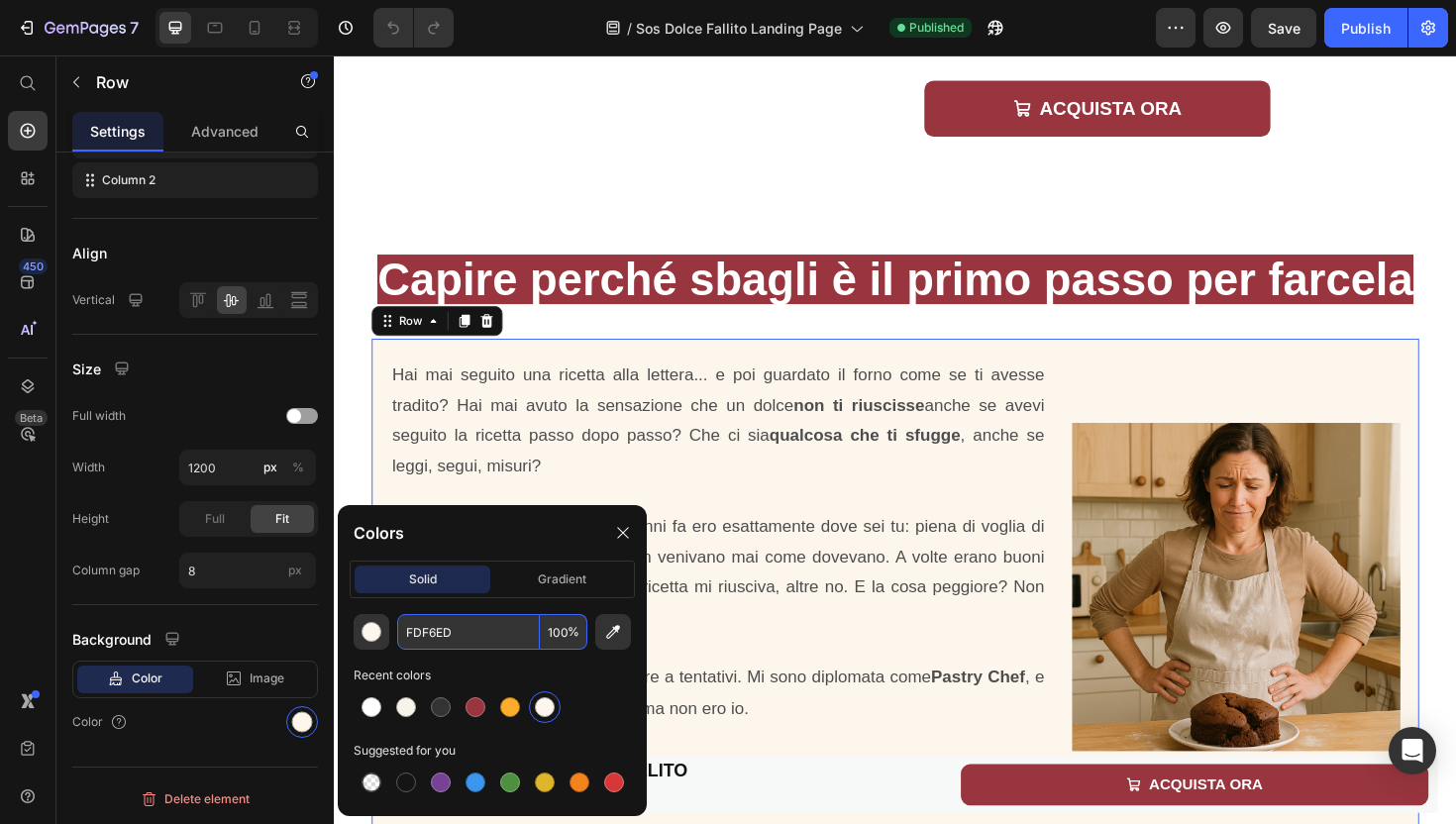 click on "FDF6ED" at bounding box center [468, 632] 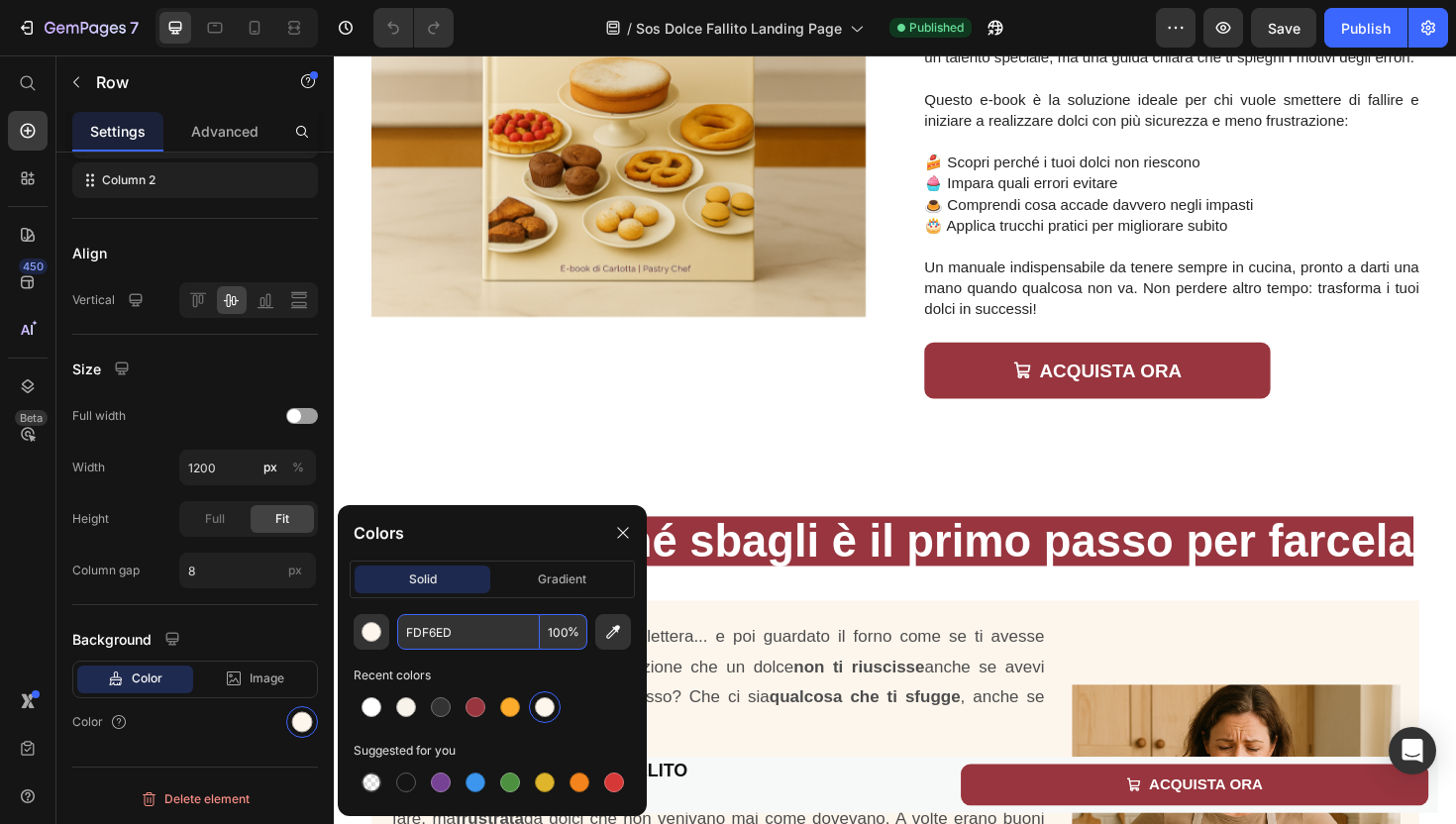 scroll, scrollTop: 0, scrollLeft: 0, axis: both 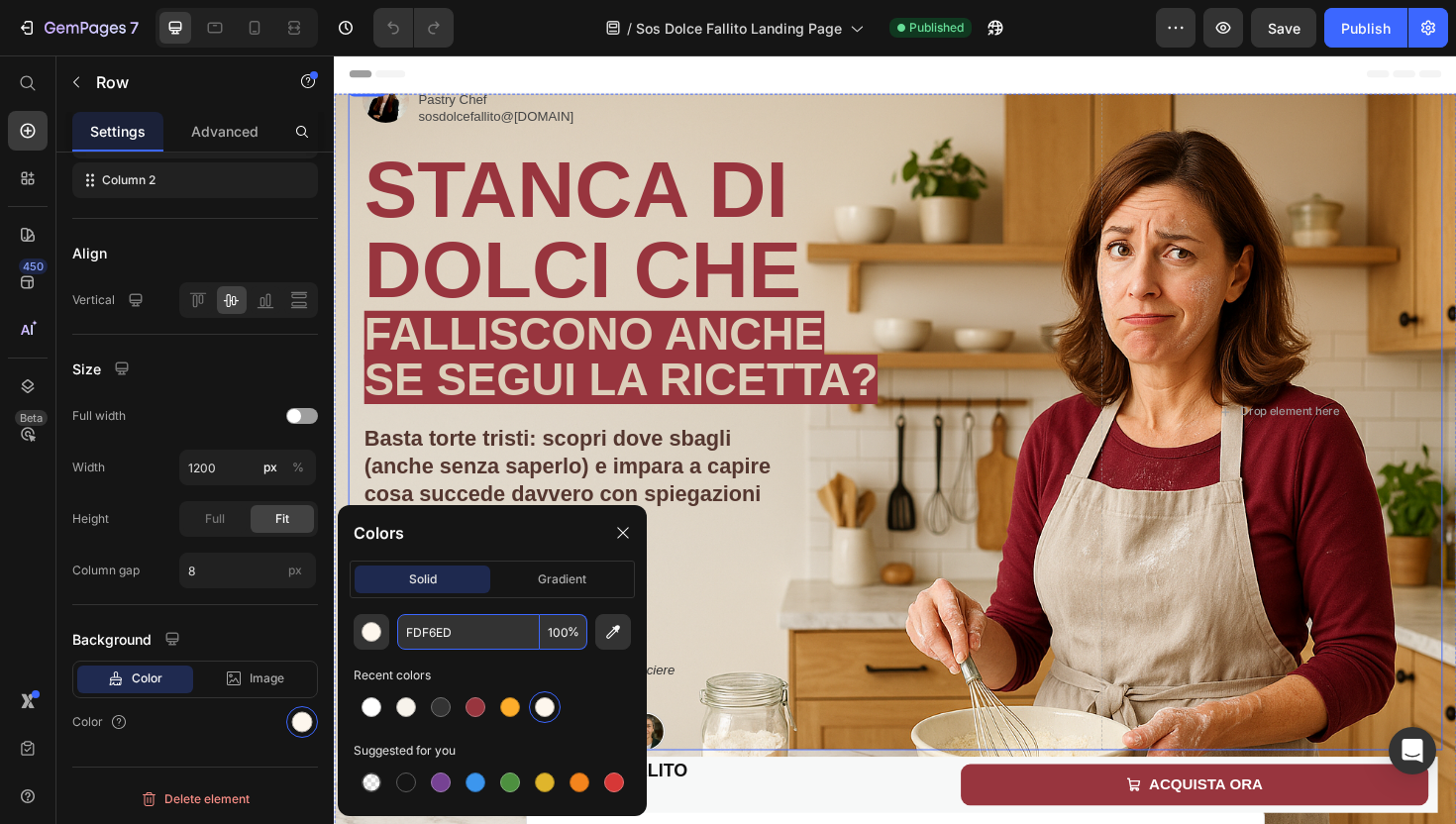 click on "Image Free shipping Text Block from The States Text Block Advanced List Image 30-Day FREE returns Text Block & Exchange Text Block Advanced List Row Image More than 60.000 Text Block Happy “Cattomers” Text Block Advanced List Image Secured Checkout Text Block using SSL Technology Text Block Advanced List Row                Title Line
Carlotta
Pastry Chef
sosdolcefallito@libero.it
Custom Code STANCA DI DOLCI CHE Heading FALLISCONO ANCHE SE SEGUI LA RICETTA? Text Block Basta torte tristi: scopri dove sbagli (anche senza saperlo) e impara a capire cosa succede davvero con spiegazioni chiare e un pizzico di ironia Text Block €26,90 Product Price €34,90 Product Price Row
SCOPRI L'E-BOOK Add to Cart 🔥 Prezzo esclusivo:  solo per le prime 50 pasticciere motivate di questa settimana Text Block Product
⭐ 2.000+ Clienti felici
Custom Code Row" at bounding box center [928, 433] 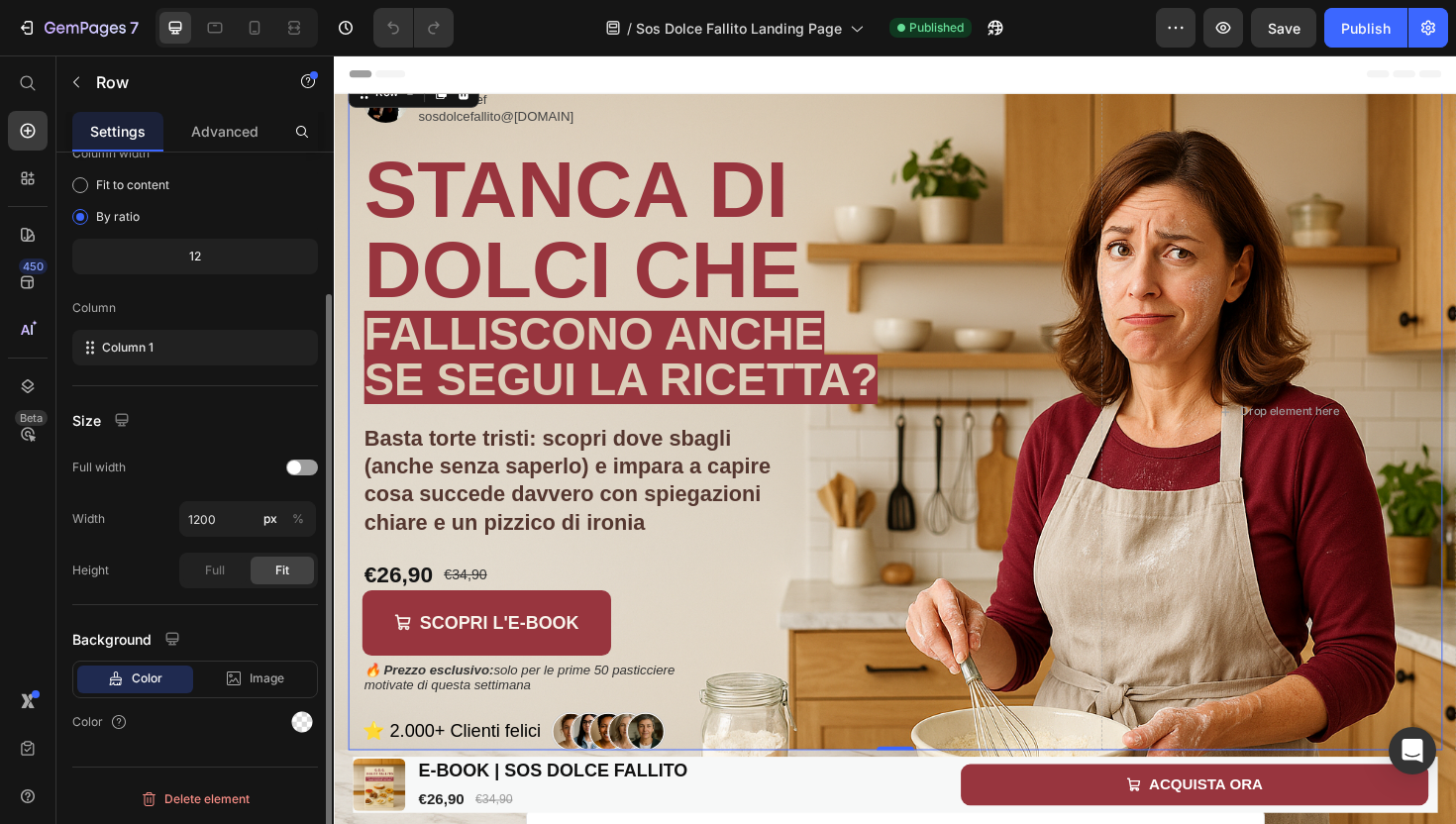 click on "Image Free shipping Text Block from The States Text Block Advanced List Image 30-Day FREE returns Text Block & Exchange Text Block Advanced List Row Image More than 60.000 Text Block Happy “Cattomers” Text Block Advanced List Image Secured Checkout Text Block using SSL Technology Text Block Advanced List Row                Title Line
Carlotta
Pastry Chef
sosdolcefallito@libero.it
Custom Code STANCA DI DOLCI CHE Heading FALLISCONO ANCHE SE SEGUI LA RICETTA? Text Block Basta torte tristi: scopri dove sbagli (anche senza saperlo) e impara a capire cosa succede davvero con spiegazioni chiare e un pizzico di ironia Text Block €26,90 Product Price €34,90 Product Price Row
SCOPRI L'E-BOOK Add to Cart 🔥 Prezzo esclusivo:  solo per le prime 50 pasticciere motivate di questa settimana Text Block Product
⭐ 2.000+ Clienti felici
Custom Code Row" at bounding box center [928, 433] 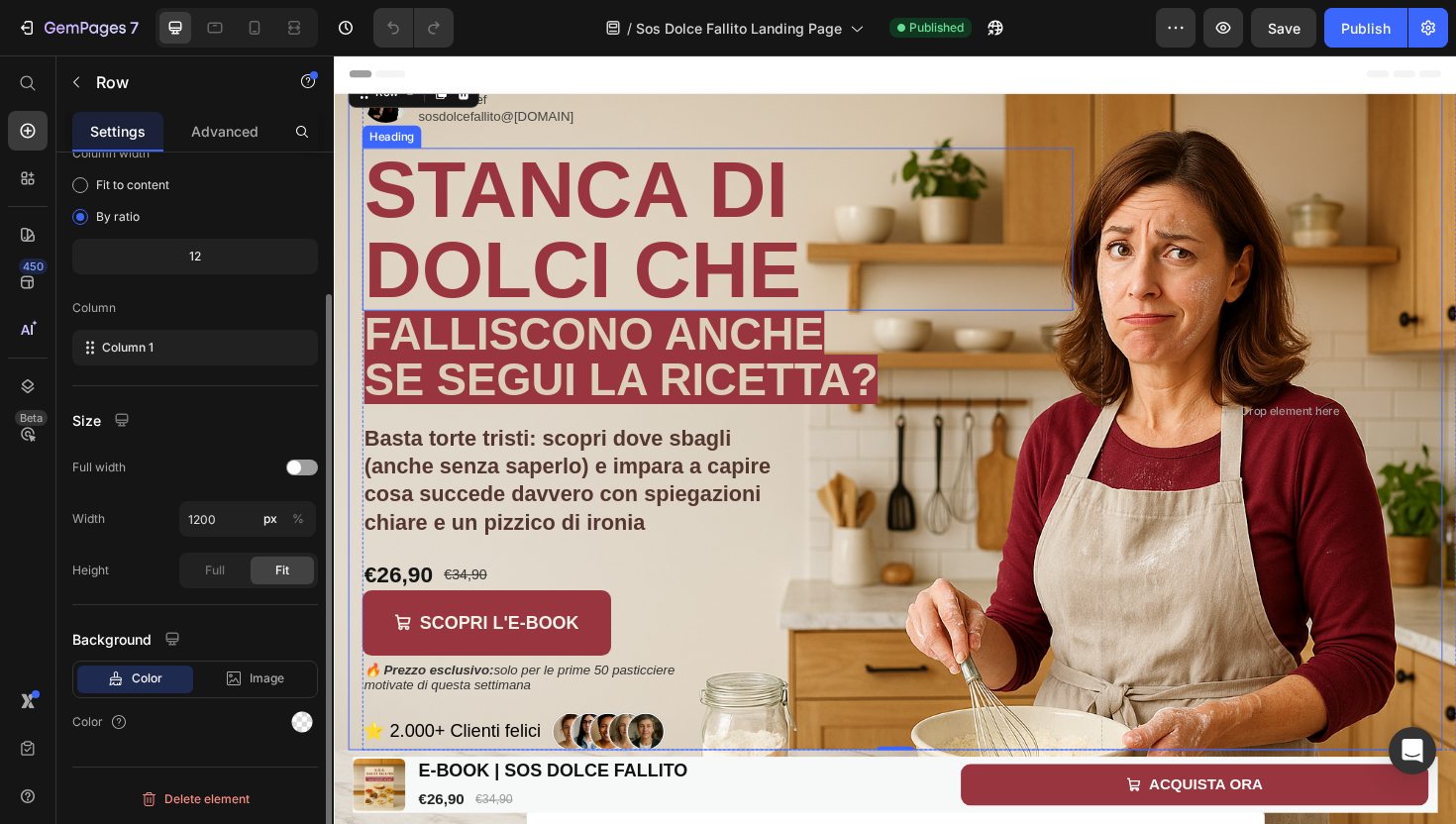 click on "STANCA DI" at bounding box center [589, 197] 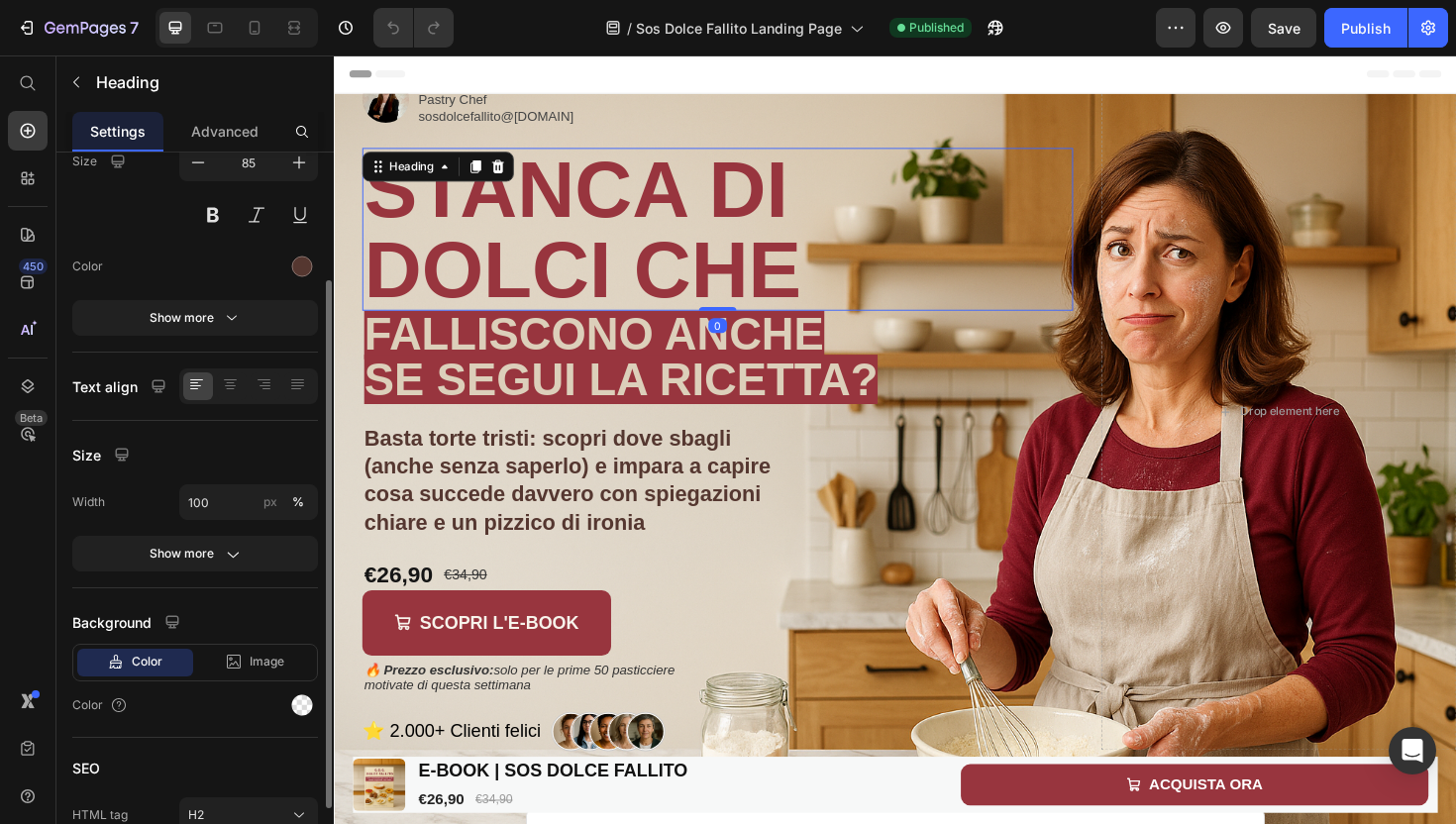 scroll, scrollTop: 0, scrollLeft: 0, axis: both 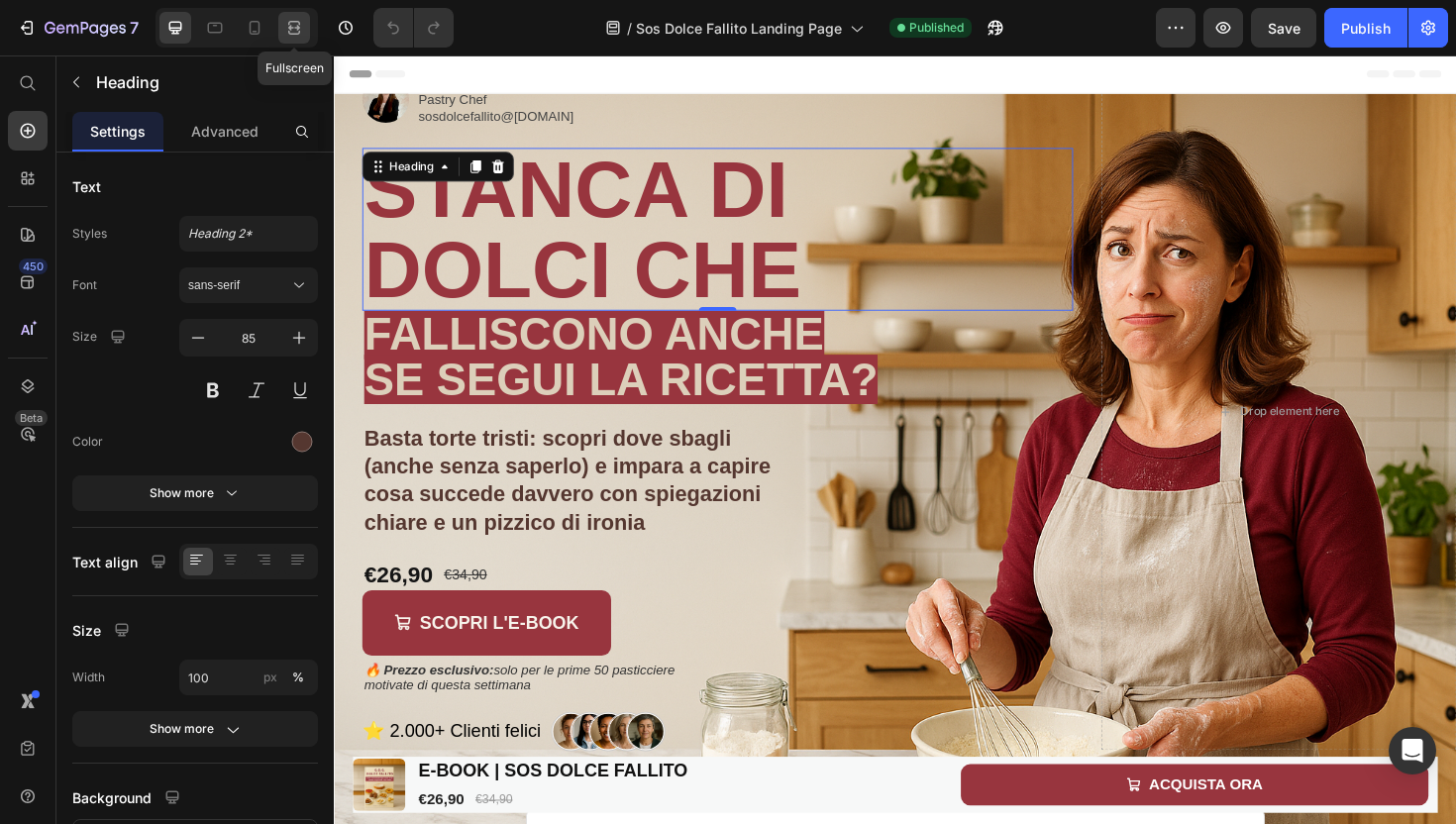 click 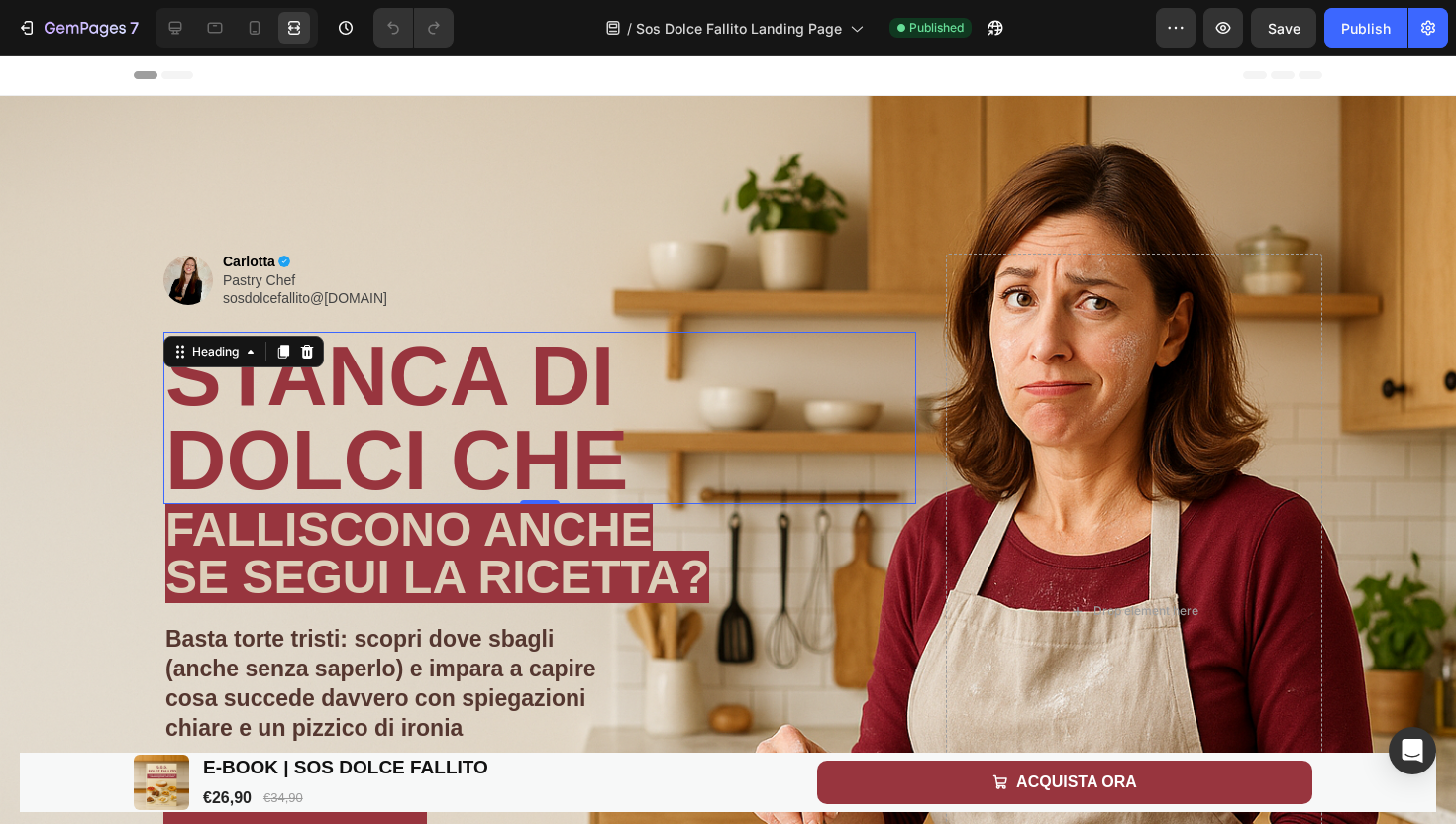 scroll, scrollTop: 77, scrollLeft: 0, axis: vertical 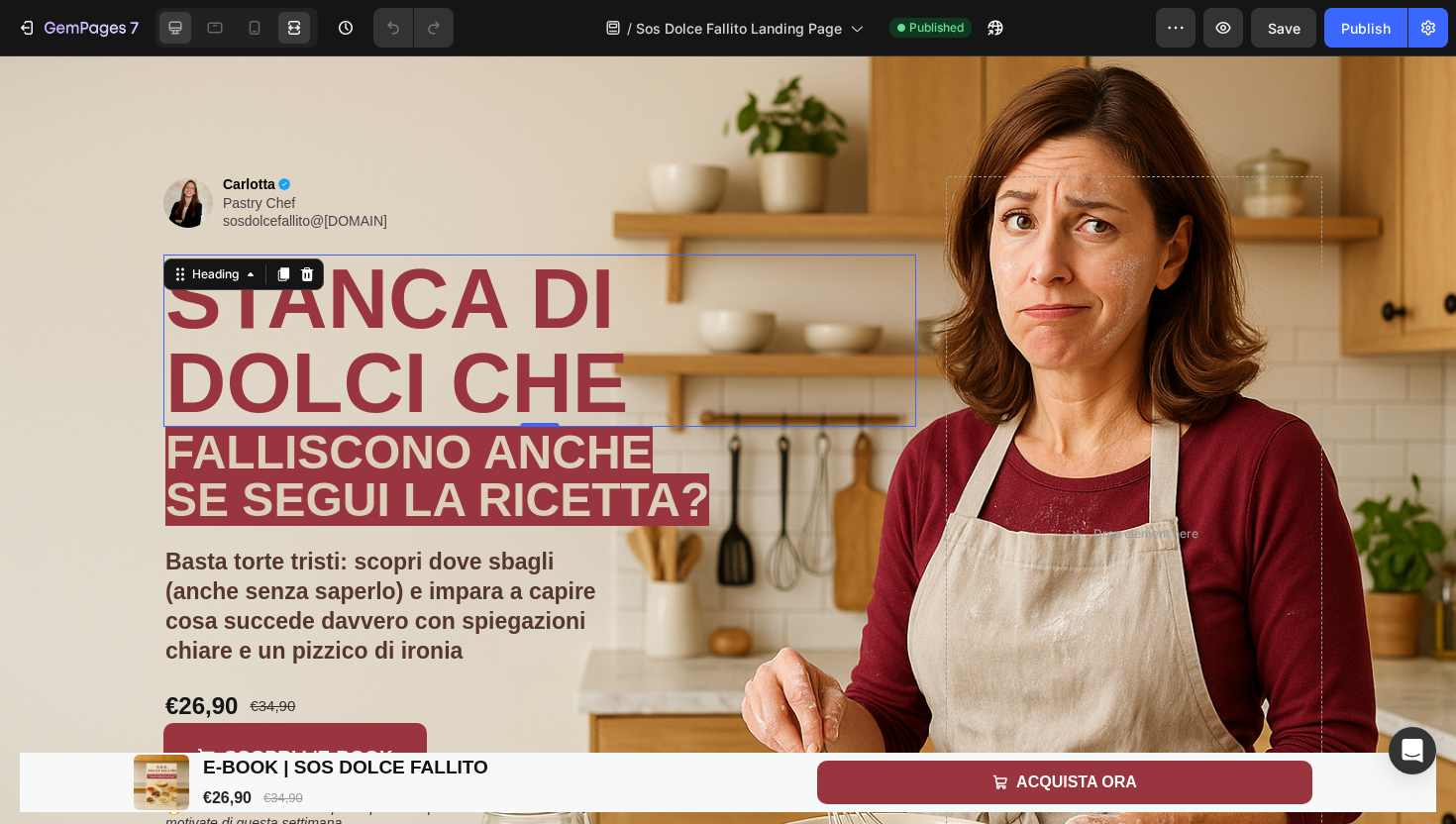 click 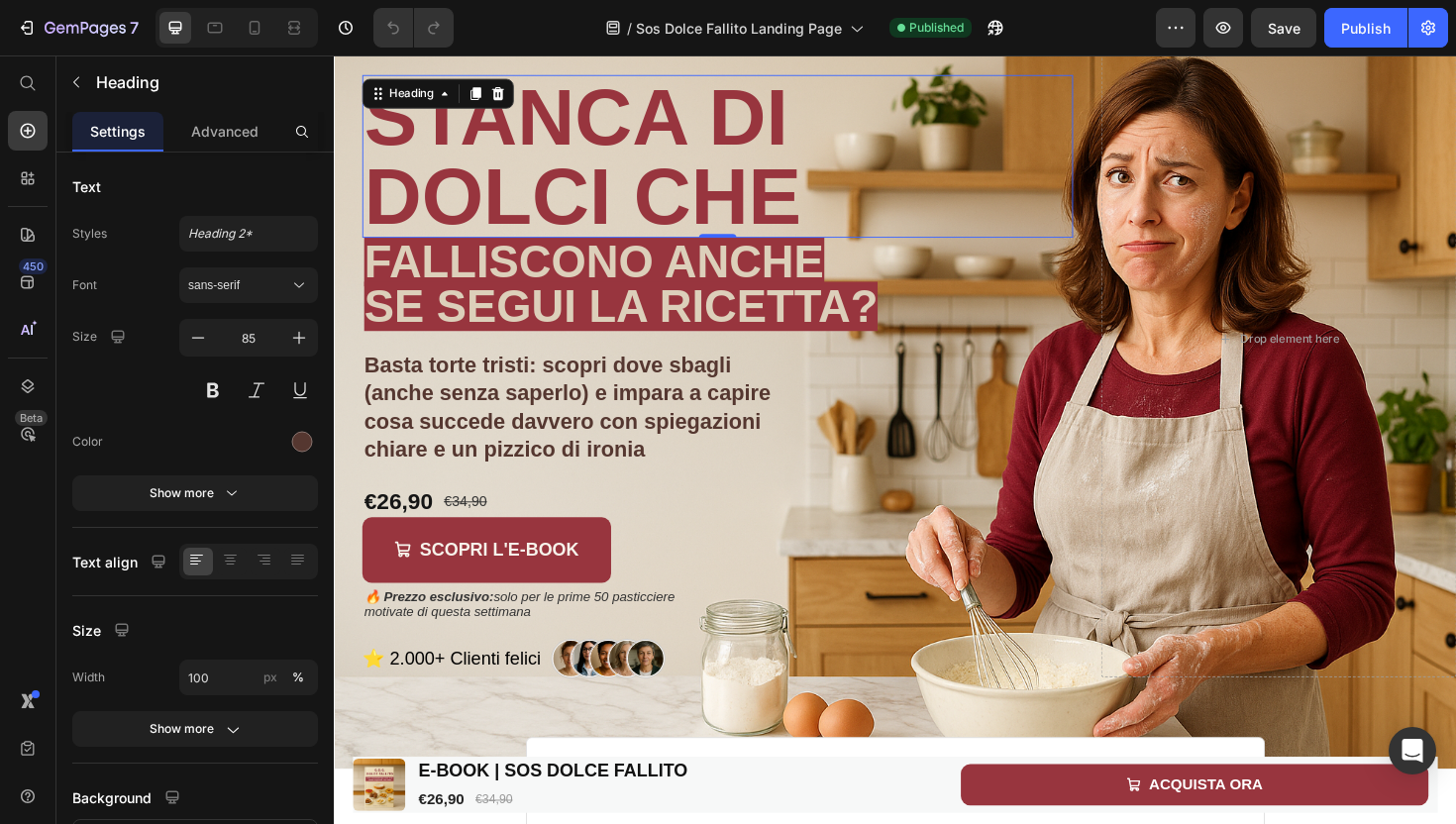 scroll, scrollTop: 0, scrollLeft: 0, axis: both 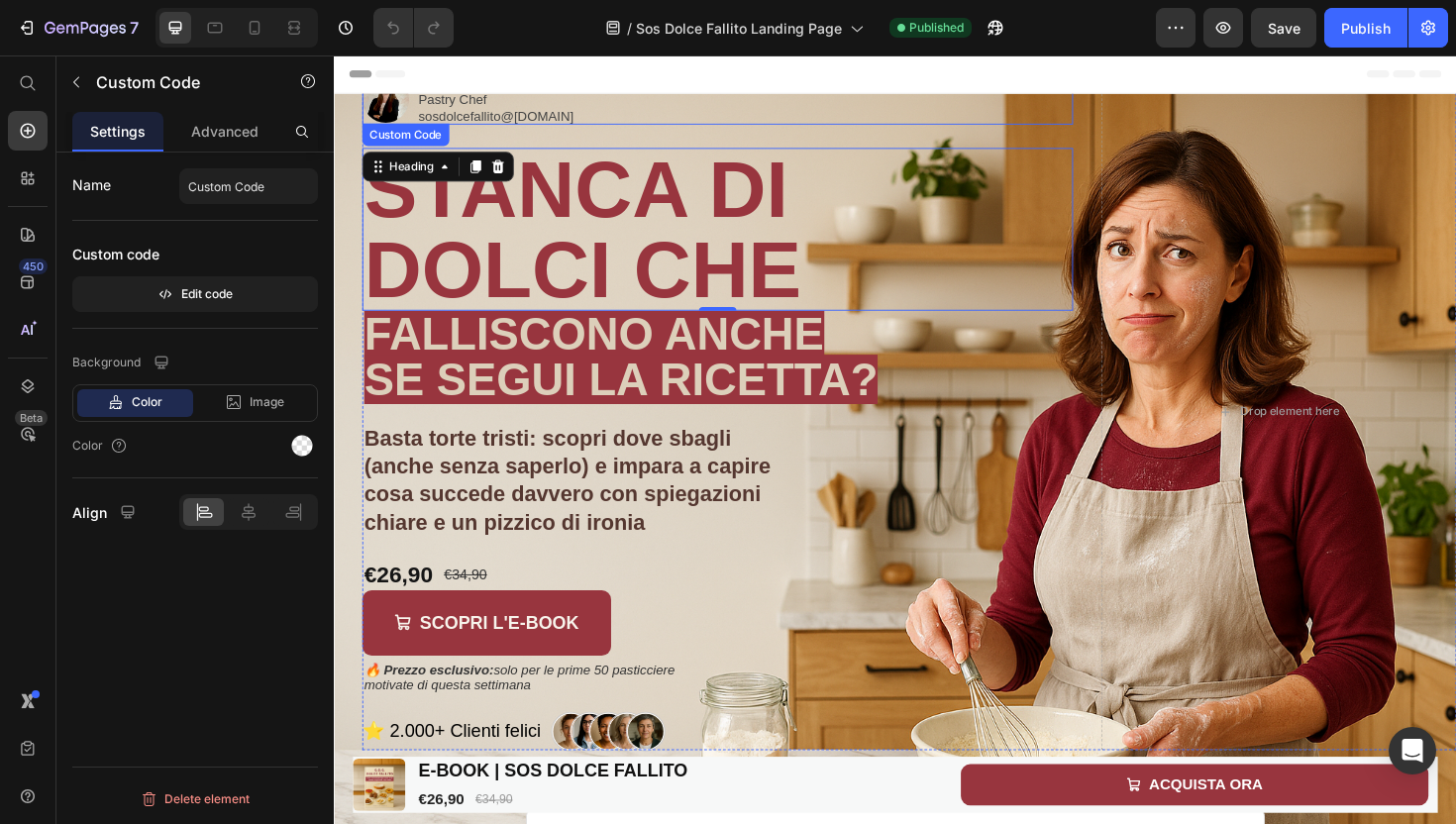 click on "sosdolcefallito@[DOMAIN]" at bounding box center (505, 120) 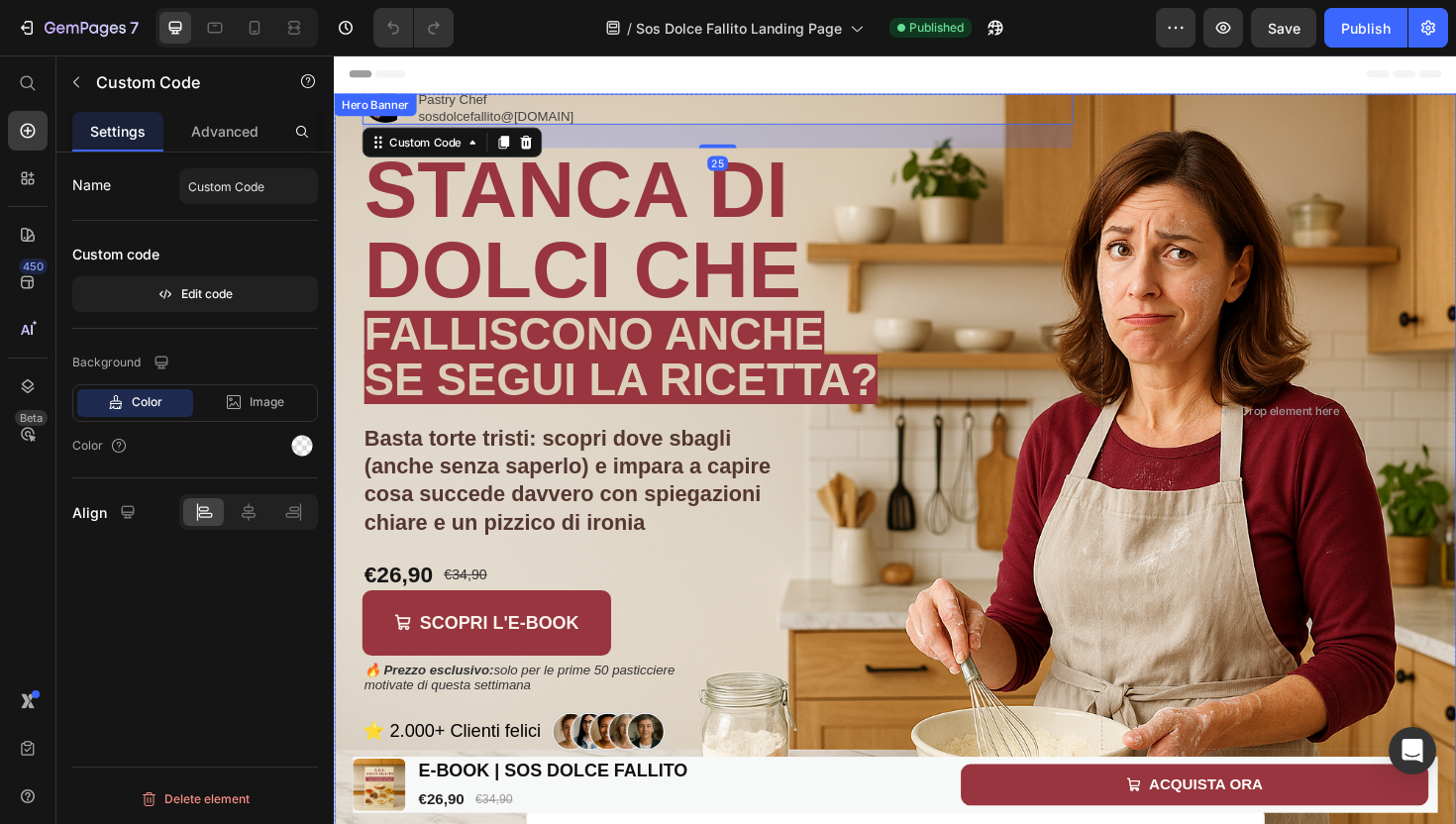 click on "Image Image Free shipping Text Block from The States Text Block Advanced List Image 30-Day FREE returns Text Block & Exchange Text Block Advanced List Row Image More than 60.000 Text Block Happy “Cattomers” Text Block Advanced List Image Secured Checkout Text Block using SSL Technology Text Block Advanced List Row                Title Line
Carlotta
Pastry Chef
sosdolcefallito@libero.it
Custom Code   25 STANCA DI DOLCI CHE Heading FALLISCONO ANCHE SE SEGUI LA RICETTA? Text Block Basta torte tristi: scopri dove sbagli (anche senza saperlo) e impara a capire cosa succede davvero con spiegazioni chiare e un pizzico di ironia Text Block €26,90 Product Price €34,90 Product Price Row
SCOPRI L'E-BOOK Add to Cart 🔥 Prezzo esclusivo:  solo per le prime 50 pasticciere motivate di questa settimana Text Block Product
⭐ 2.000+ Clienti felici
Row" at bounding box center (928, 433) 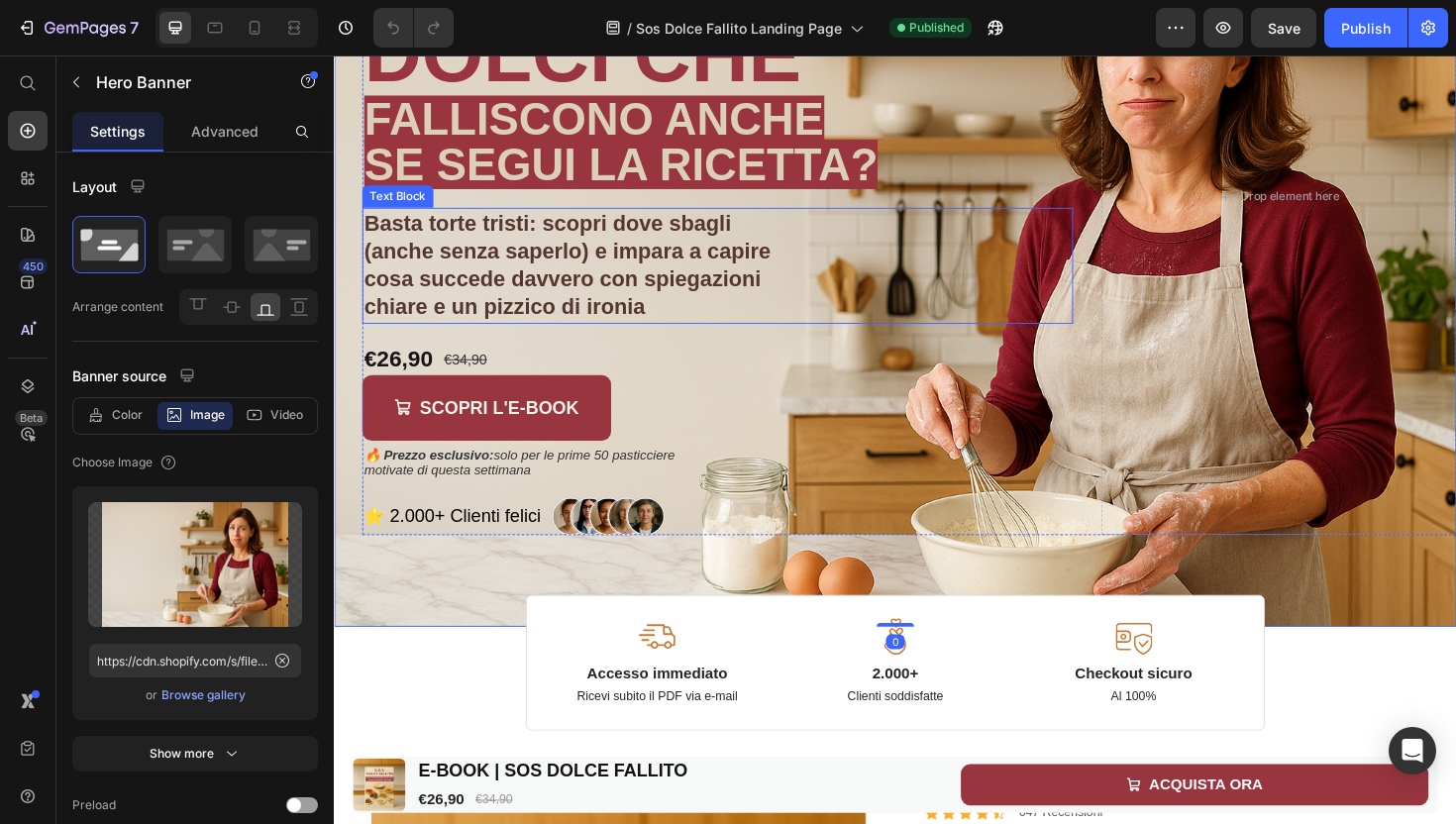 scroll, scrollTop: 0, scrollLeft: 0, axis: both 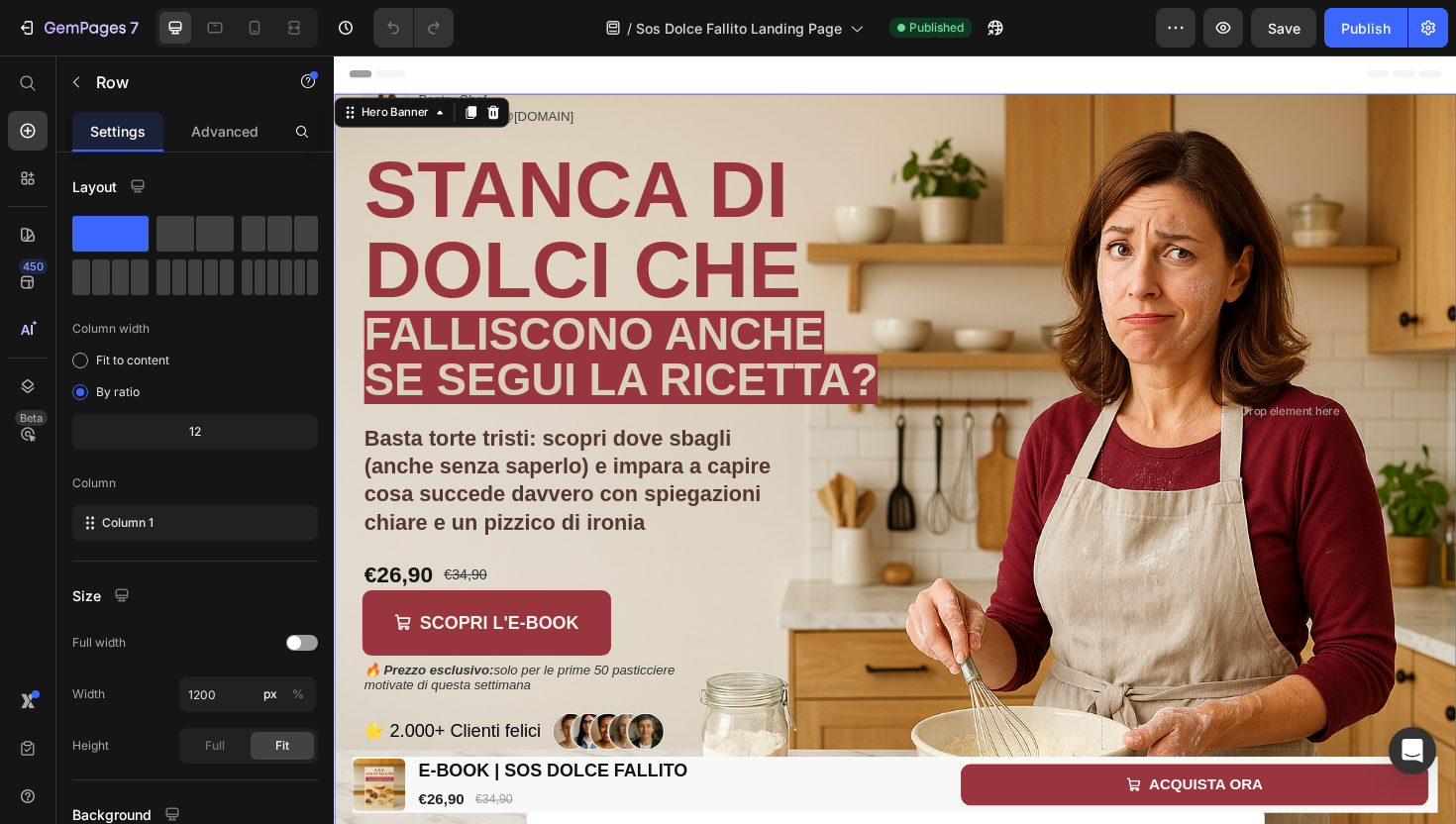 click on "Image Free shipping Text Block from The States Text Block Advanced List Image 30-Day FREE returns Text Block & Exchange Text Block Advanced List Row Image More than 60.000 Text Block Happy “Cattomers” Text Block Advanced List Image Secured Checkout Text Block using SSL Technology Text Block Advanced List Row                Title Line
Carlotta
Pastry Chef
sosdolcefallito@libero.it
Custom Code STANCA DI DOLCI CHE Heading FALLISCONO ANCHE SE SEGUI LA RICETTA? Text Block Basta torte tristi: scopri dove sbagli (anche senza saperlo) e impara a capire cosa succede davvero con spiegazioni chiare e un pizzico di ironia Text Block €26,90 Product Price €34,90 Product Price Row
SCOPRI L'E-BOOK Add to Cart 🔥 Prezzo esclusivo:  solo per le prime 50 pasticciere motivate di questa settimana Text Block Product
⭐ 2.000+ Clienti felici
Custom Code Row" at bounding box center [928, 433] 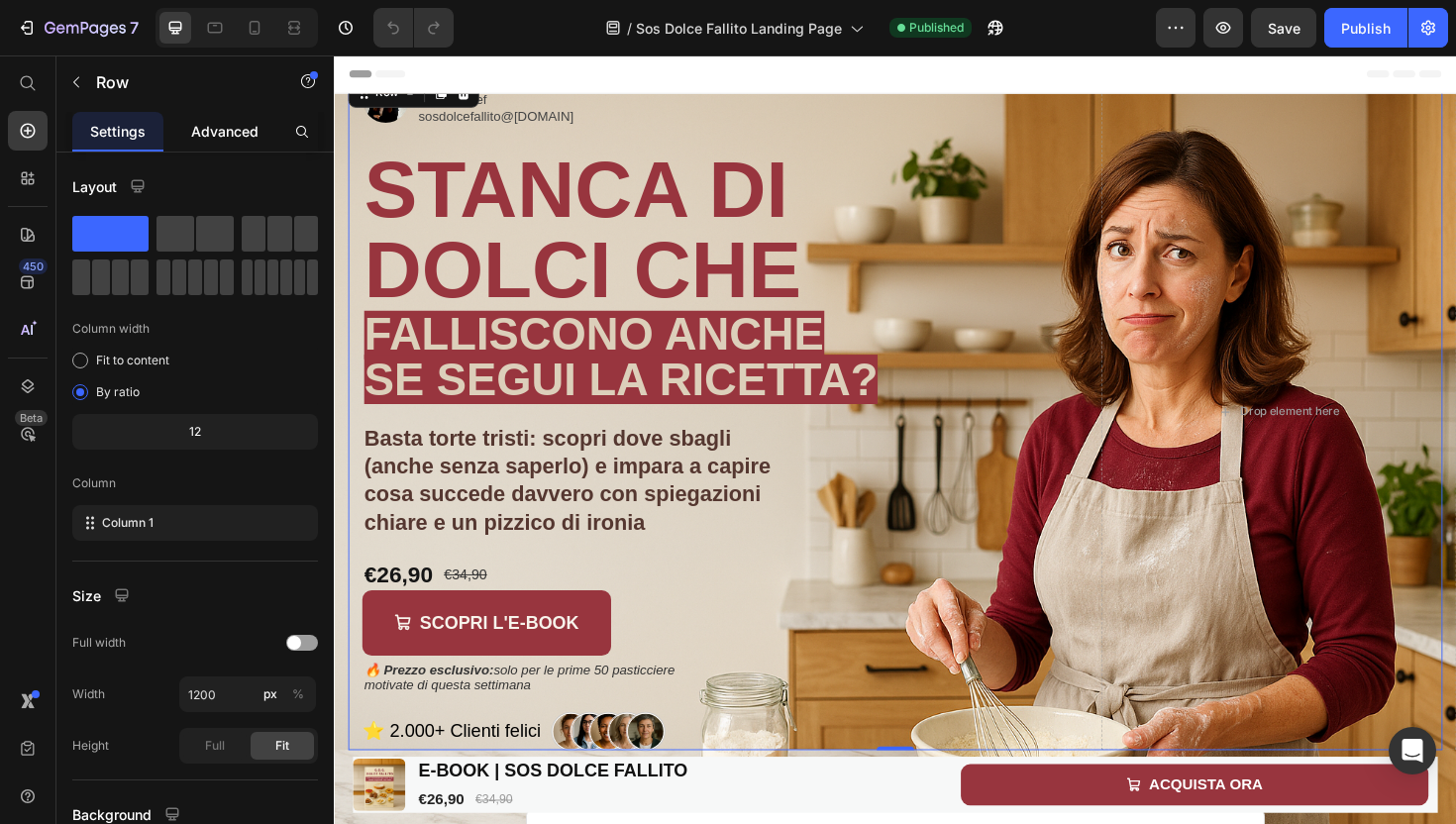 click on "Advanced" 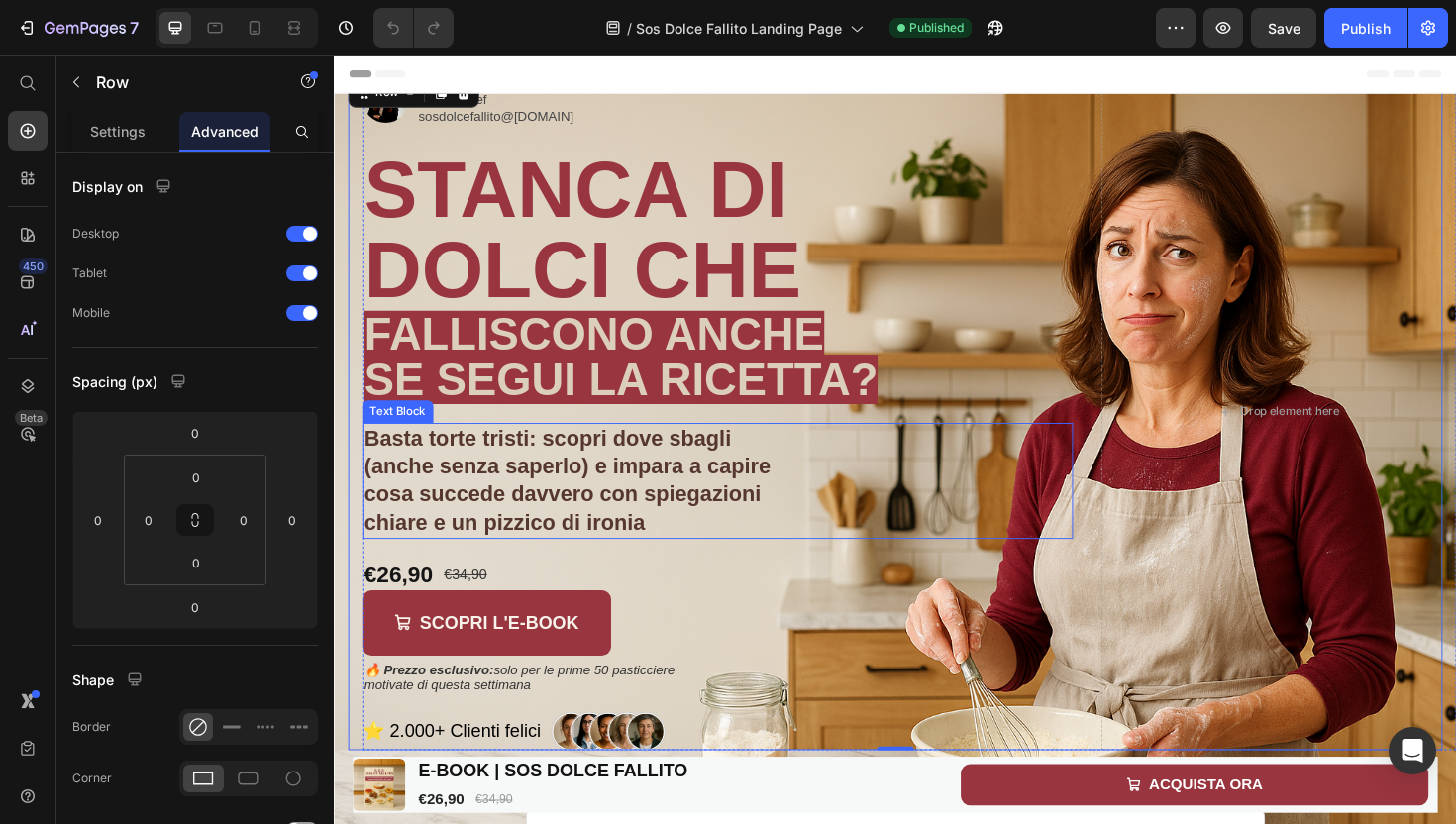 scroll, scrollTop: 194, scrollLeft: 0, axis: vertical 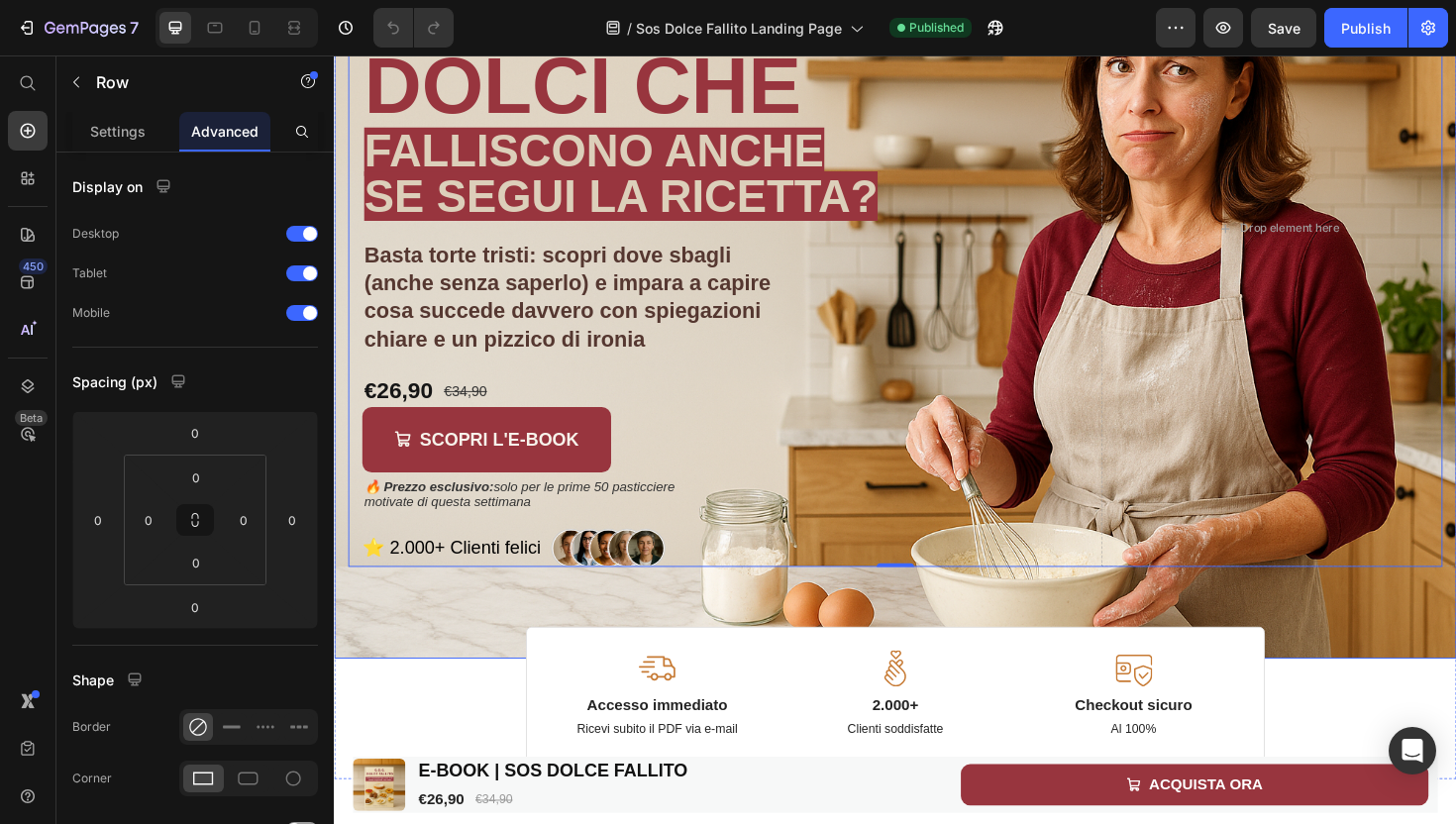 click on "Image Image Free shipping Text Block from The States Text Block Advanced List Image 30-Day FREE returns Text Block & Exchange Text Block Advanced List Row Image More than 60.000 Text Block Happy “Cattomers” Text Block Advanced List Image Secured Checkout Text Block using SSL Technology Text Block Advanced List Row                Title Line
Carlotta
Pastry Chef
sosdolcefallito@libero.it
Custom Code STANCA DI DOLCI CHE Heading FALLISCONO ANCHE SE SEGUI LA RICETTA? Text Block Basta torte tristi: scopri dove sbagli (anche senza saperlo) e impara a capire cosa succede davvero con spiegazioni chiare e un pizzico di ironia Text Block €26,90 Product Price €34,90 Product Price Row
SCOPRI L'E-BOOK Add to Cart 🔥 Prezzo esclusivo:  solo per le prime 50 pasticciere motivate di questa settimana Text Block Product
⭐ 2.000+ Clienti felici
Row" at bounding box center [928, 239] 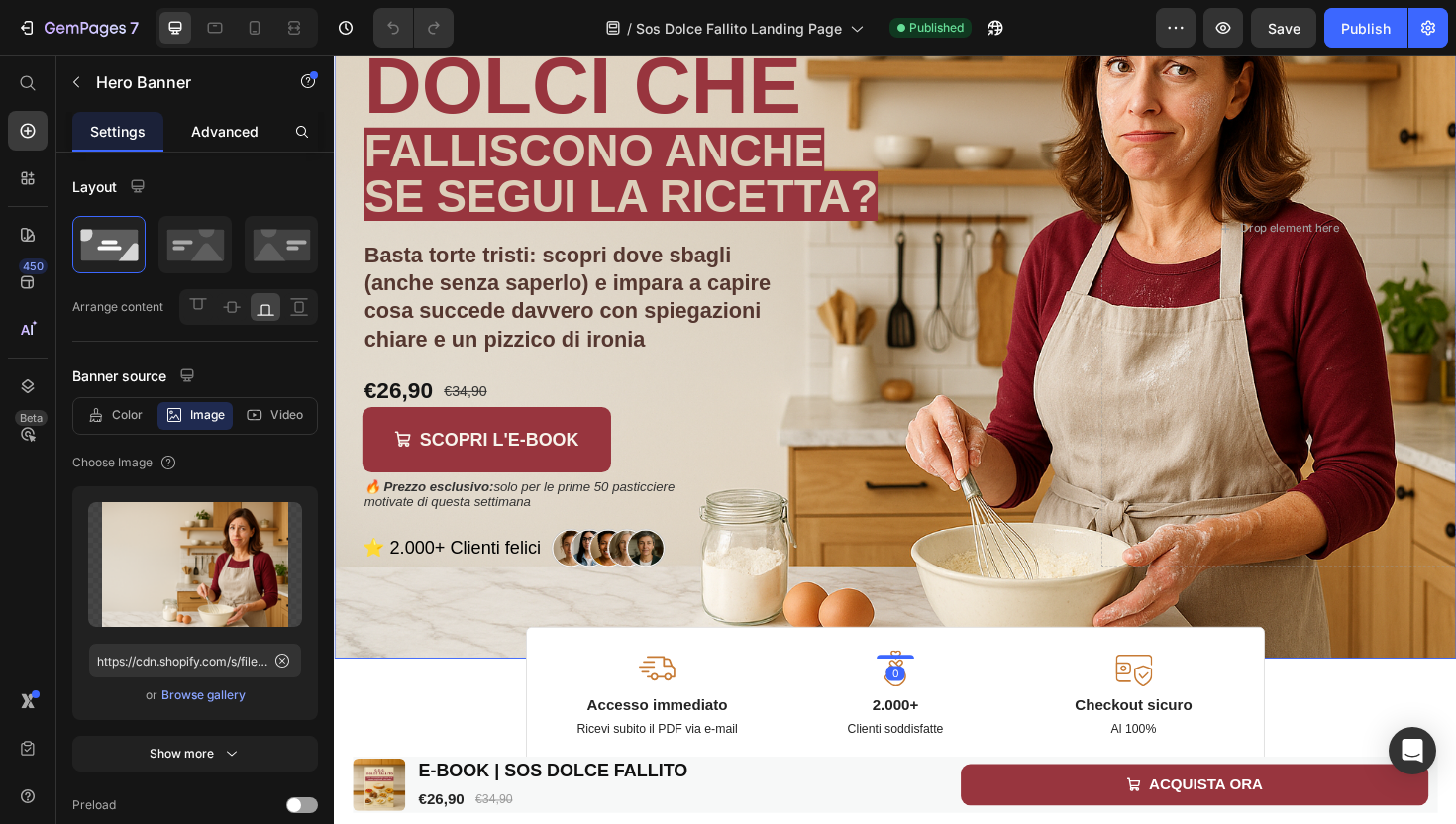 click on "Advanced" at bounding box center [225, 131] 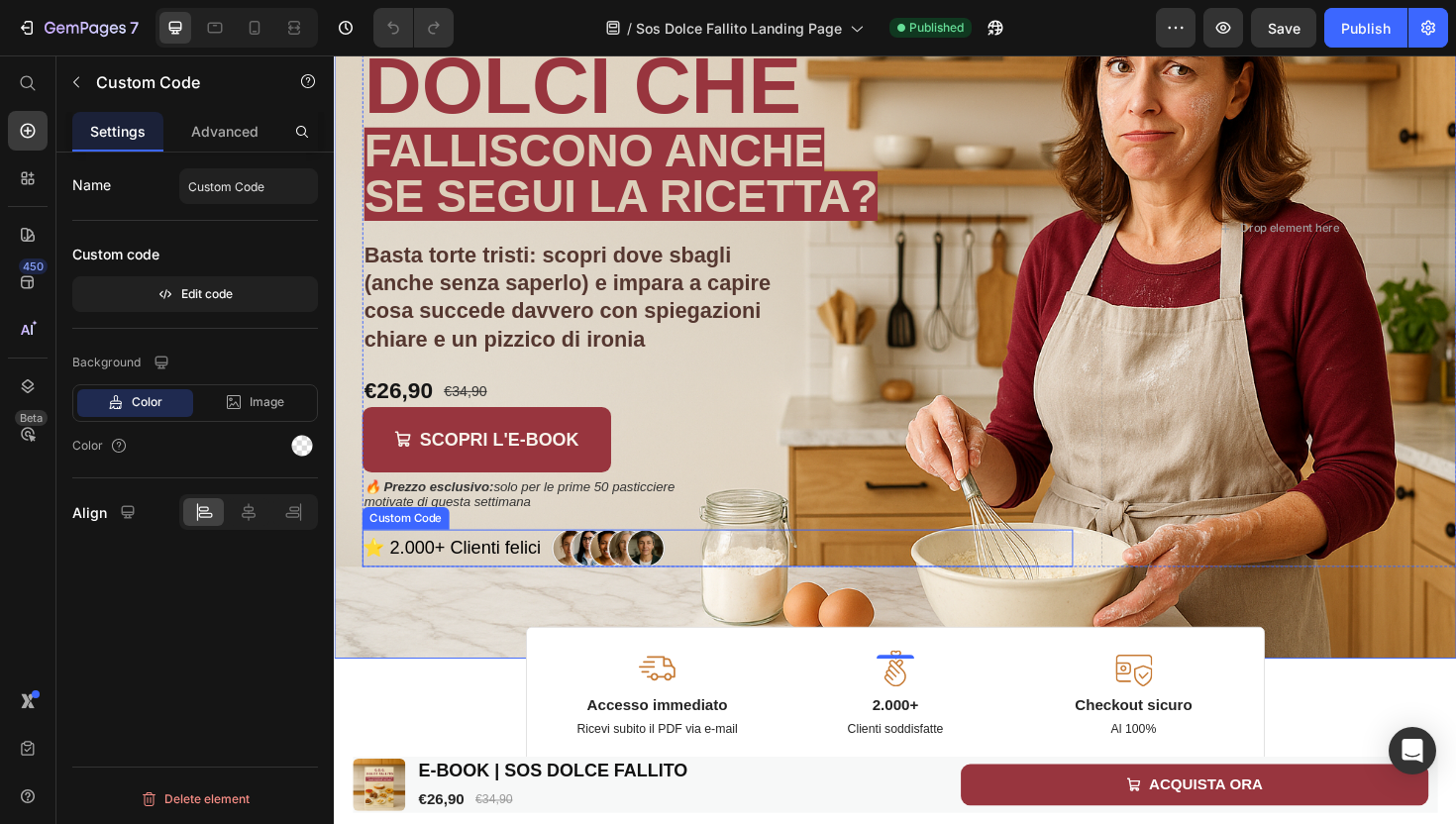 click on "⭐ 2.000+ Clienti felici" at bounding box center (740, 577) 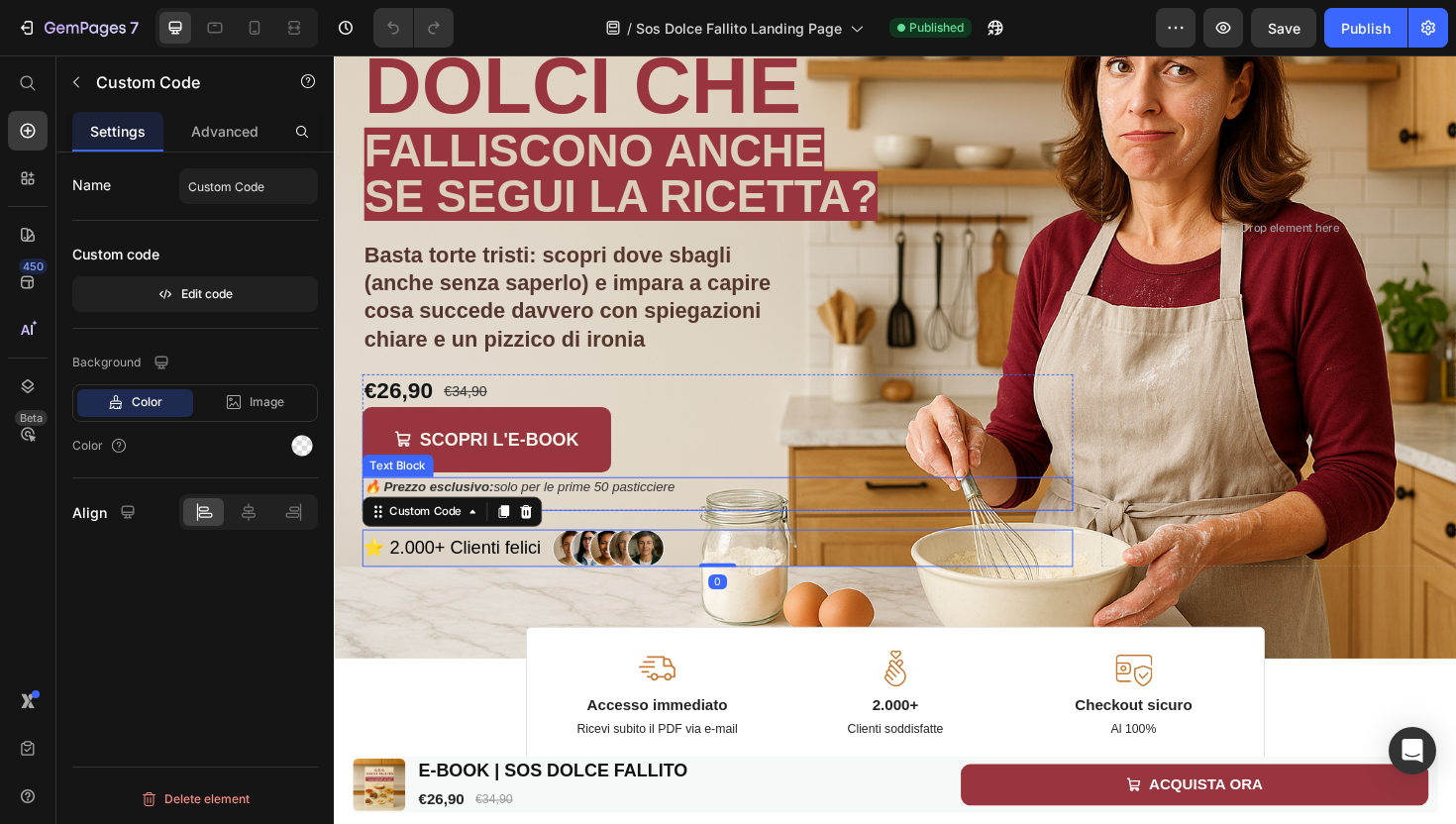 scroll, scrollTop: 0, scrollLeft: 0, axis: both 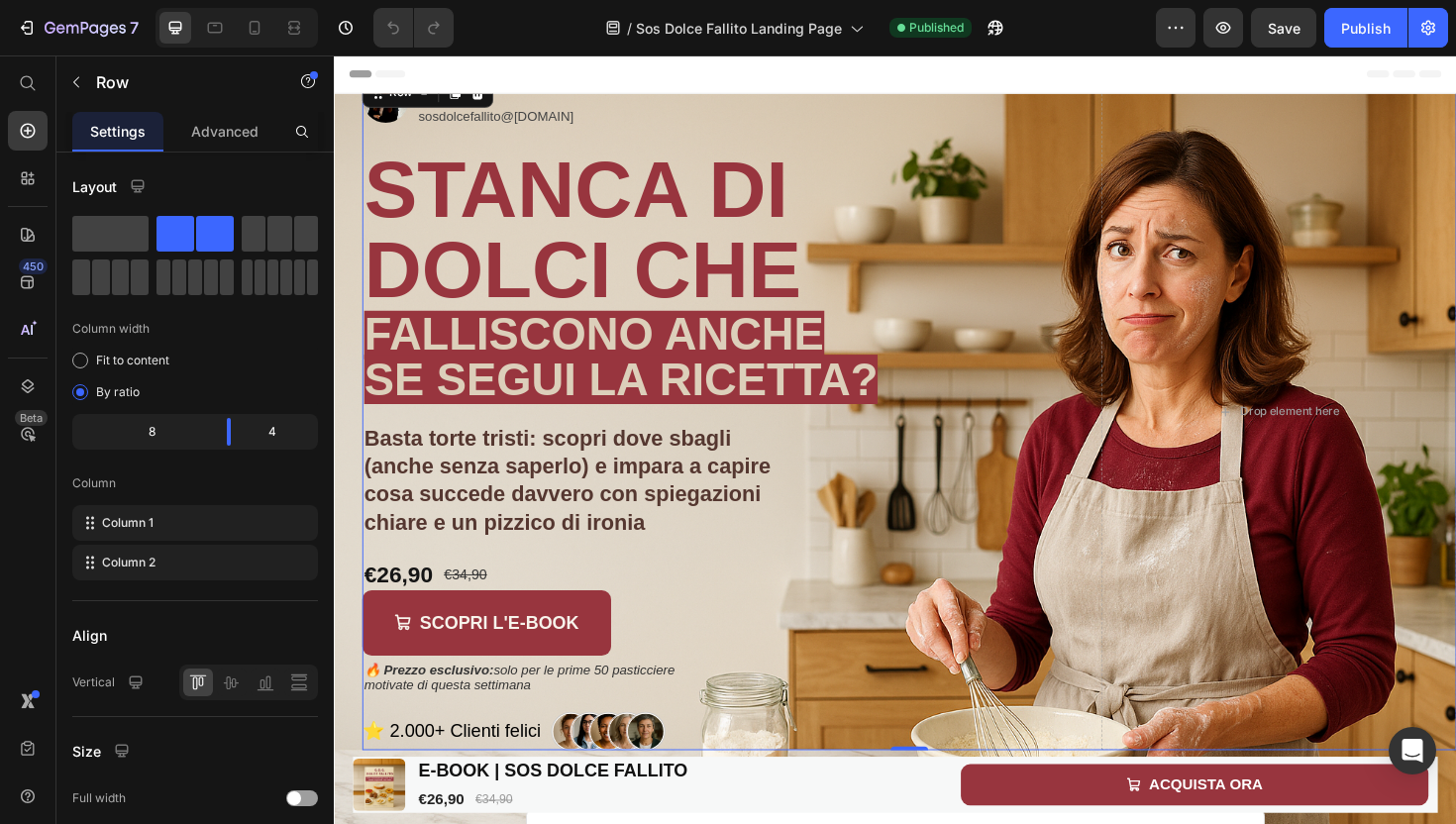 click on "Carlotta
Pastry Chef
sosdolcefallito@libero.it
Custom Code STANCA DI DOLCI CHE Heading FALLISCONO ANCHE SE SEGUI LA RICETTA? Text Block Basta torte tristi: scopri dove sbagli (anche senza saperlo) e impara a capire cosa succede davvero con spiegazioni chiare e un pizzico di ironia Text Block €26,90 Product Price €34,90 Product Price Row
SCOPRI L'E-BOOK Add to Cart 🔥 Prezzo esclusivo:  solo per le prime 50 pasticciere motivate di questa settimana Text Block Product
⭐ 2.000+ Clienti felici
Custom Code" at bounding box center (740, 433) 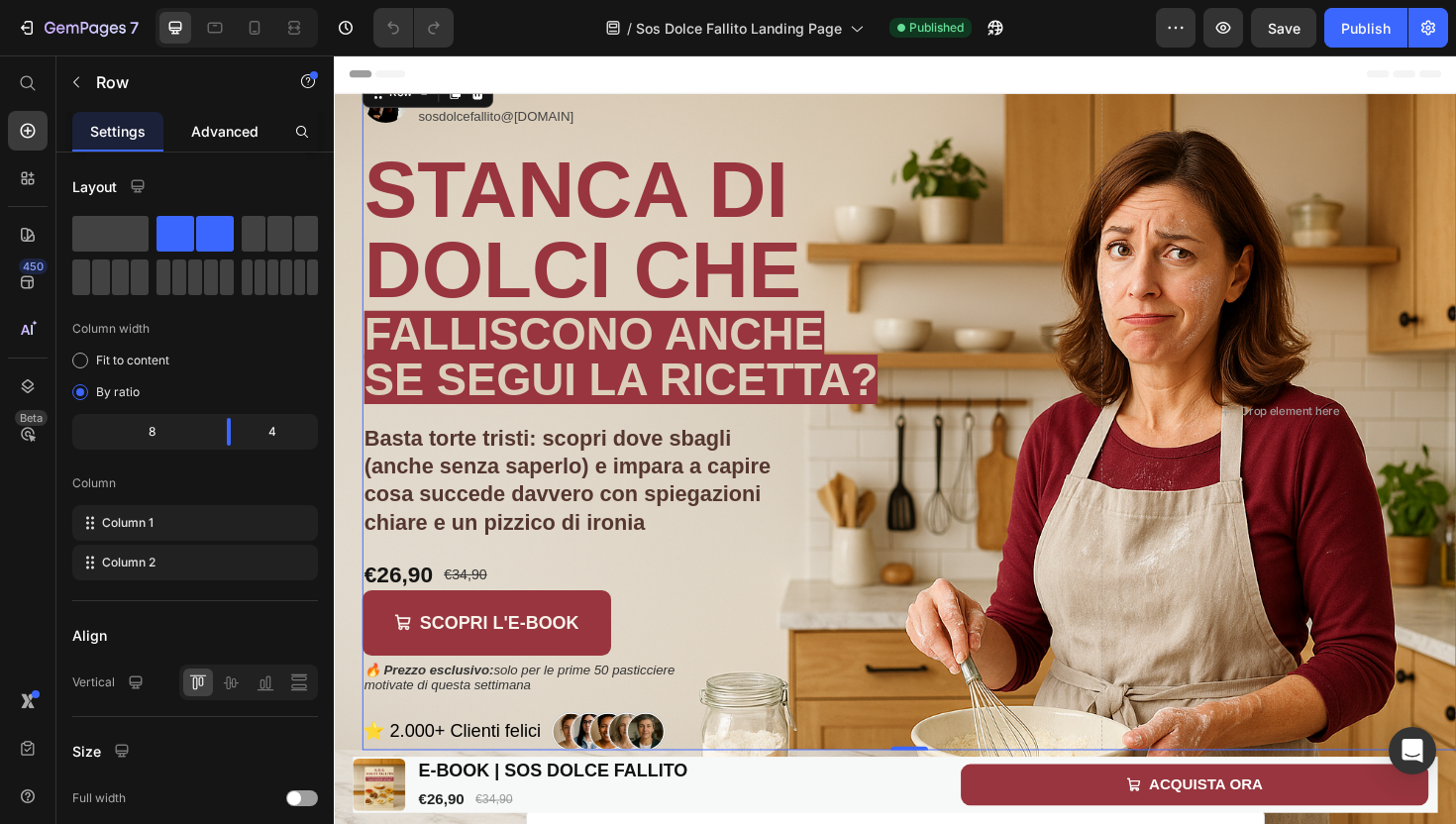 click on "Advanced" at bounding box center (225, 131) 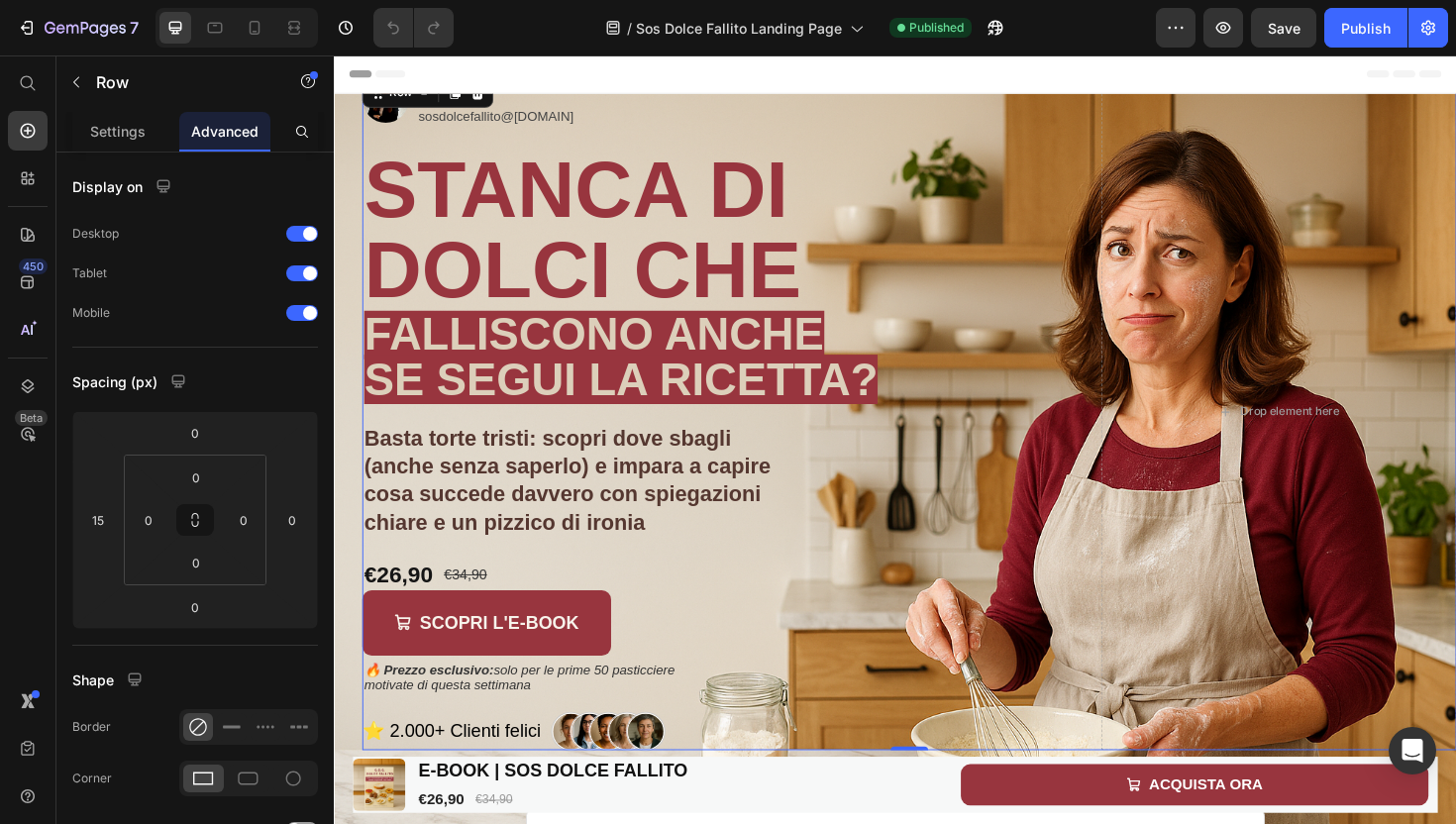 click on "Carlotta
Pastry Chef
sosdolcefallito@libero.it
Custom Code STANCA DI DOLCI CHE Heading FALLISCONO ANCHE SE SEGUI LA RICETTA? Text Block Basta torte tristi: scopri dove sbagli (anche senza saperlo) e impara a capire cosa succede davvero con spiegazioni chiare e un pizzico di ironia Text Block €26,90 Product Price €34,90 Product Price Row
SCOPRI L'E-BOOK Add to Cart 🔥 Prezzo esclusivo:  solo per le prime 50 pasticciere motivate di questa settimana Text Block Product
⭐ 2.000+ Clienti felici
Custom Code" at bounding box center [740, 433] 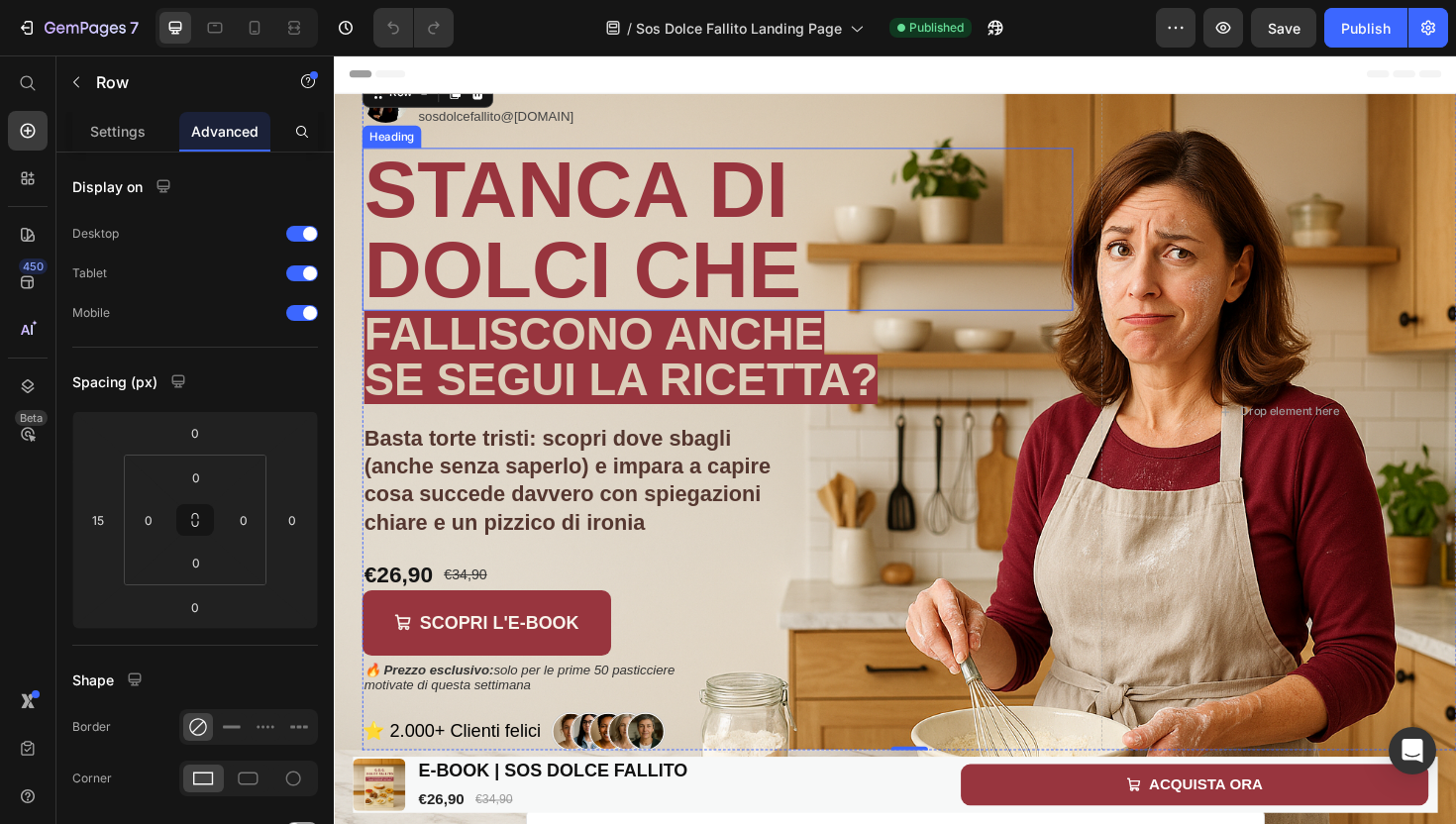 click on "STANCA DI DOLCI CHE Heading" at bounding box center [740, 240] 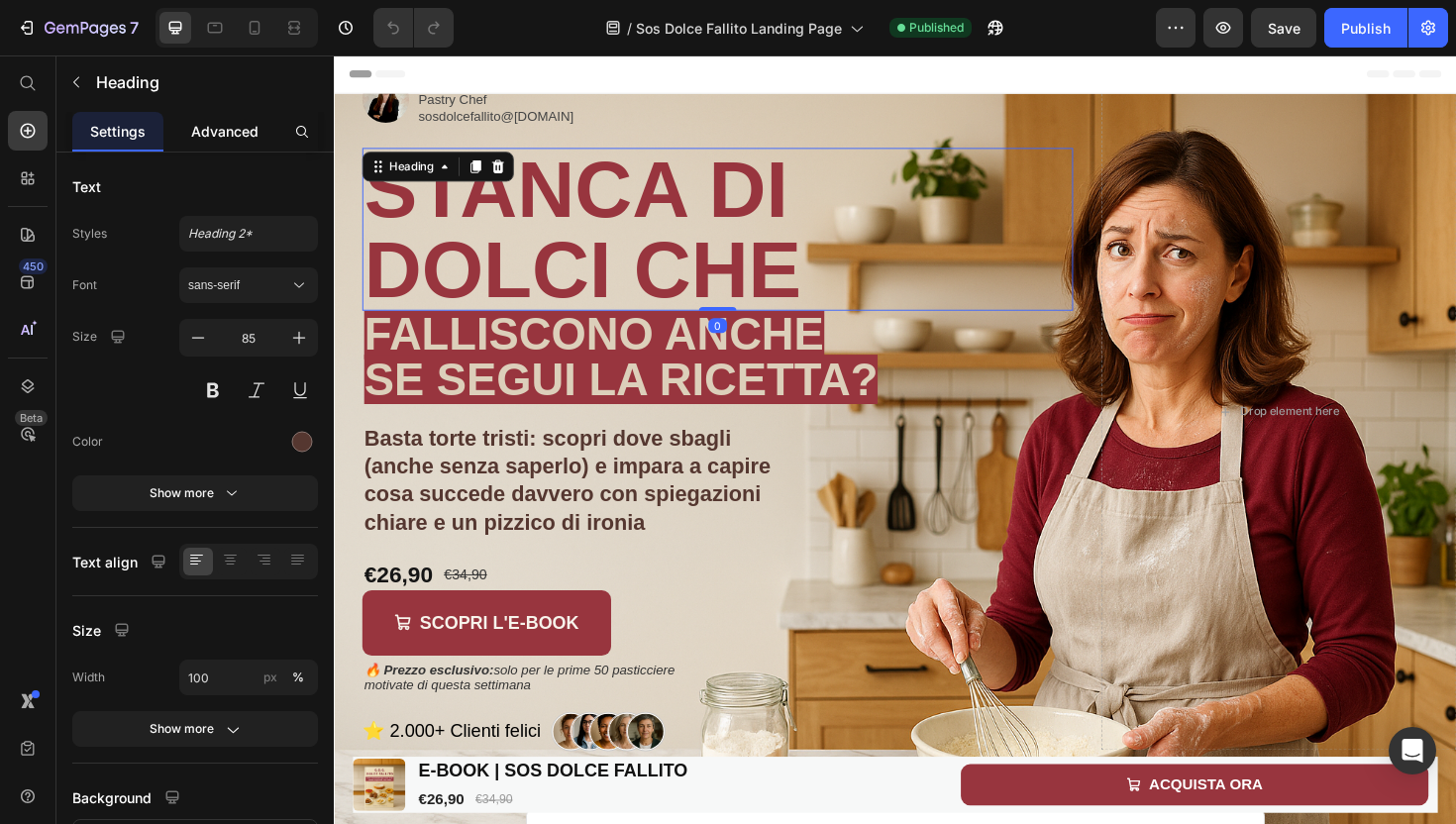 click on "Advanced" 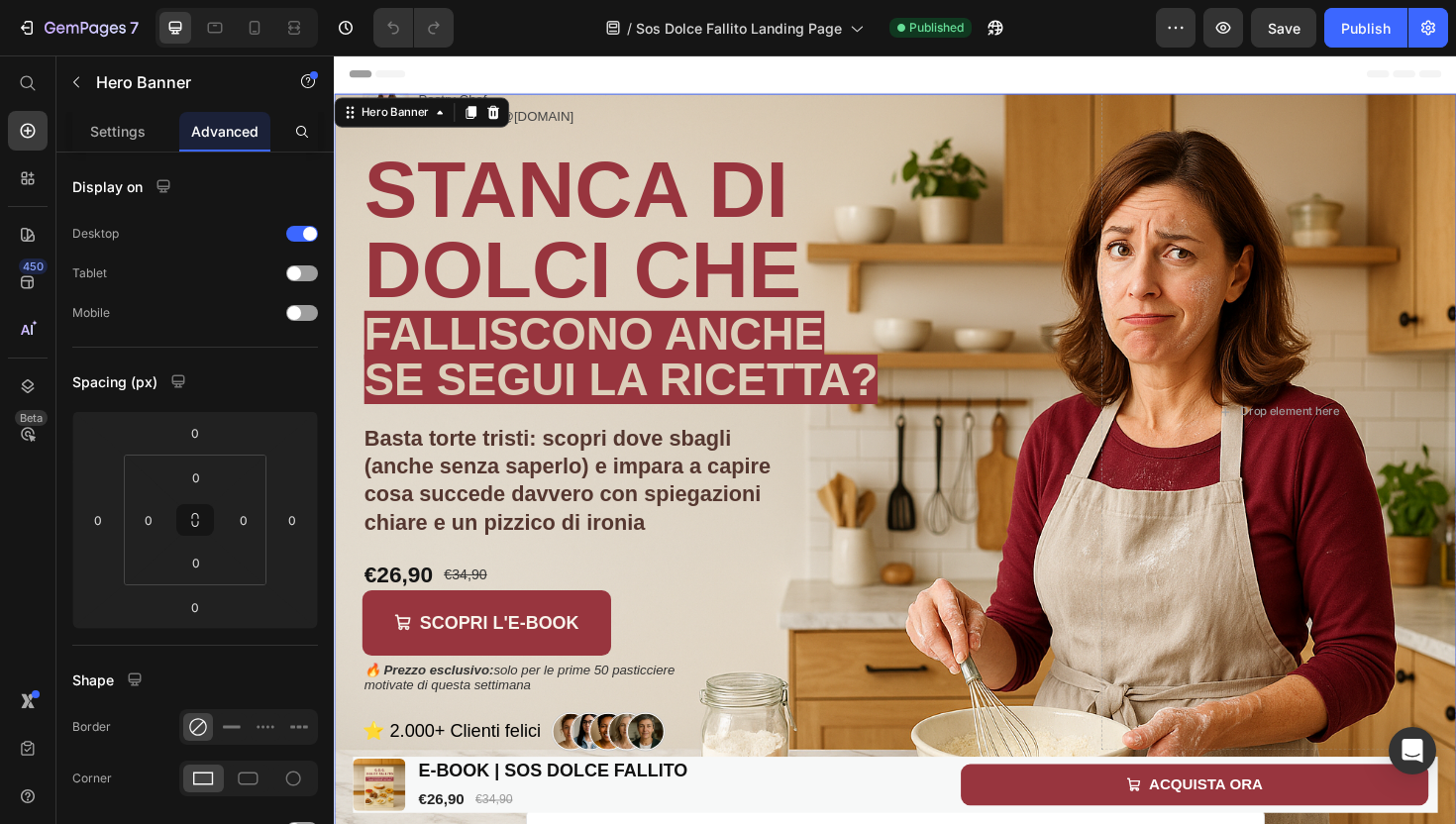 click on "Image Image Free shipping Text Block from The States Text Block Advanced List Image 30-Day FREE returns Text Block & Exchange Text Block Advanced List Row Image More than 60.000 Text Block Happy “Cattomers” Text Block Advanced List Image Secured Checkout Text Block using SSL Technology Text Block Advanced List Row                Title Line
Carlotta
Pastry Chef
sosdolcefallito@libero.it
Custom Code STANCA DI DOLCI CHE Heading FALLISCONO ANCHE SE SEGUI LA RICETTA? Text Block Basta torte tristi: scopri dove sbagli (anche senza saperlo) e impara a capire cosa succede davvero con spiegazioni chiare e un pizzico di ironia Text Block €26,90 Product Price €34,90 Product Price Row
SCOPRI L'E-BOOK Add to Cart 🔥 Prezzo esclusivo:  solo per le prime 50 pasticciere motivate di questa settimana Text Block Product
⭐ 2.000+ Clienti felici
Row" at bounding box center [928, 433] 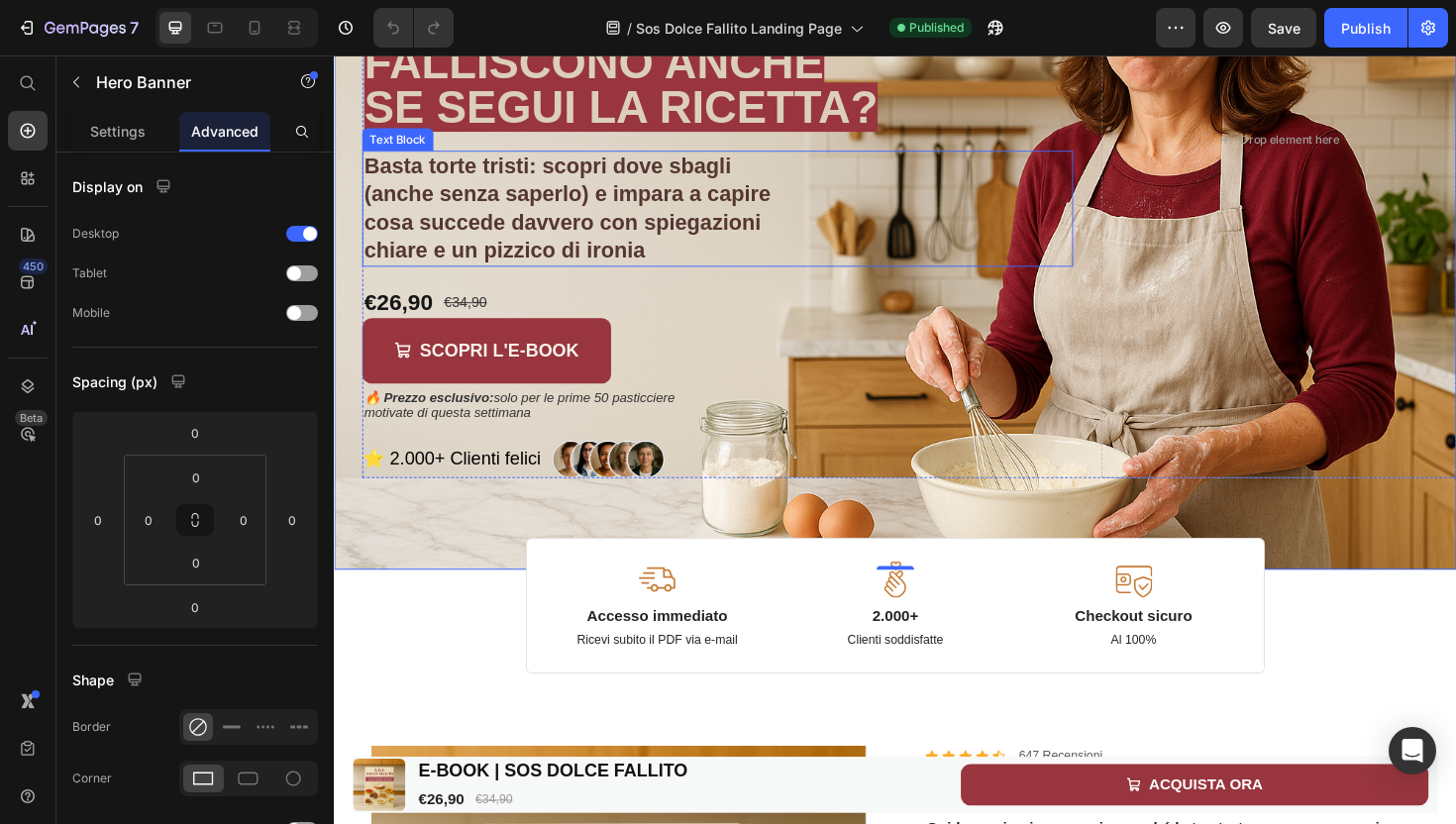 scroll, scrollTop: 287, scrollLeft: 0, axis: vertical 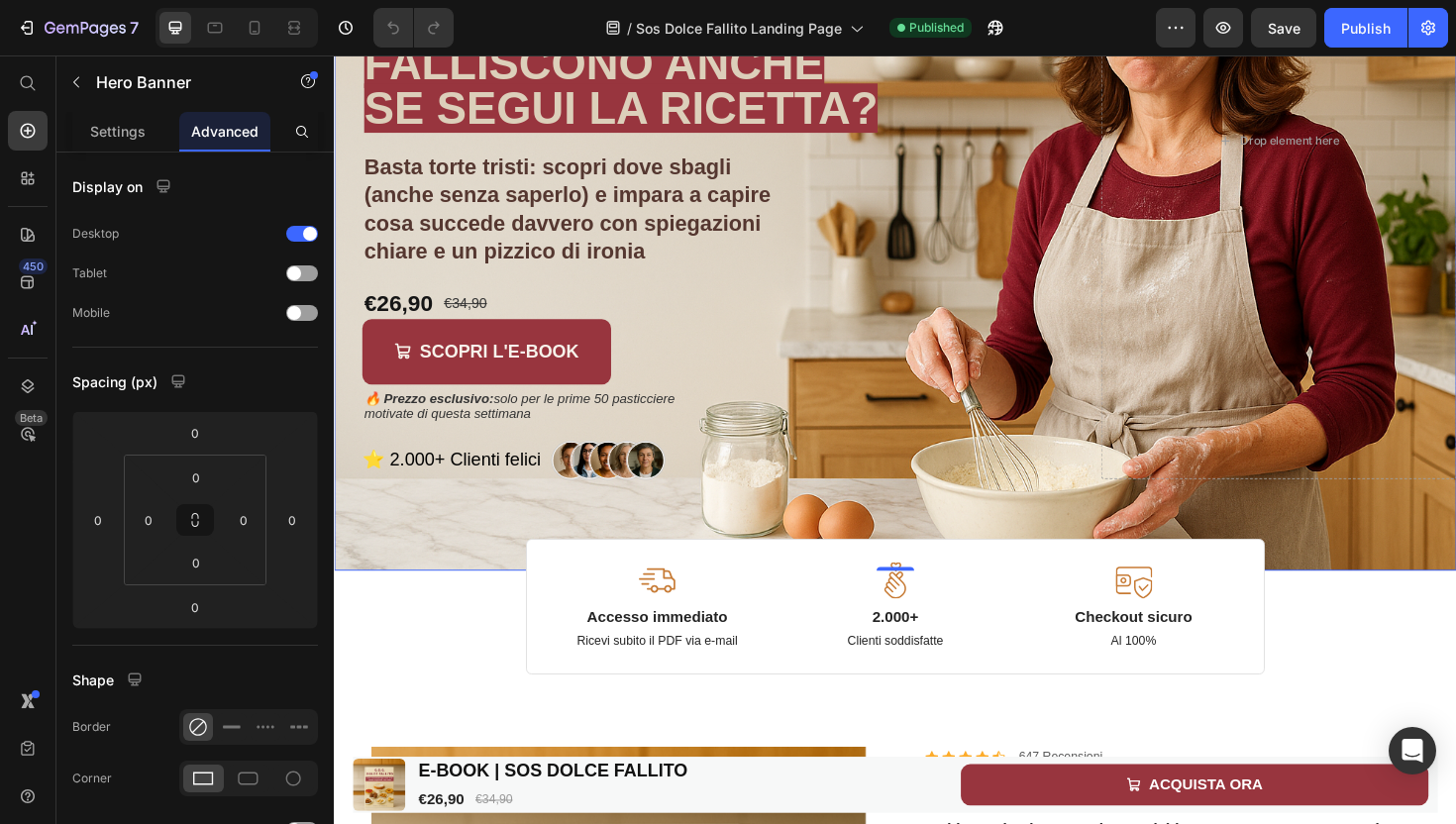 click on "Image Image Free shipping Text Block from The States Text Block Advanced List Image 30-Day FREE returns Text Block & Exchange Text Block Advanced List Row Image More than 60.000 Text Block Happy “Cattomers” Text Block Advanced List Image Secured Checkout Text Block using SSL Technology Text Block Advanced List Row                Title Line
Carlotta
Pastry Chef
sosdolcefallito@libero.it
Custom Code STANCA DI DOLCI CHE Heading FALLISCONO ANCHE SE SEGUI LA RICETTA? Text Block Basta torte tristi: scopri dove sbagli (anche senza saperlo) e impara a capire cosa succede davvero con spiegazioni chiare e un pizzico di ironia Text Block €26,90 Product Price €34,90 Product Price Row
SCOPRI L'E-BOOK Add to Cart 🔥 Prezzo esclusivo:  solo per le prime 50 pasticciere motivate di questa settimana Text Block Product
⭐ 2.000+ Clienti felici
Row" at bounding box center (928, 146) 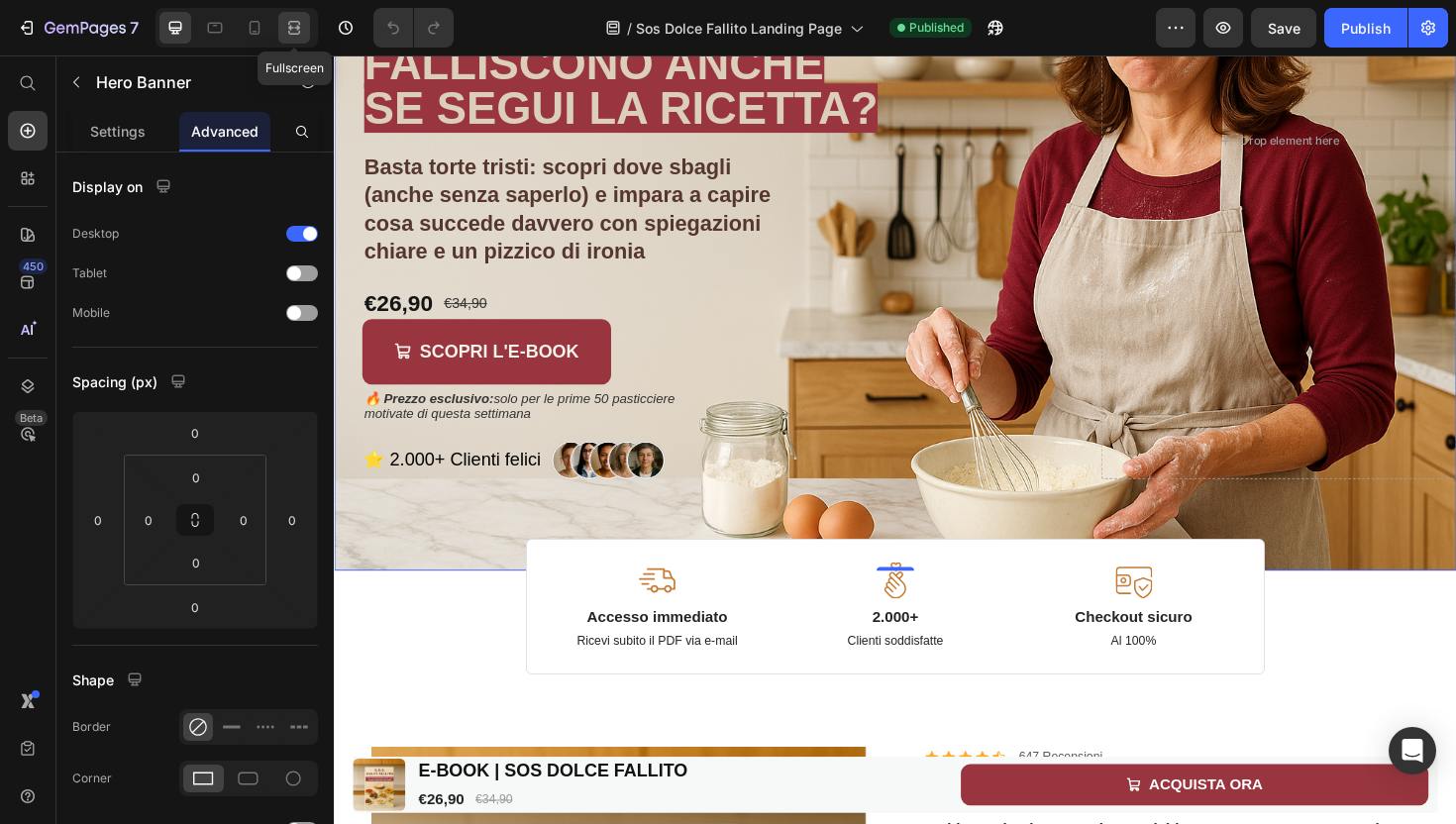 click 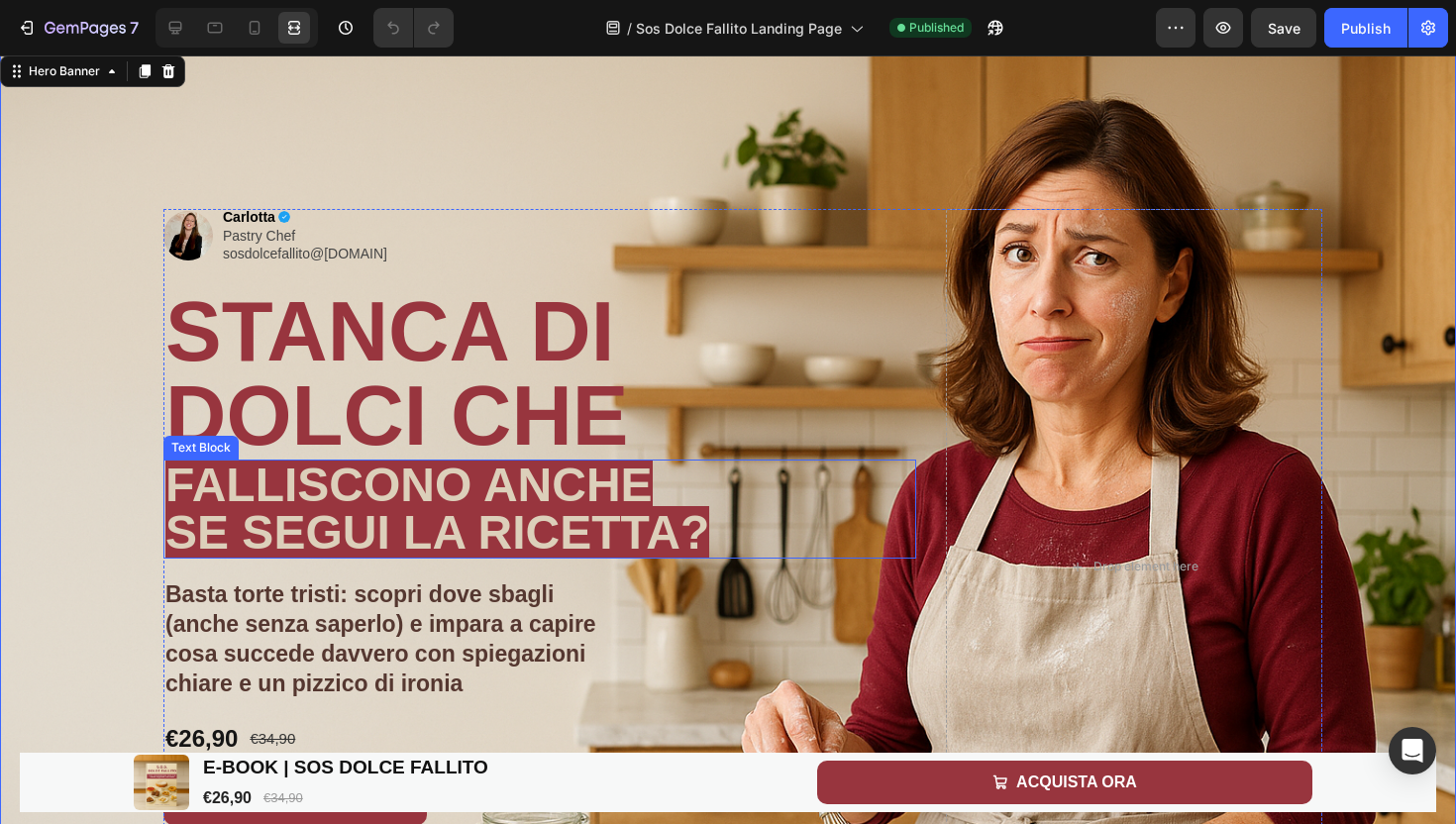scroll, scrollTop: 0, scrollLeft: 0, axis: both 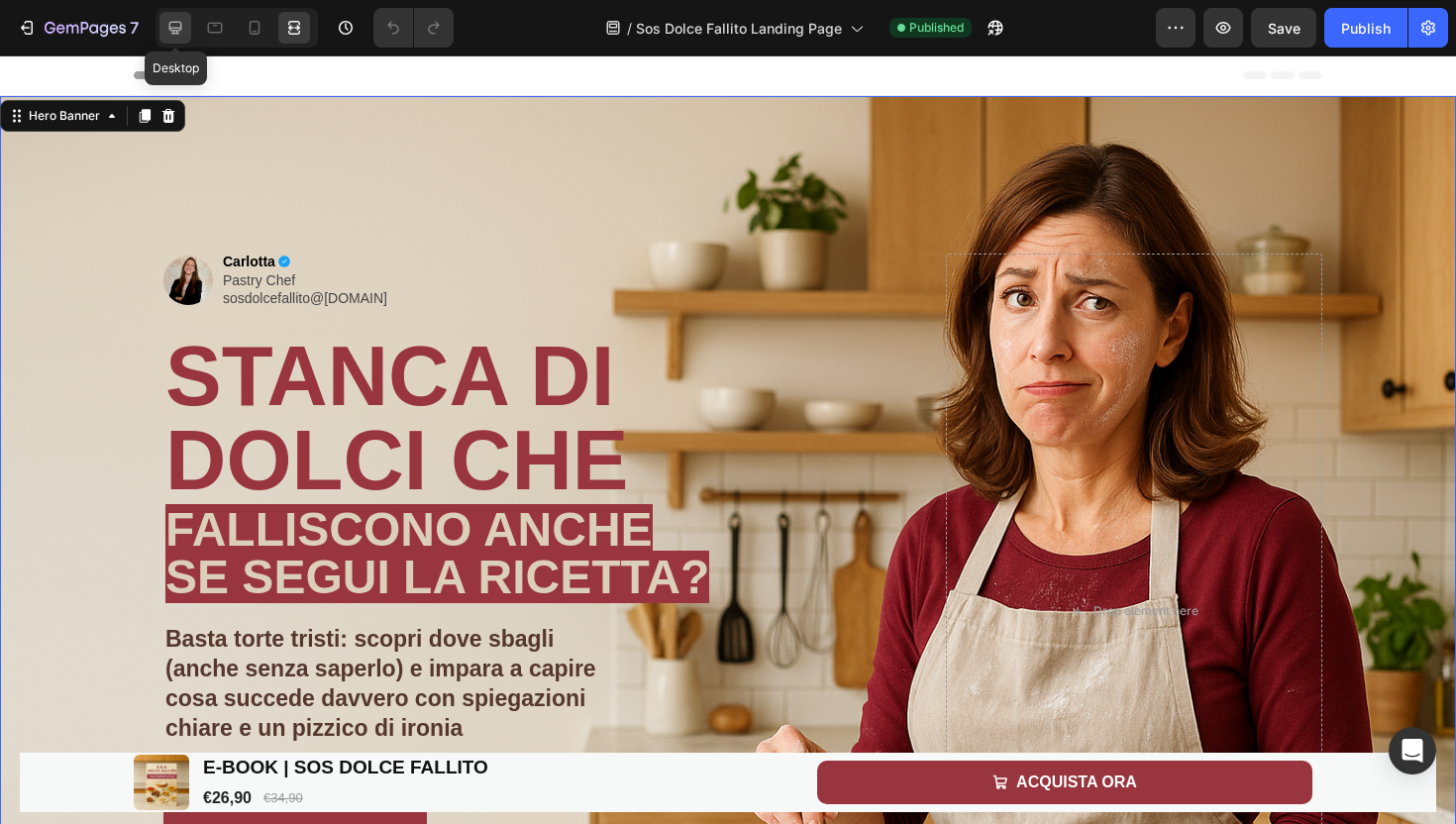 click 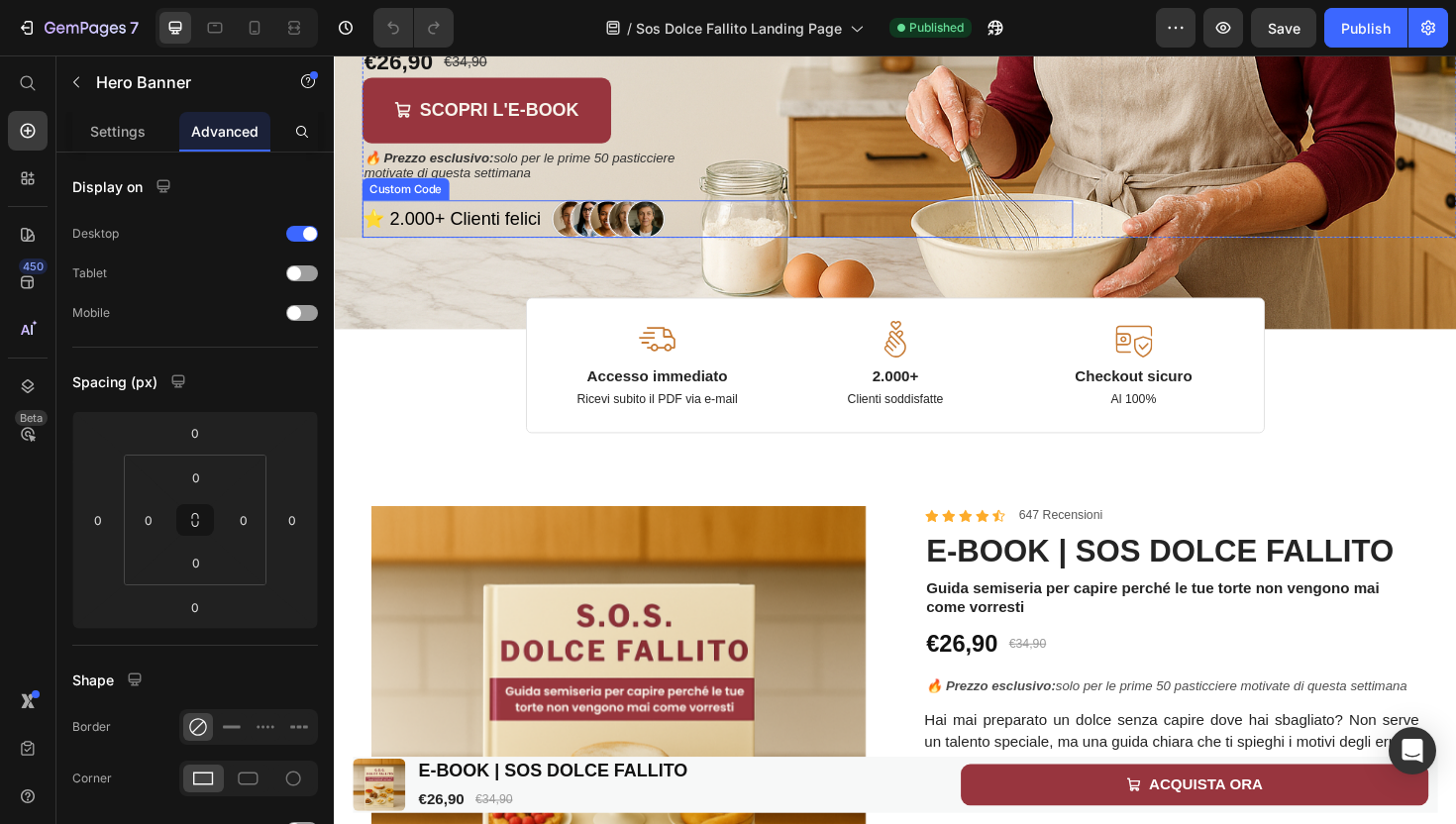 scroll, scrollTop: 0, scrollLeft: 0, axis: both 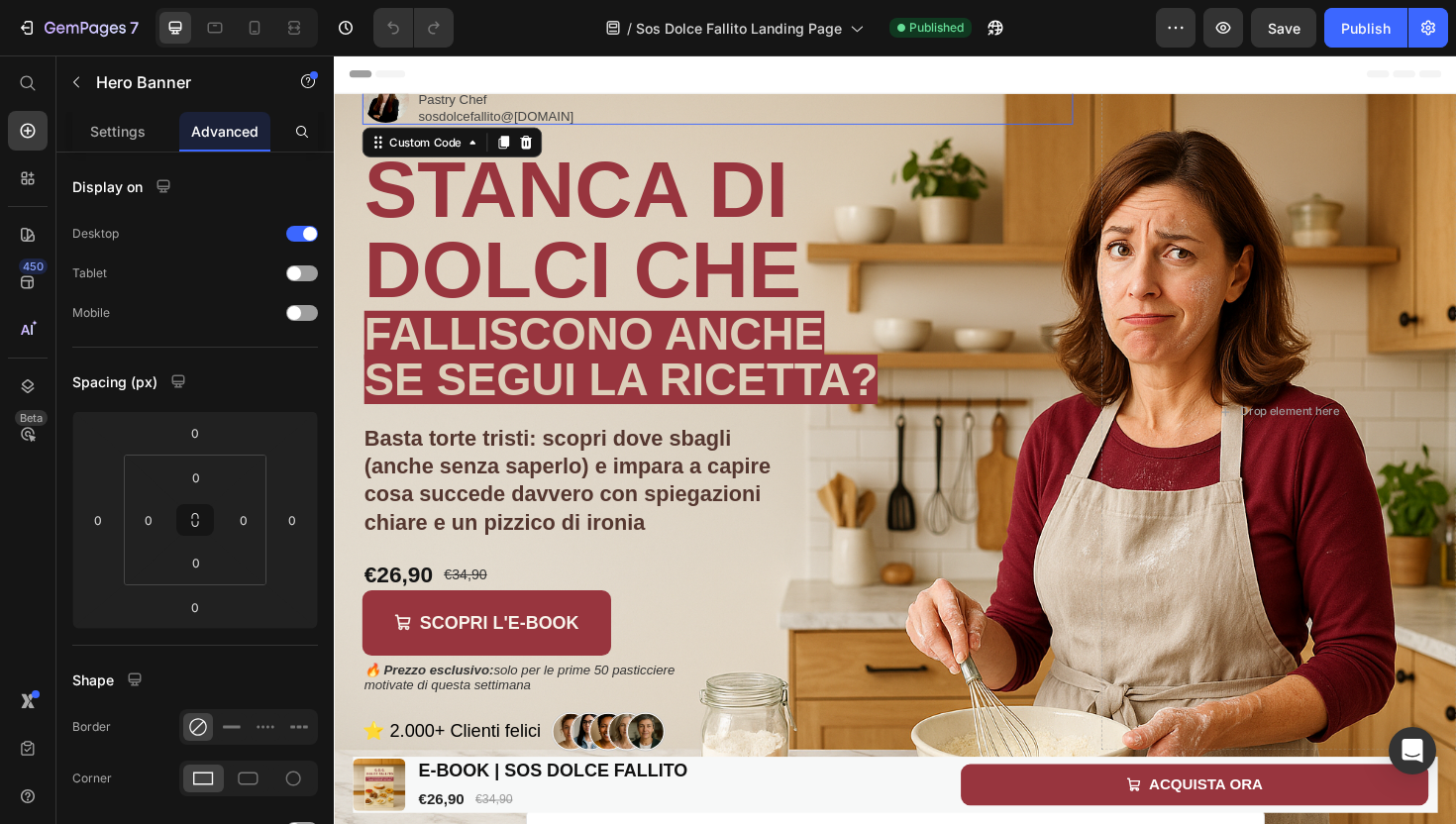 click on "sosdolcefallito@[DOMAIN]" at bounding box center [505, 120] 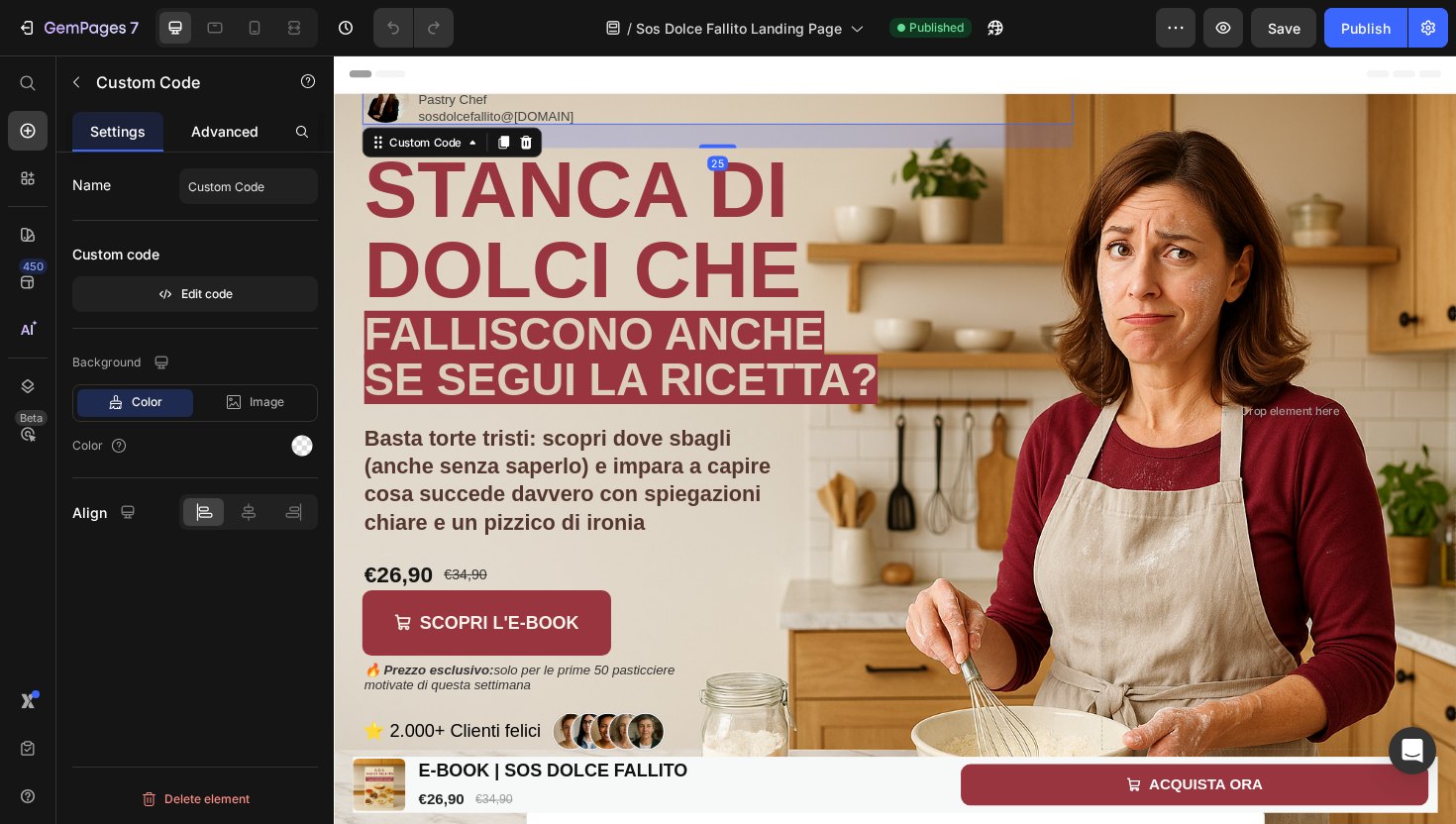 click on "Advanced" at bounding box center [225, 131] 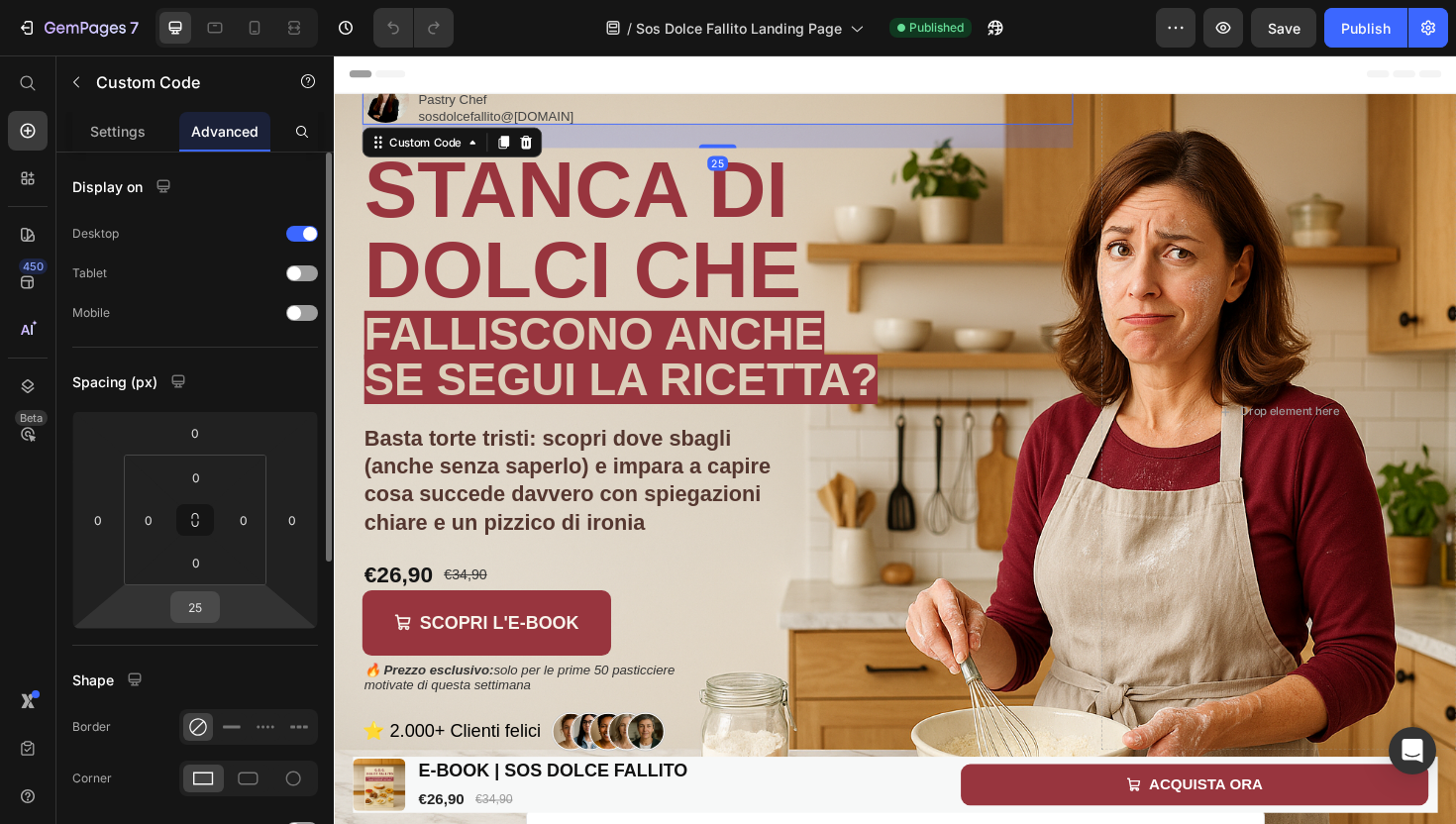 click on "25" at bounding box center [195, 607] 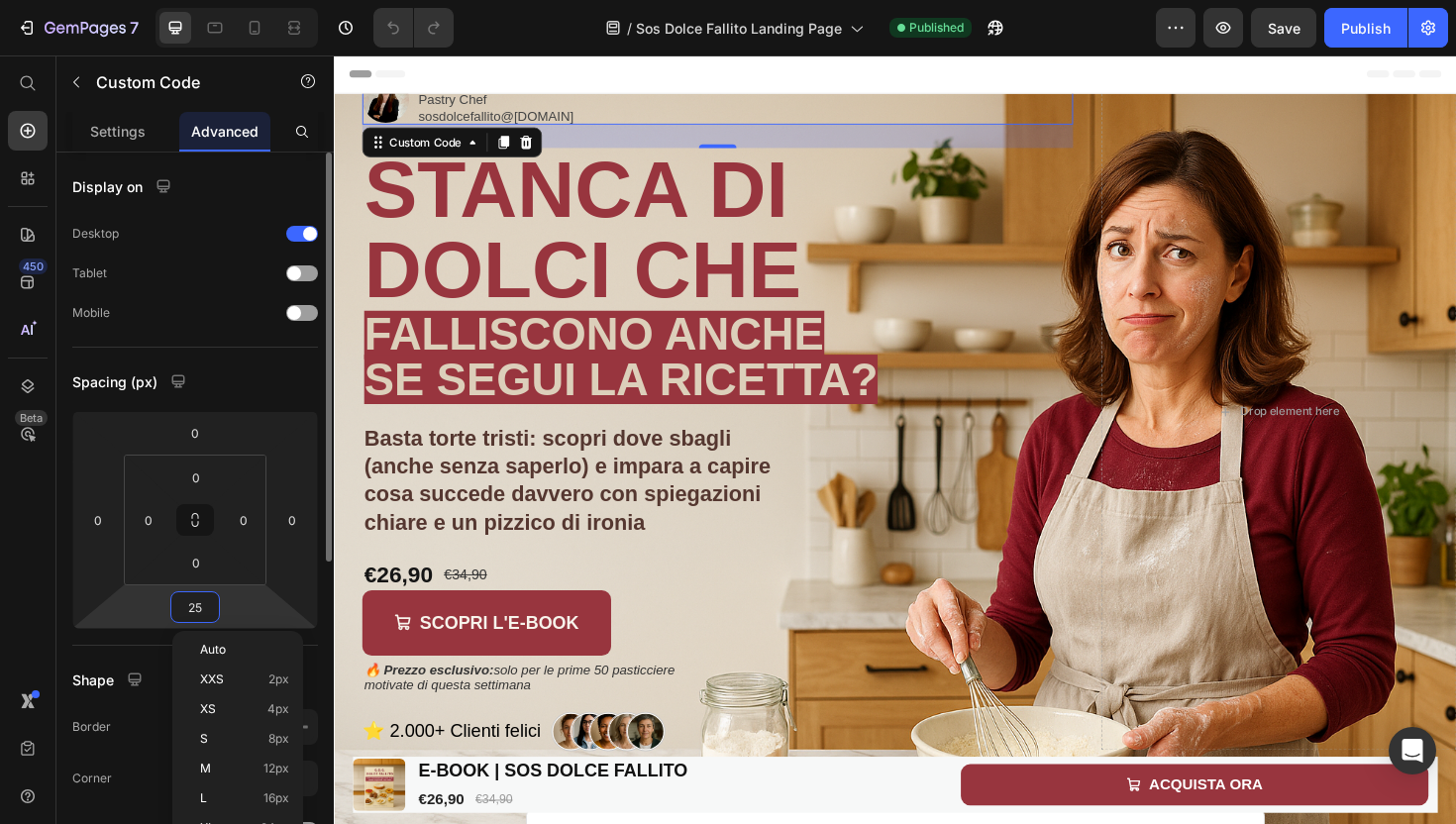 type on "0" 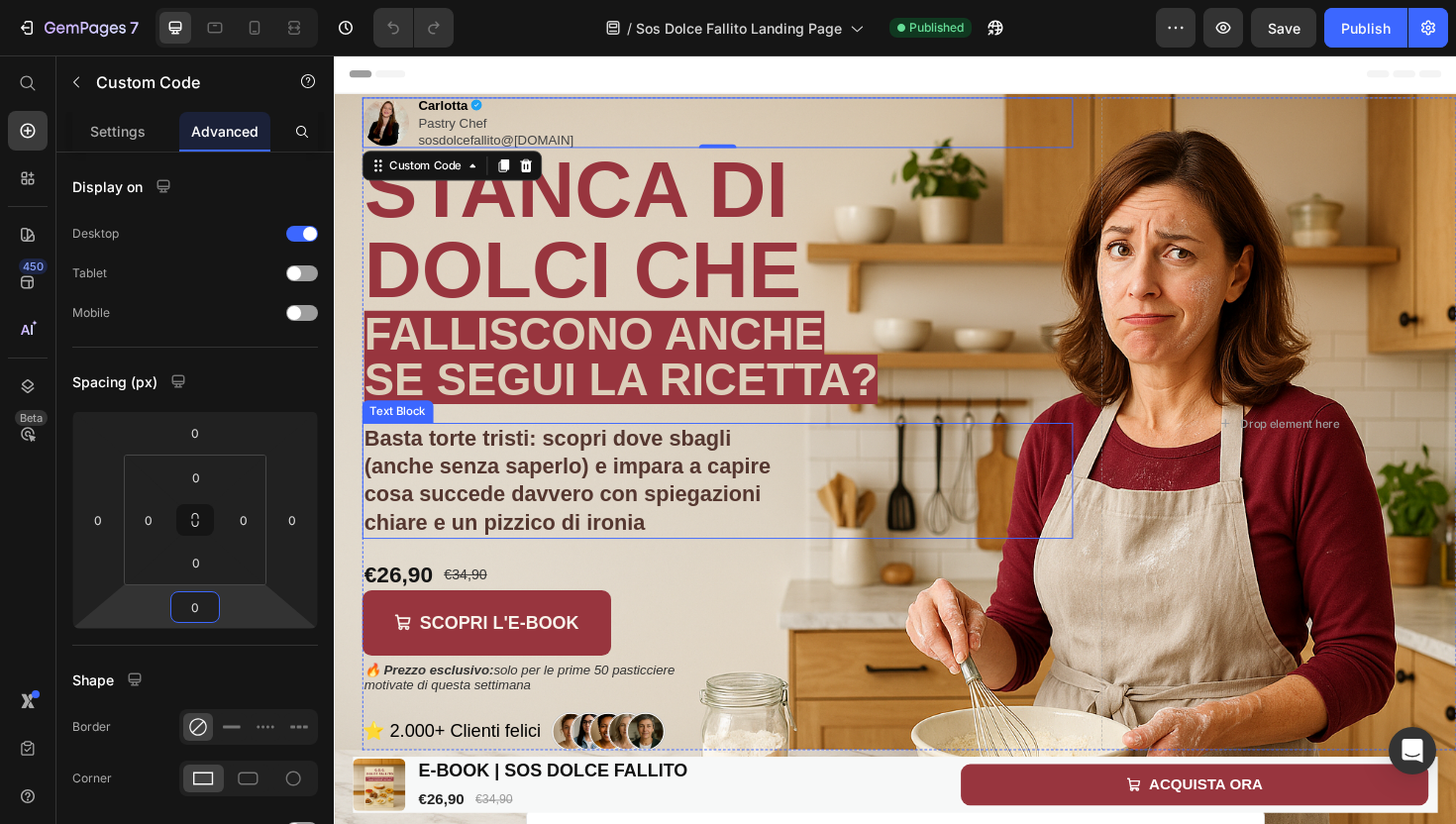 click on "(anche senza saperlo) e impara a capire" at bounding box center [740, 491] 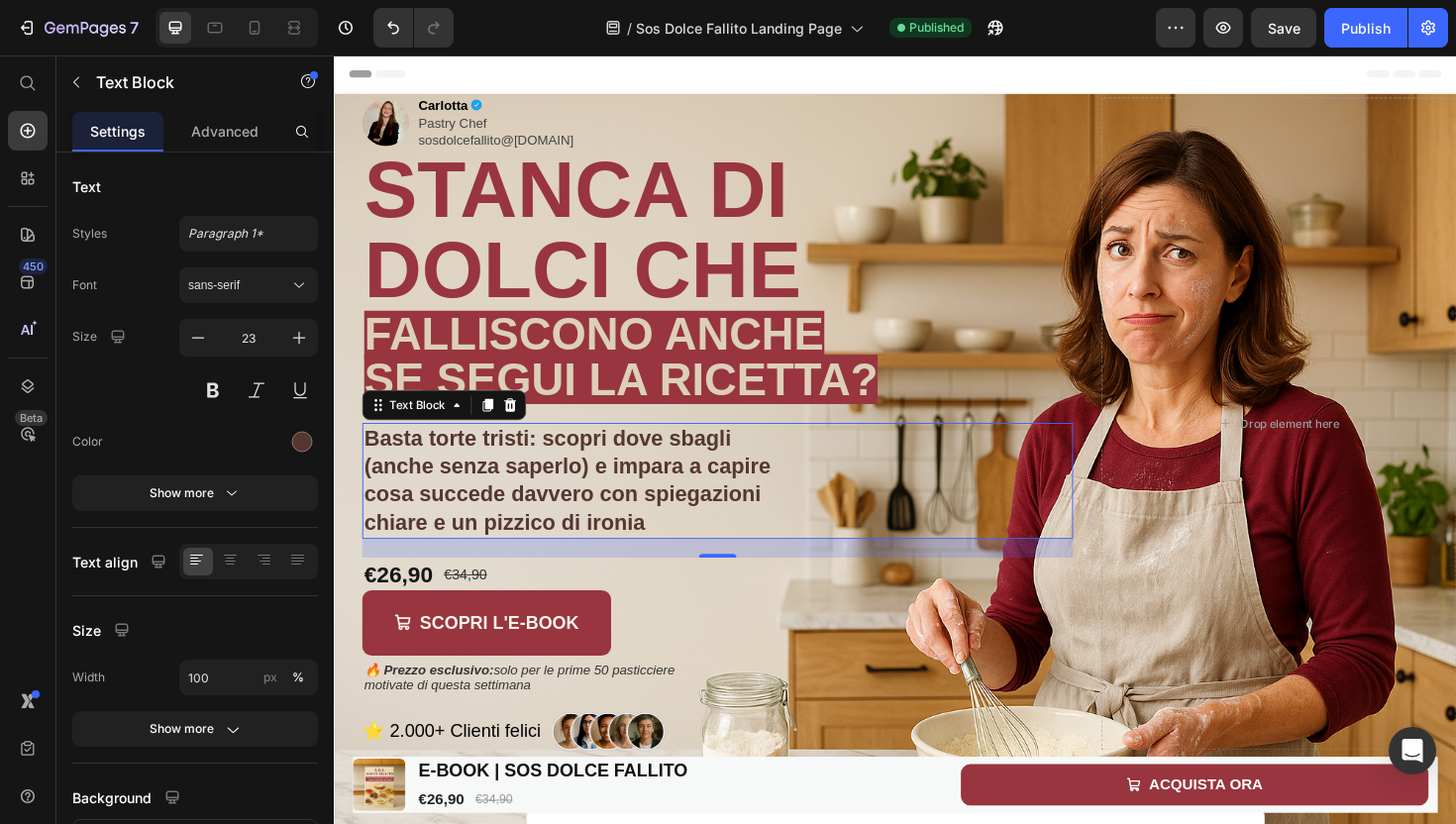 click on "(anche senza saperlo) e impara a capire" at bounding box center [740, 491] 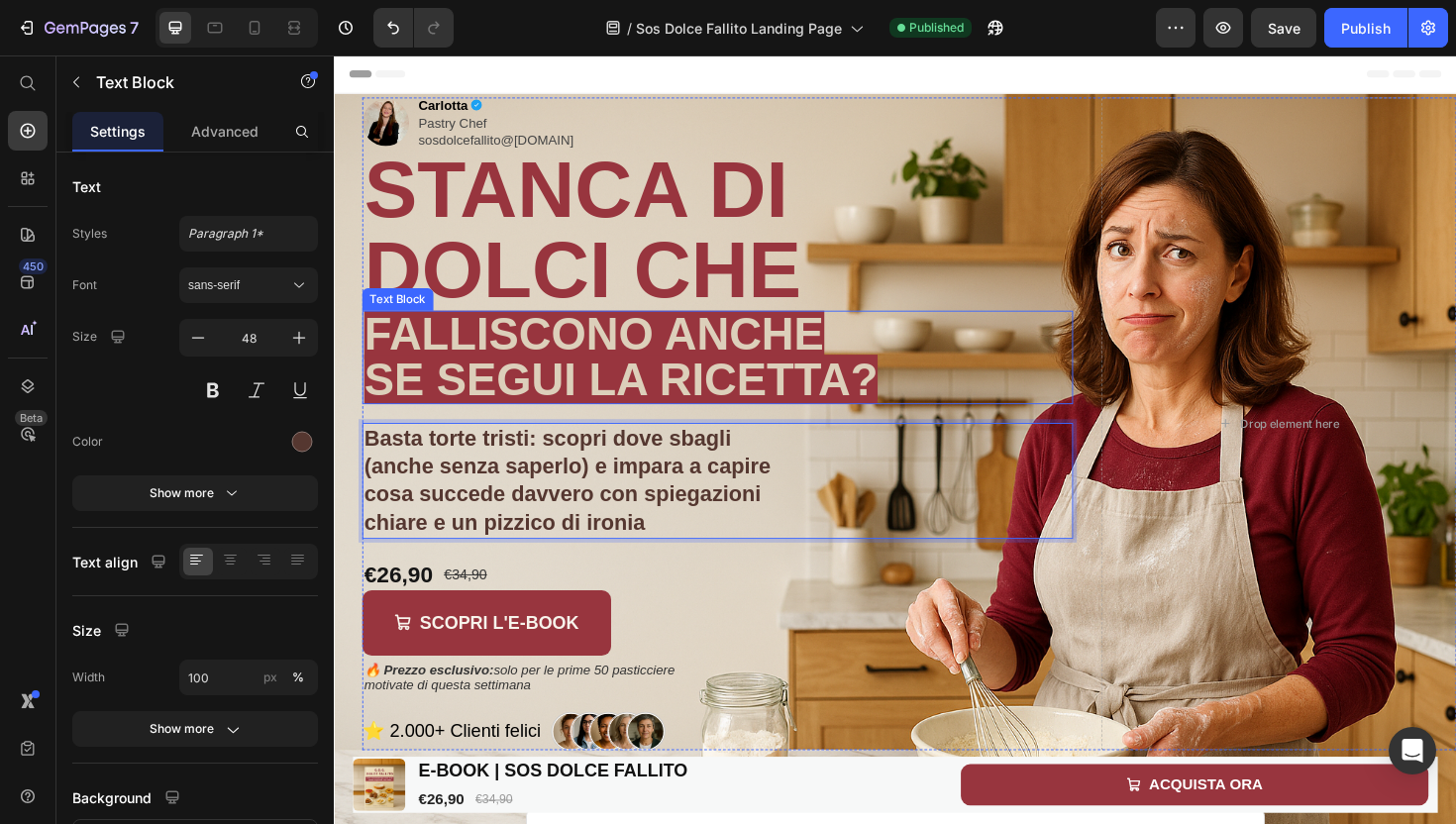 click on "SE SEGUI LA RICETTA?" at bounding box center (637, 398) 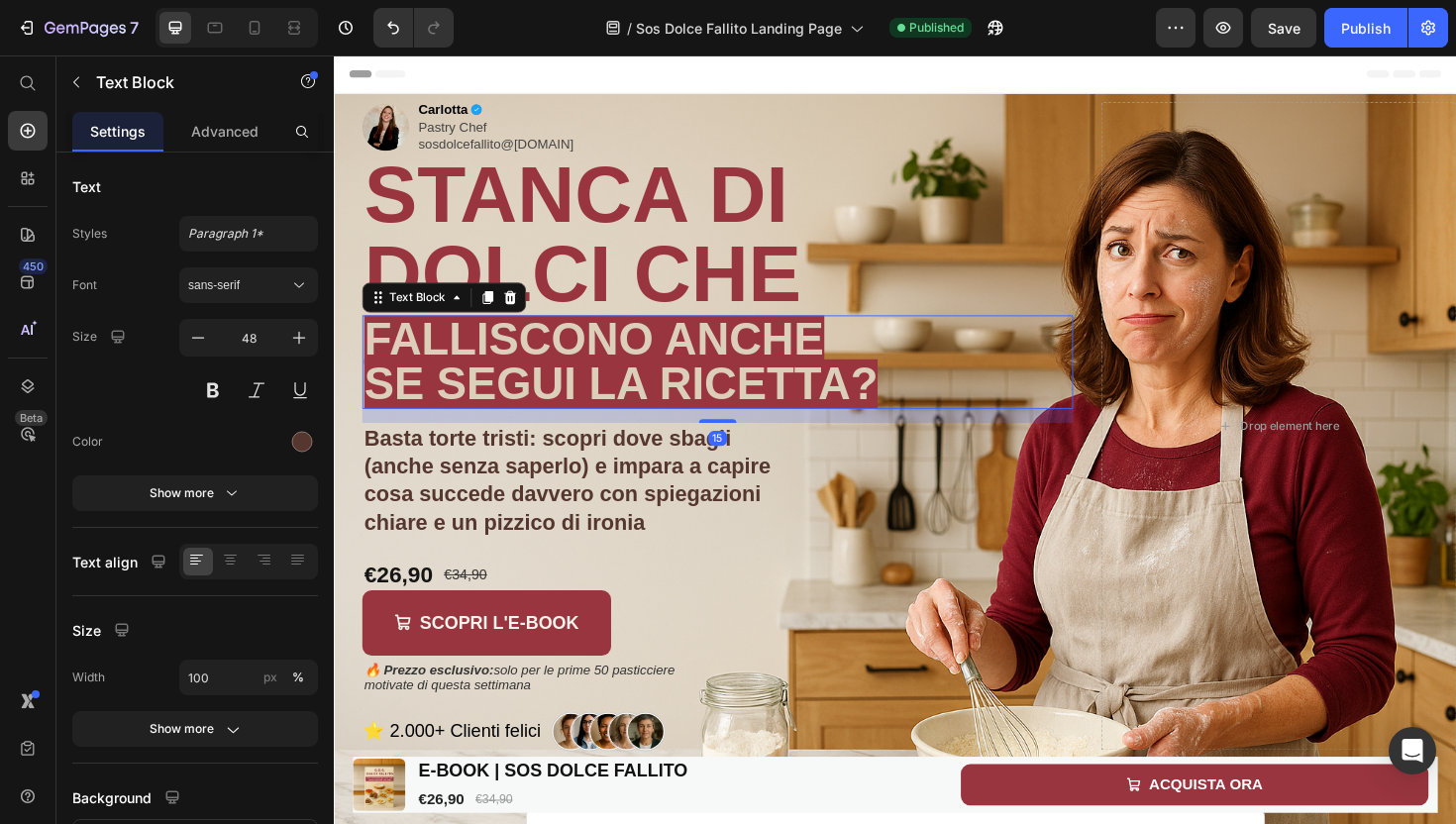 click on "15" at bounding box center (740, 430) 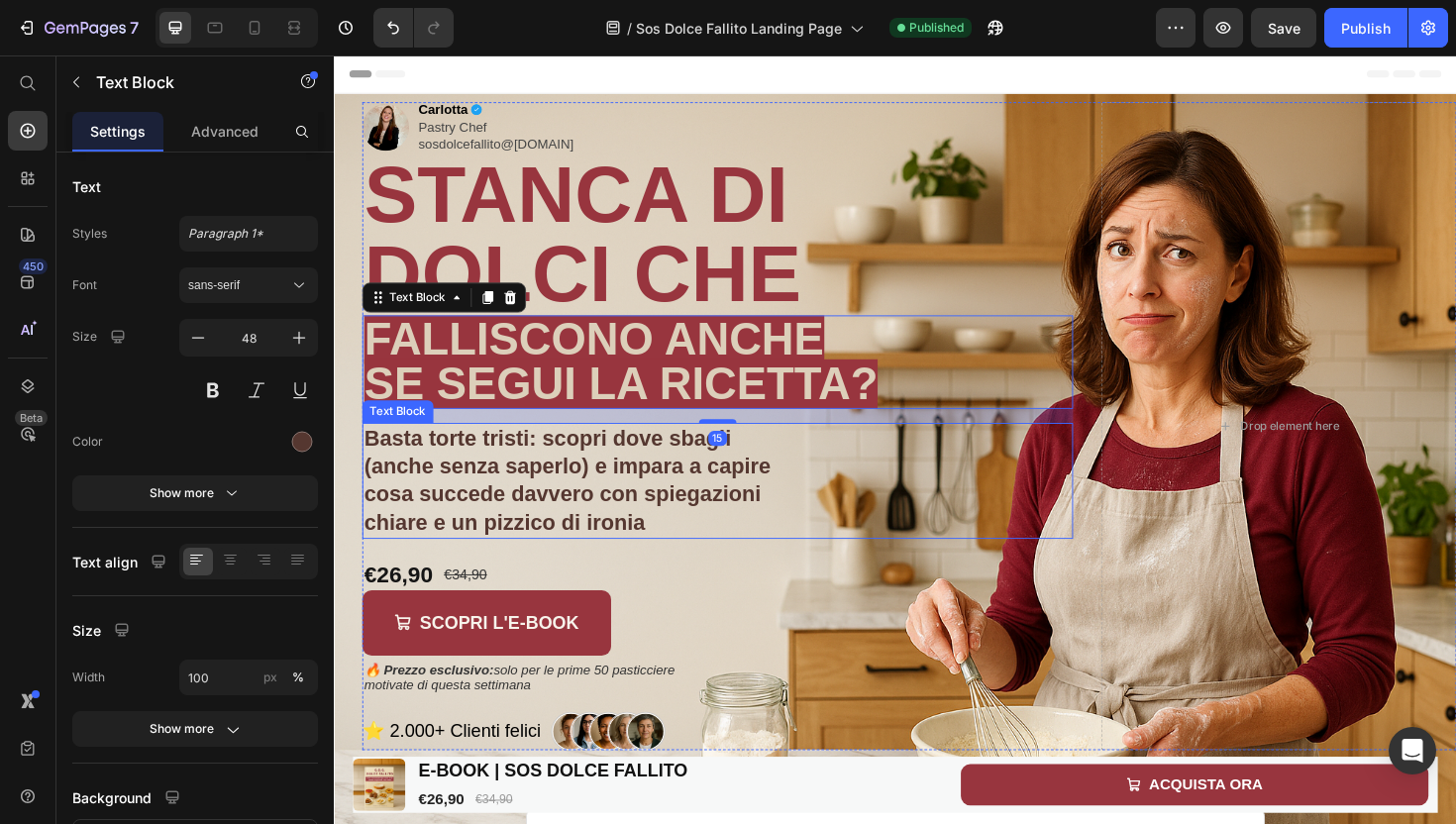 click on "chiare e un pizzico di ironia" at bounding box center [740, 551] 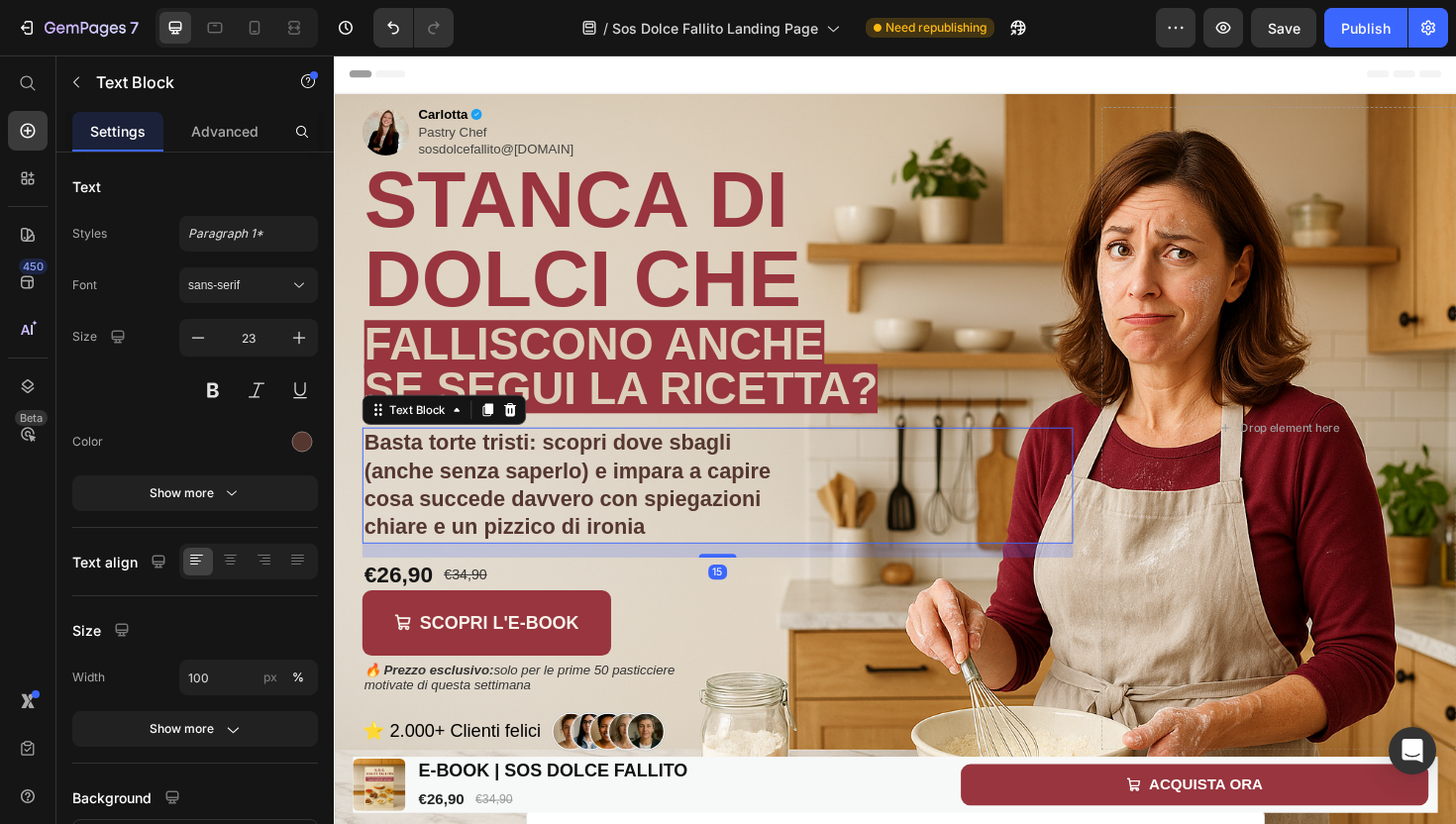 drag, startPoint x: 734, startPoint y: 582, endPoint x: 749, endPoint y: 577, distance: 15.811388 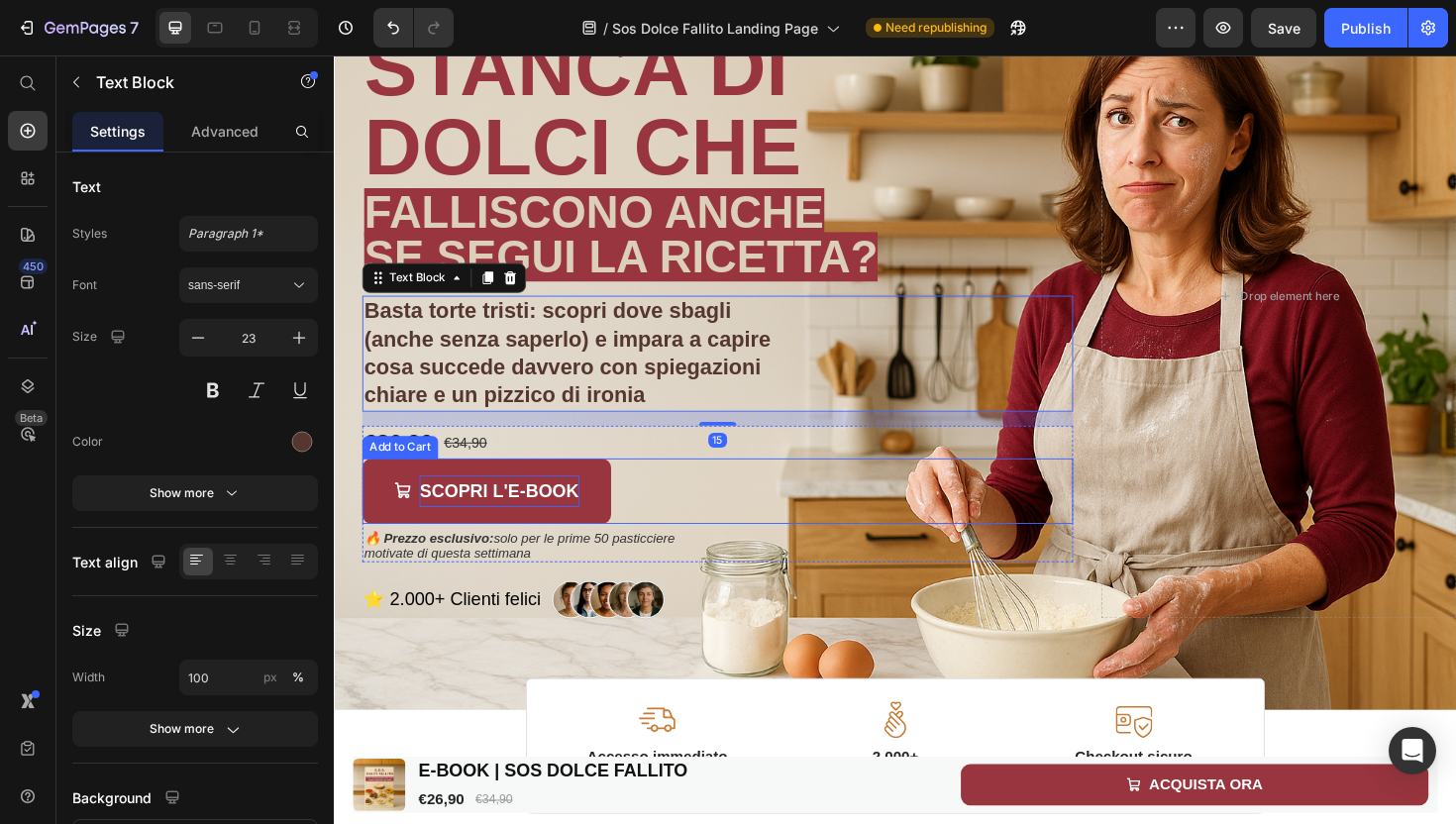 scroll, scrollTop: 143, scrollLeft: 0, axis: vertical 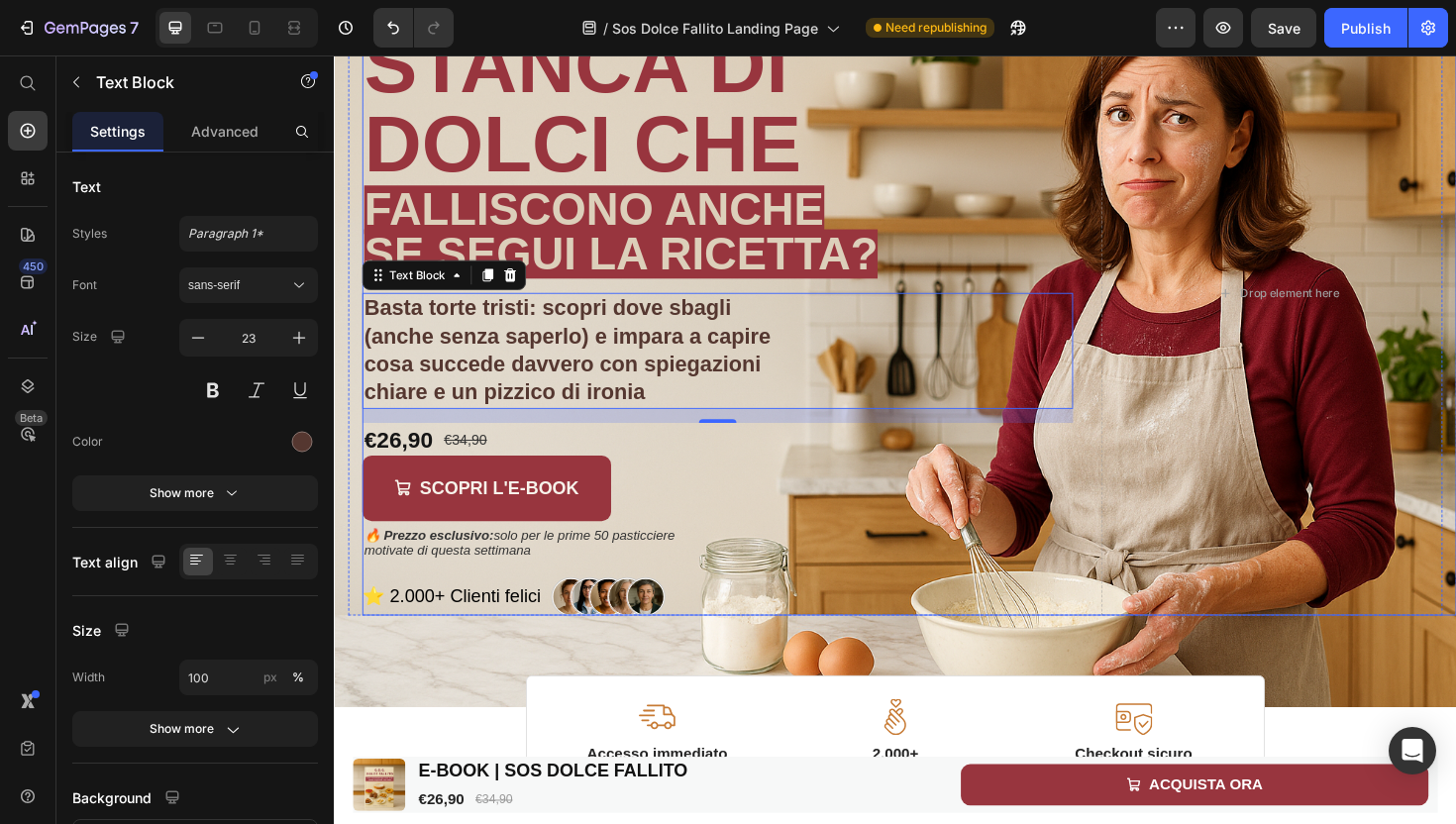 click on "Carlotta
Pastry Chef
sosdolcefallito@libero.it
Custom Code STANCA DI DOLCI CHE Heading FALLISCONO ANCHE SE SEGUI LA RICETTA? Text Block Basta torte tristi: scopri dove sbagli (anche senza saperlo) e impara a capire cosa succede davvero con spiegazioni chiare e un pizzico di ironia Text Block   15 €26,90 Product Price €34,90 Product Price Row
SCOPRI L'E-BOOK Add to Cart 🔥 Prezzo esclusivo:  solo per le prime 50 pasticciere motivate di questa settimana Text Block Product
⭐ 2.000+ Clienti felici
Custom Code" at bounding box center (740, 308) 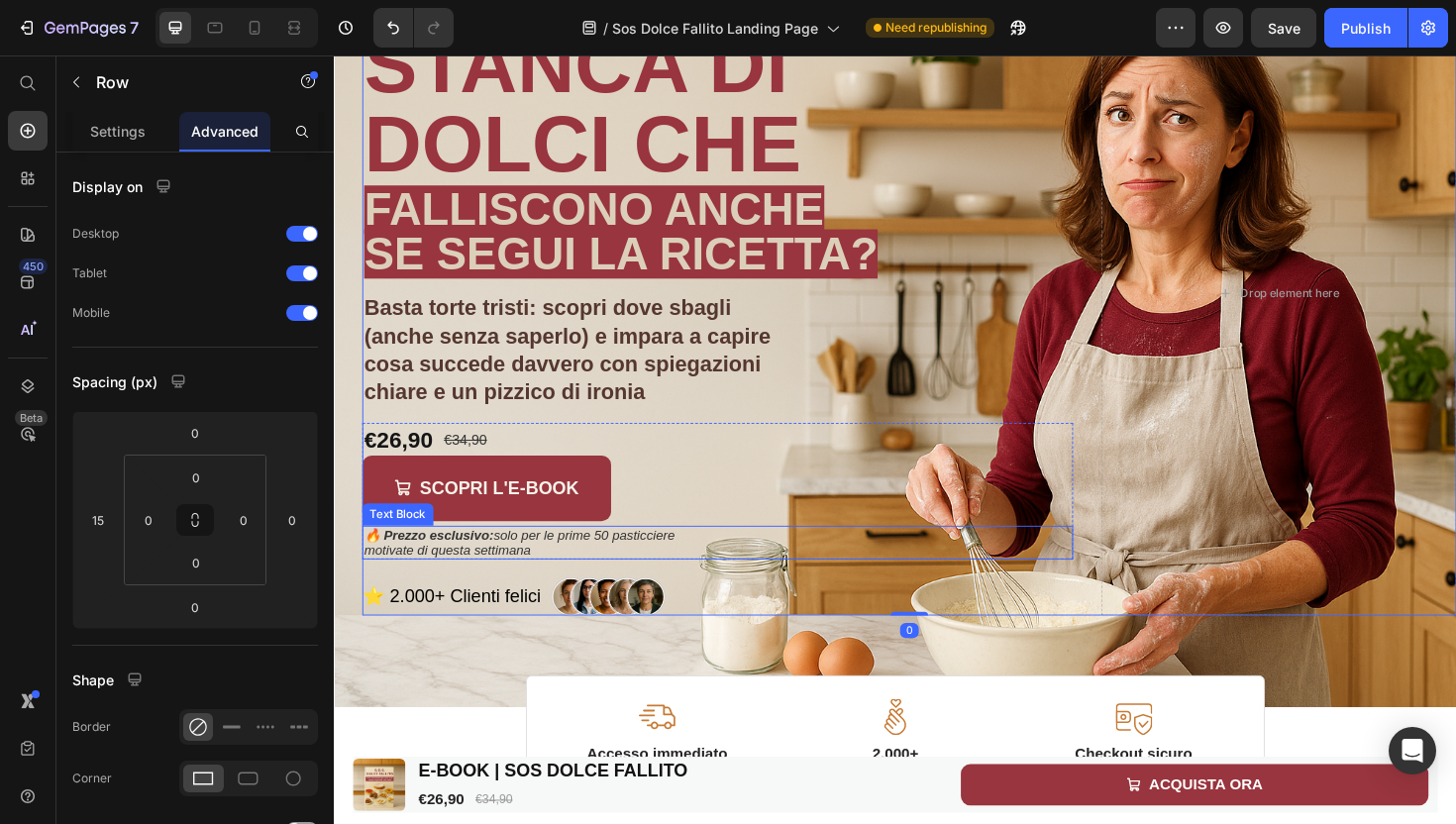 click on "🔥 Prezzo esclusivo:" at bounding box center (434, 564) 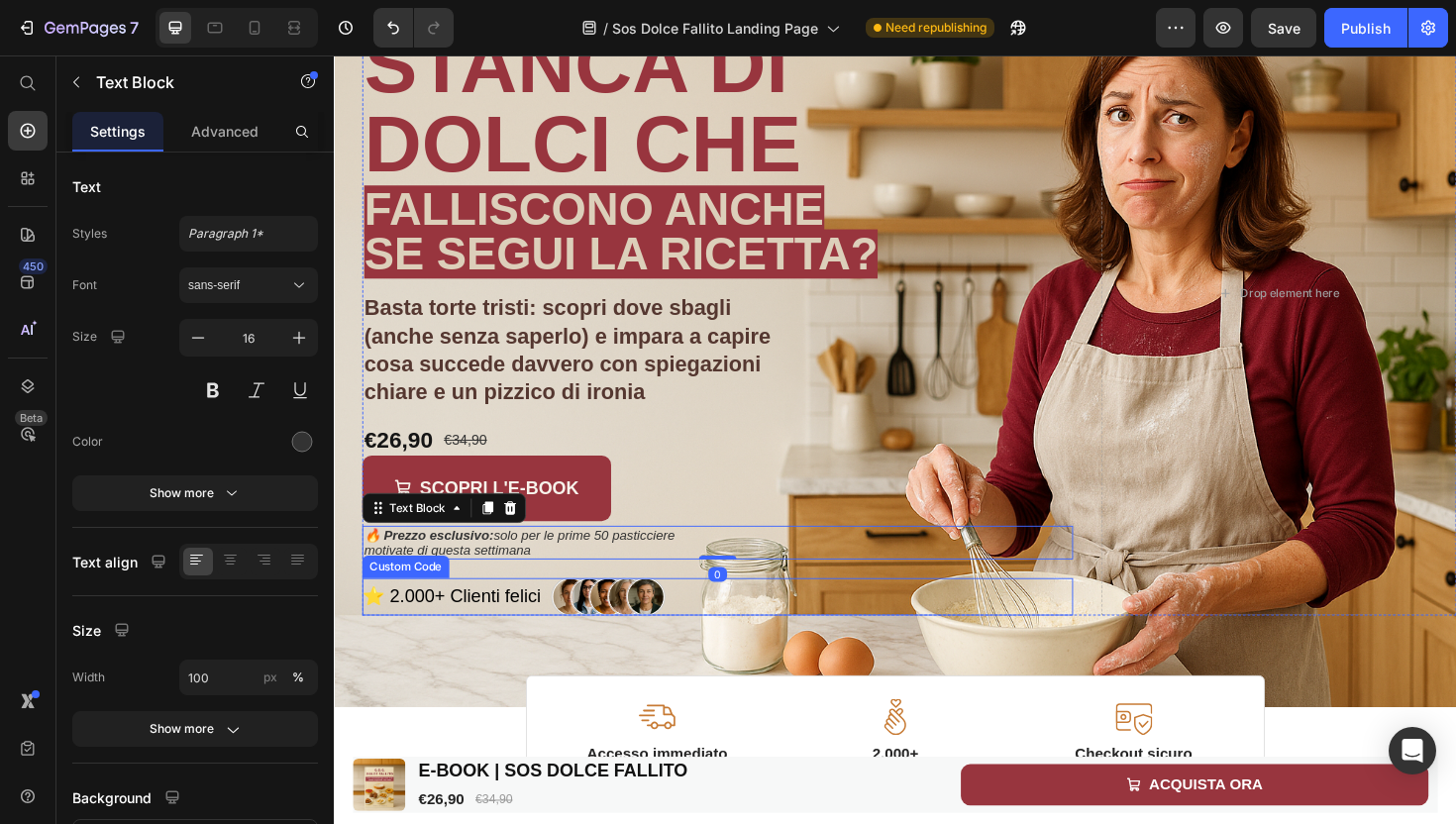 click on "⭐ 2.000+ Clienti felici" at bounding box center [740, 629] 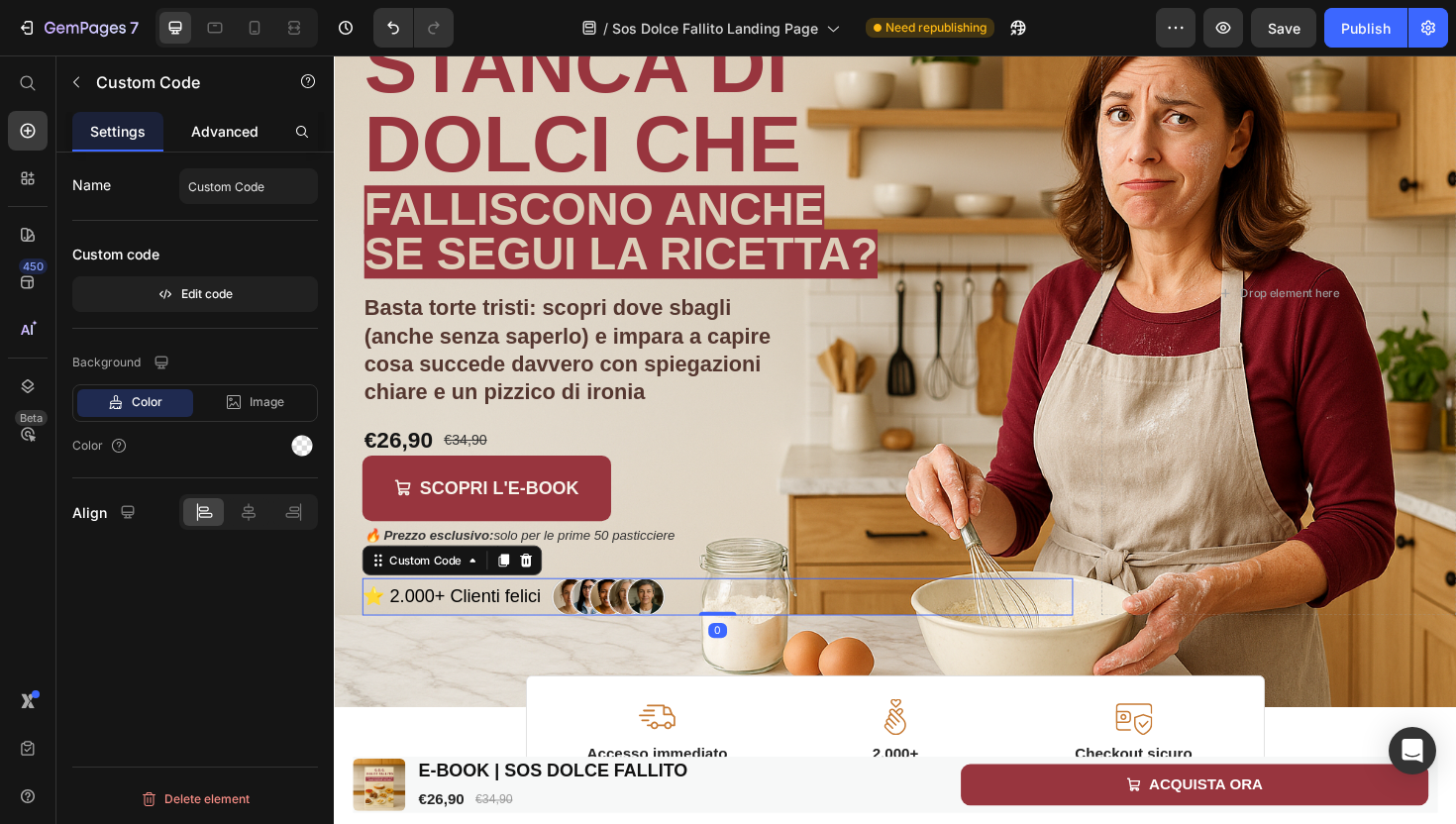 click on "Advanced" 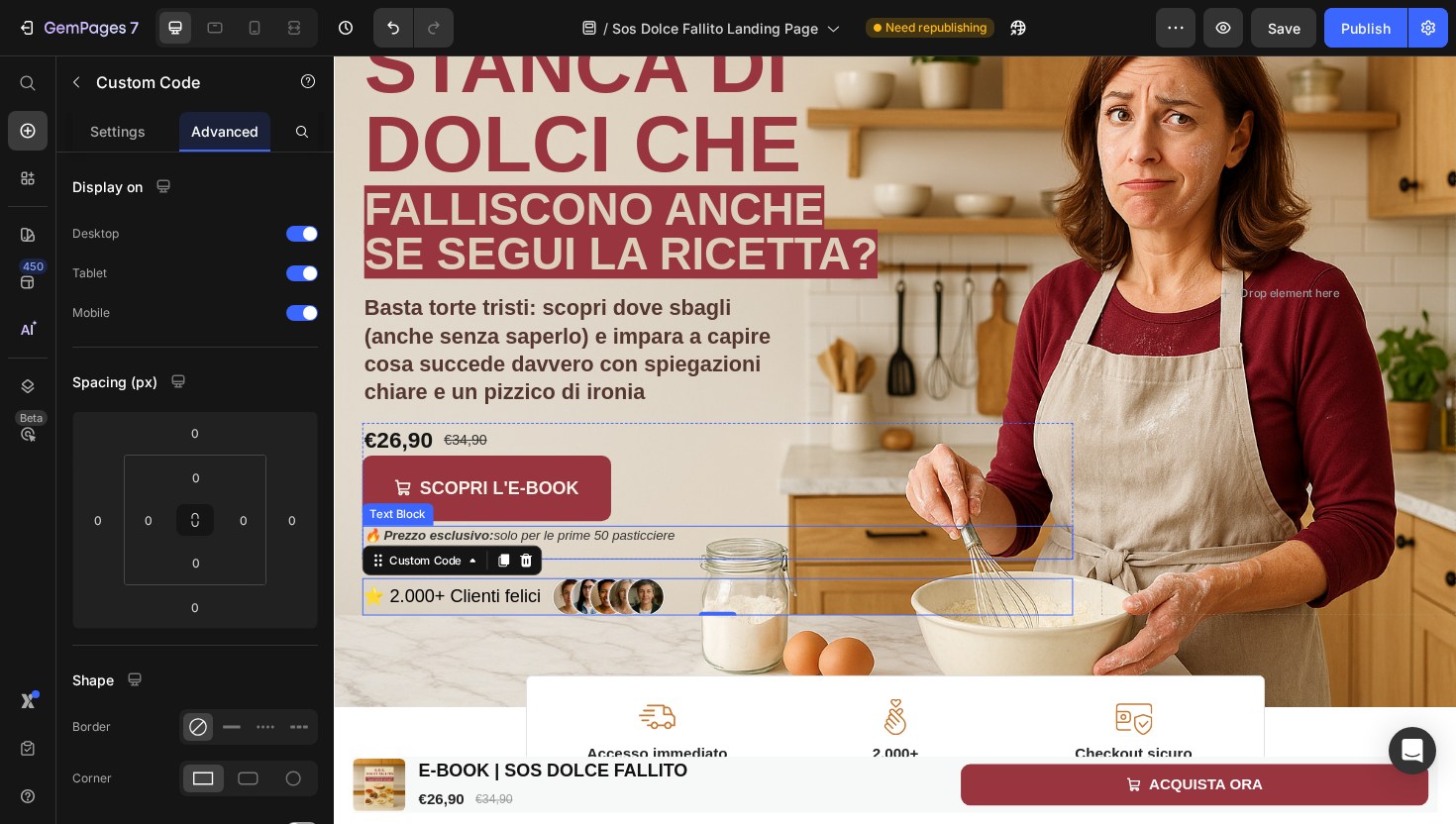 click on "🔥 Prezzo esclusivo:  solo per le prime 50 pasticciere" at bounding box center [530, 564] 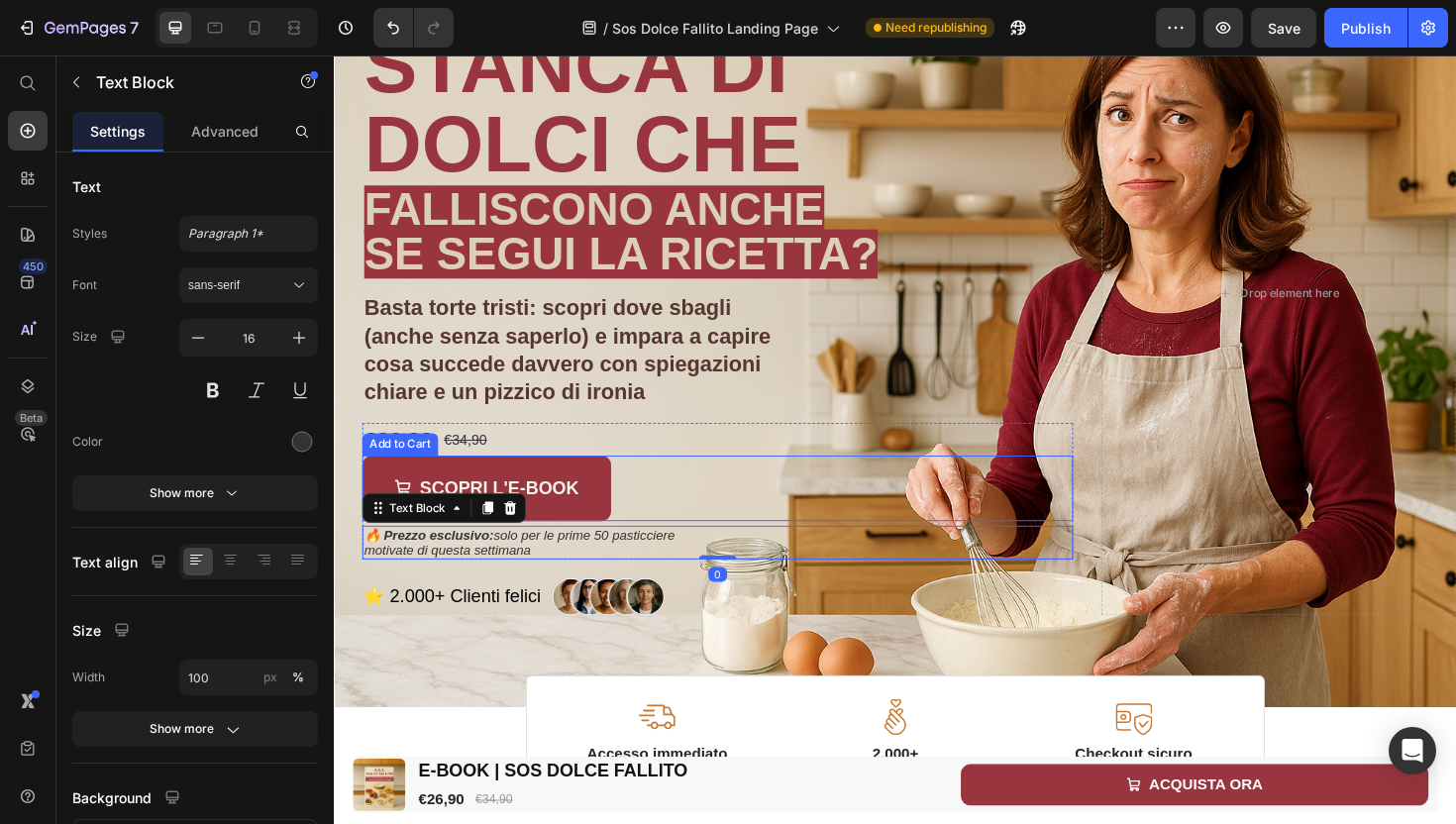 click on "SCOPRI L'E-BOOK Add to Cart" at bounding box center [740, 514] 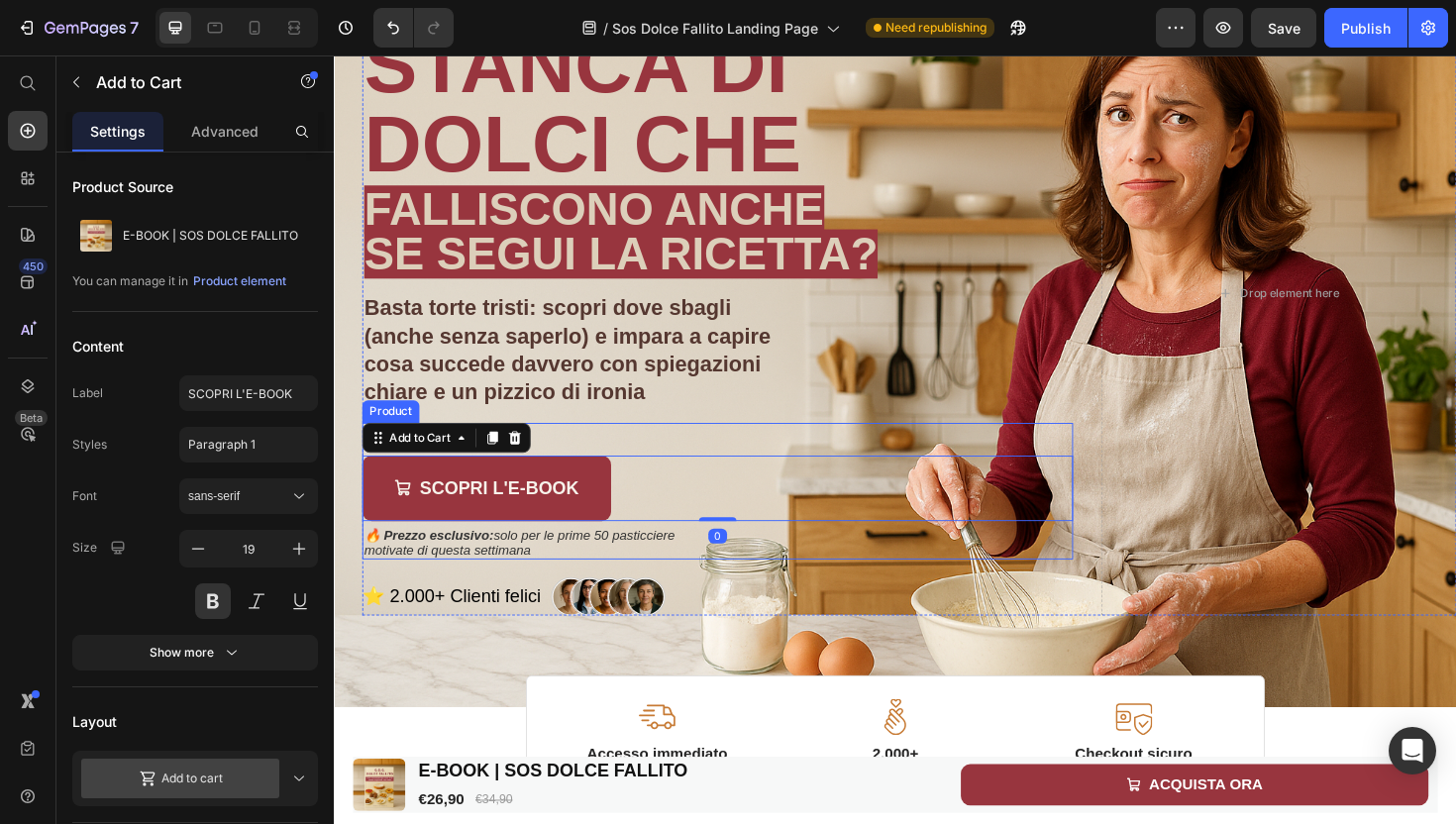 click on "🔥 Prezzo esclusivo:  solo per le prime 50 pasticciere motivate di questa settimana" at bounding box center [740, 571] 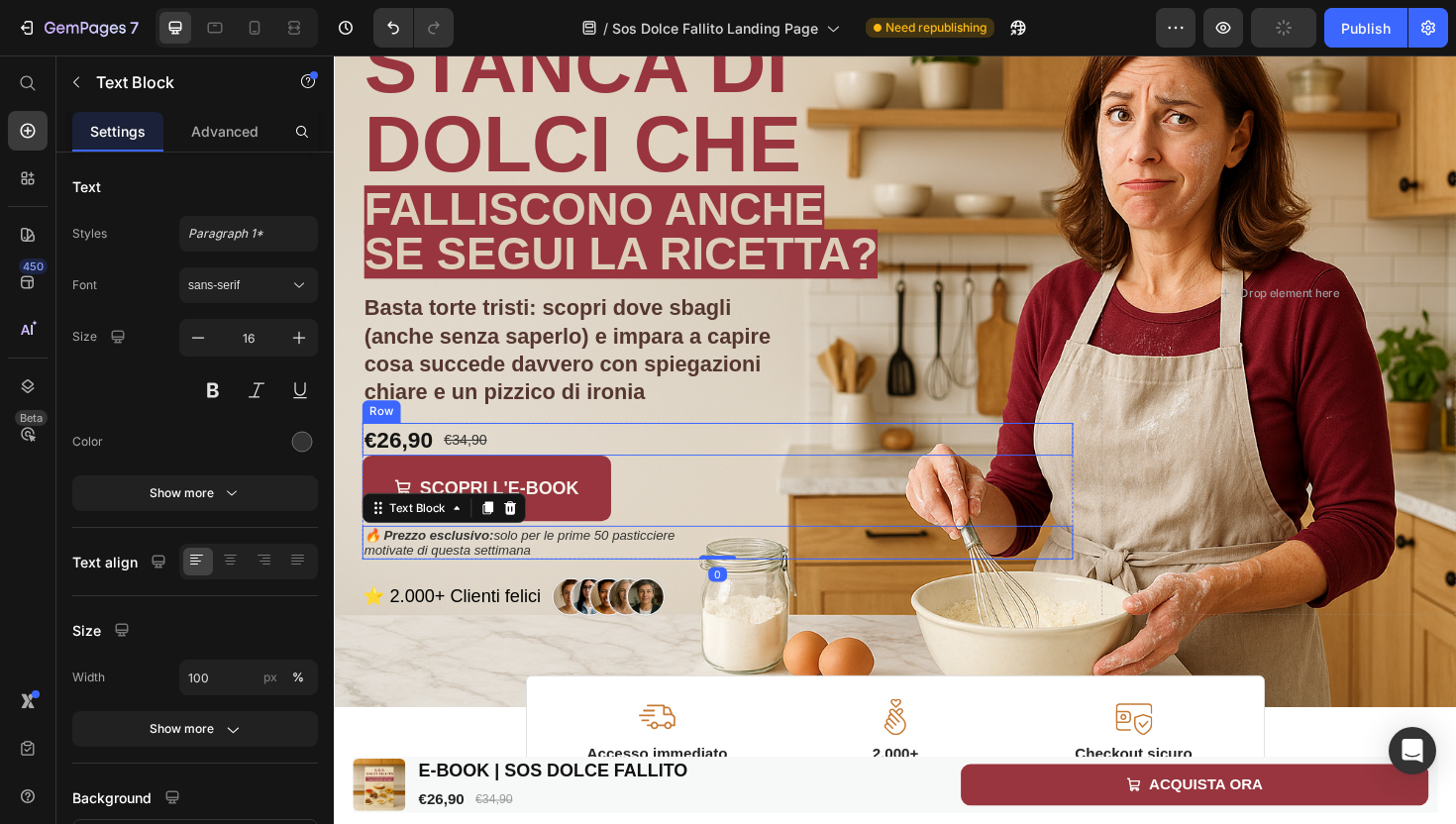 click on "€26,90 Product Price €34,90 Product Price Row" at bounding box center (740, 462) 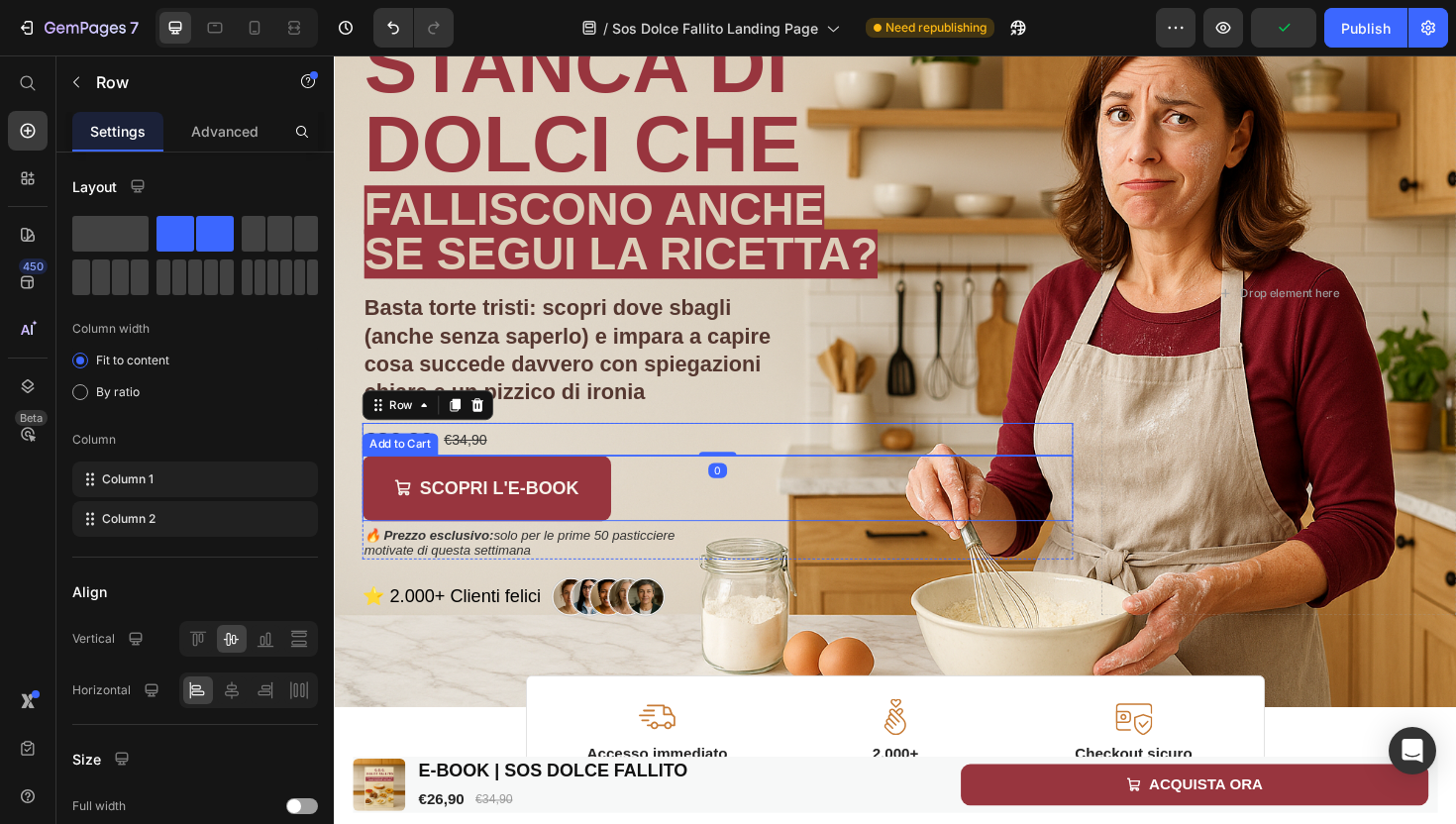 click on "SCOPRI L'E-BOOK Add to Cart" at bounding box center [740, 514] 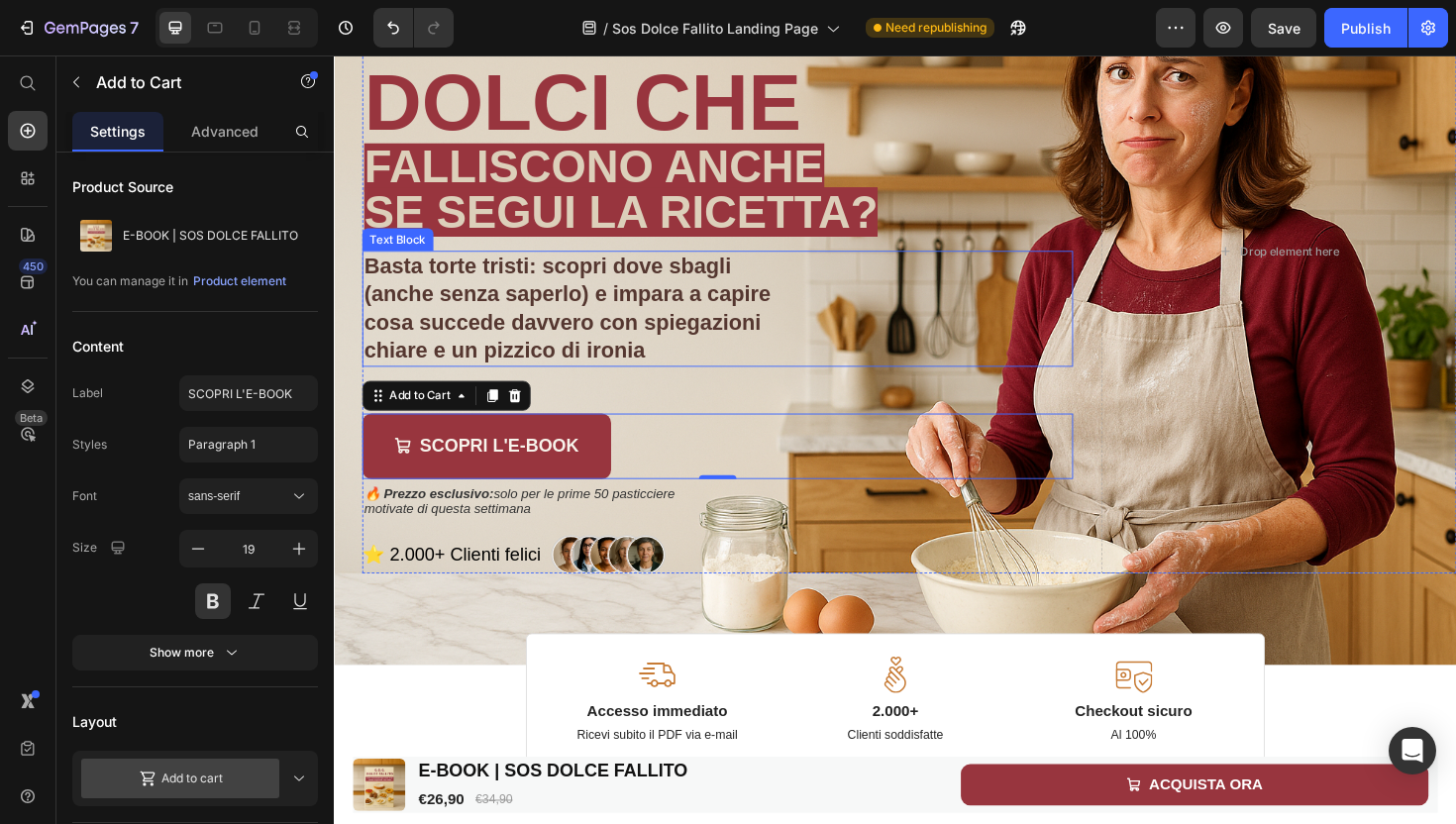 scroll, scrollTop: 189, scrollLeft: 0, axis: vertical 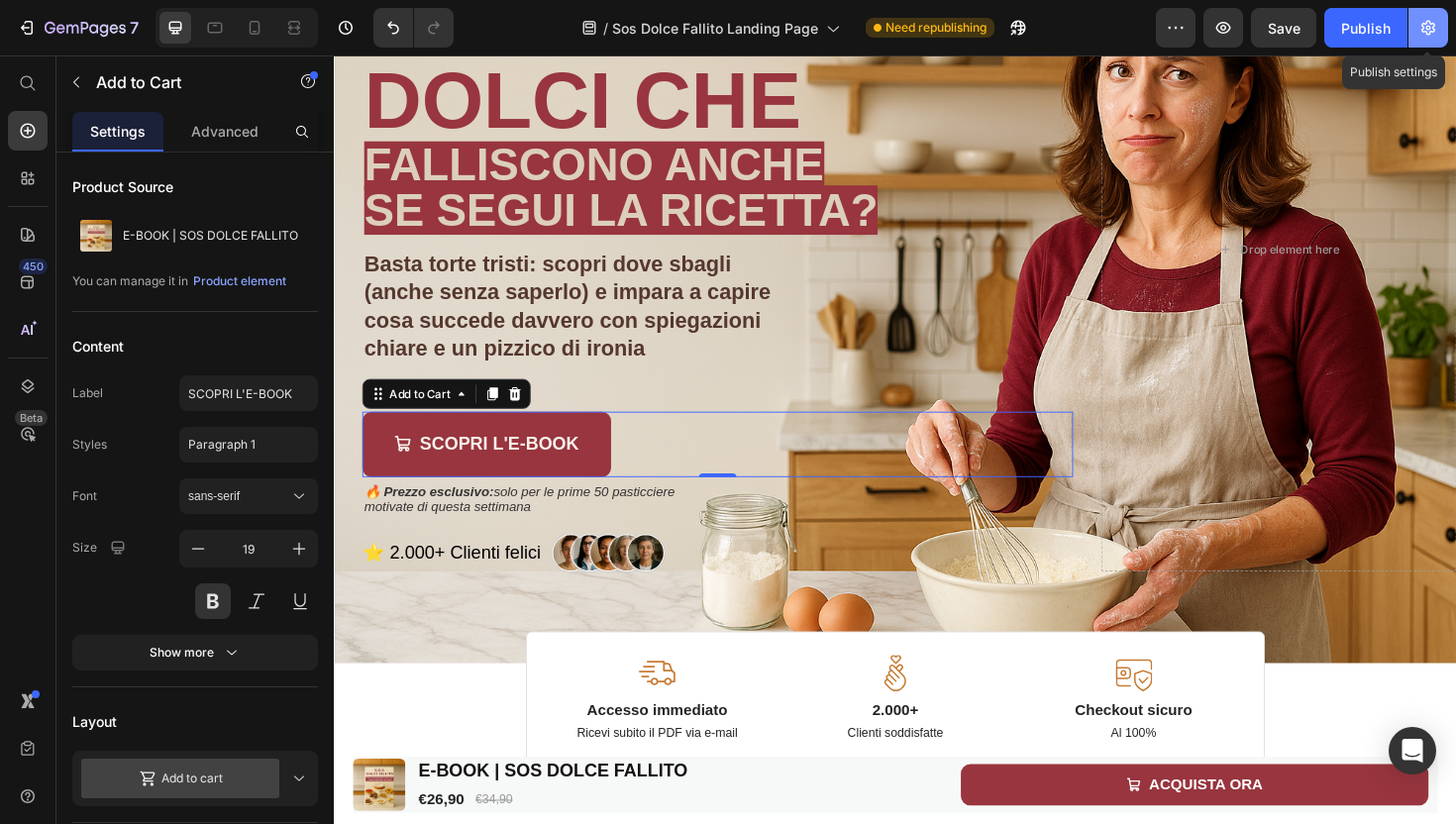 click 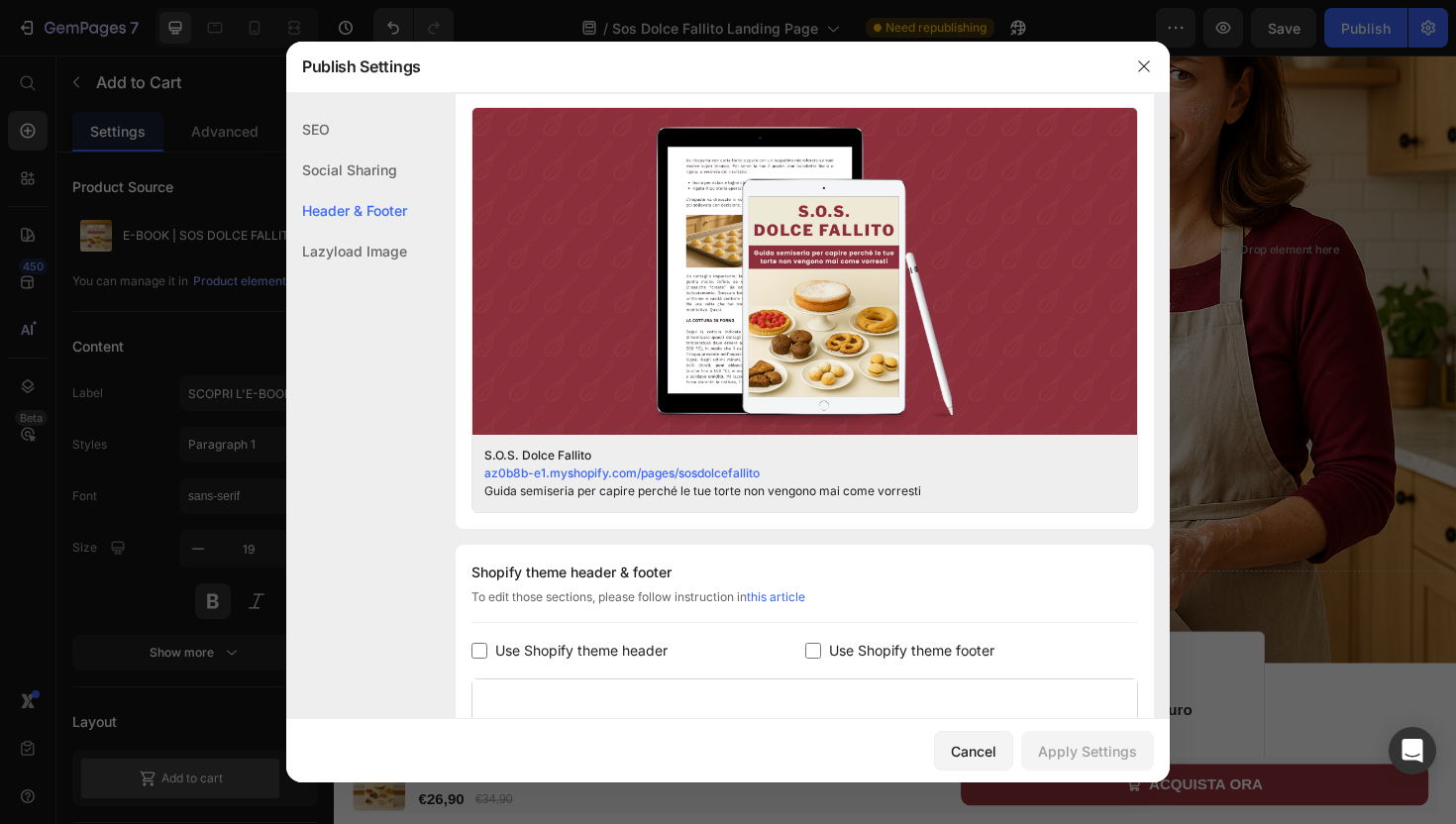 scroll, scrollTop: 856, scrollLeft: 0, axis: vertical 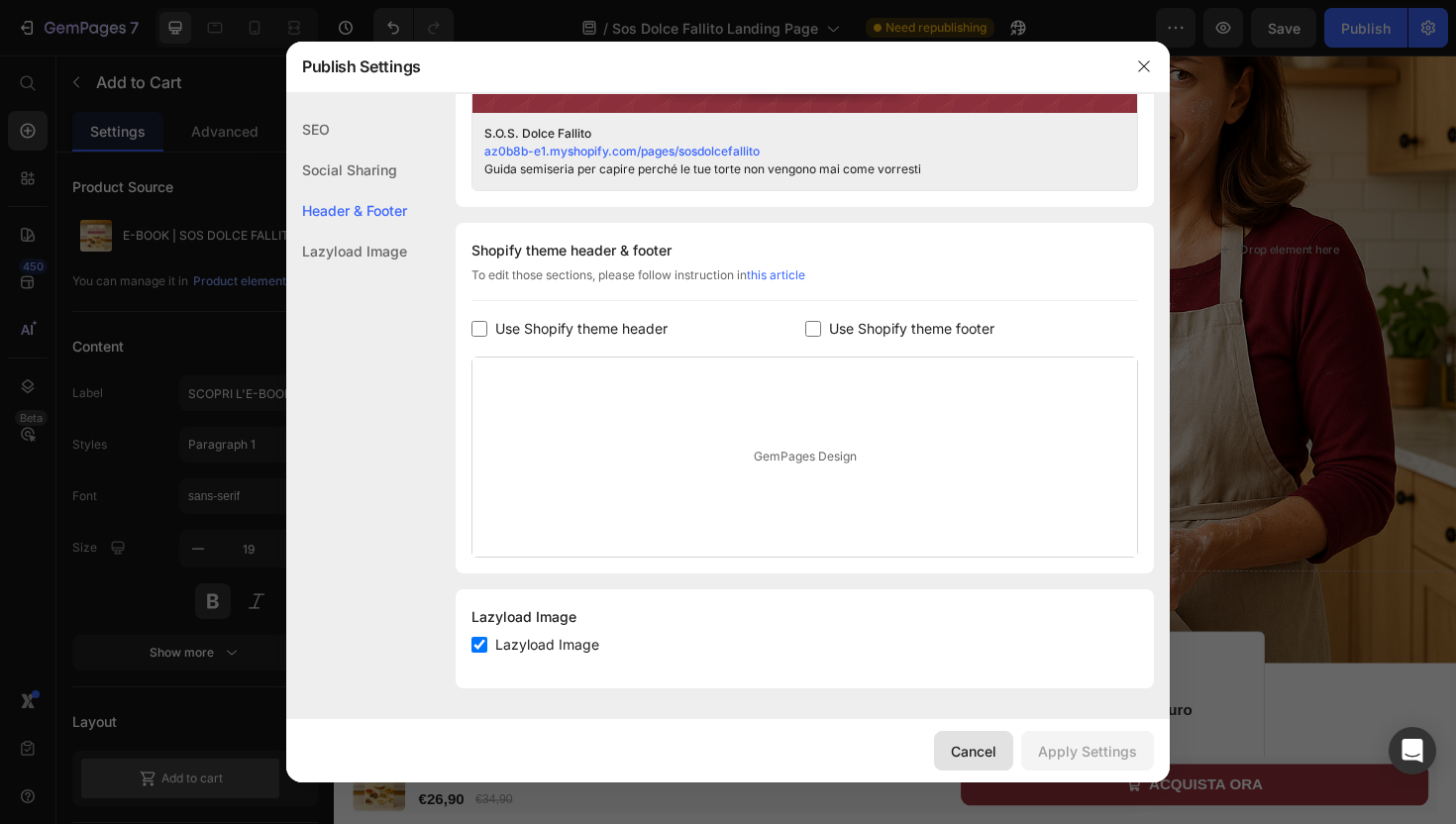 click on "Cancel" at bounding box center [974, 751] 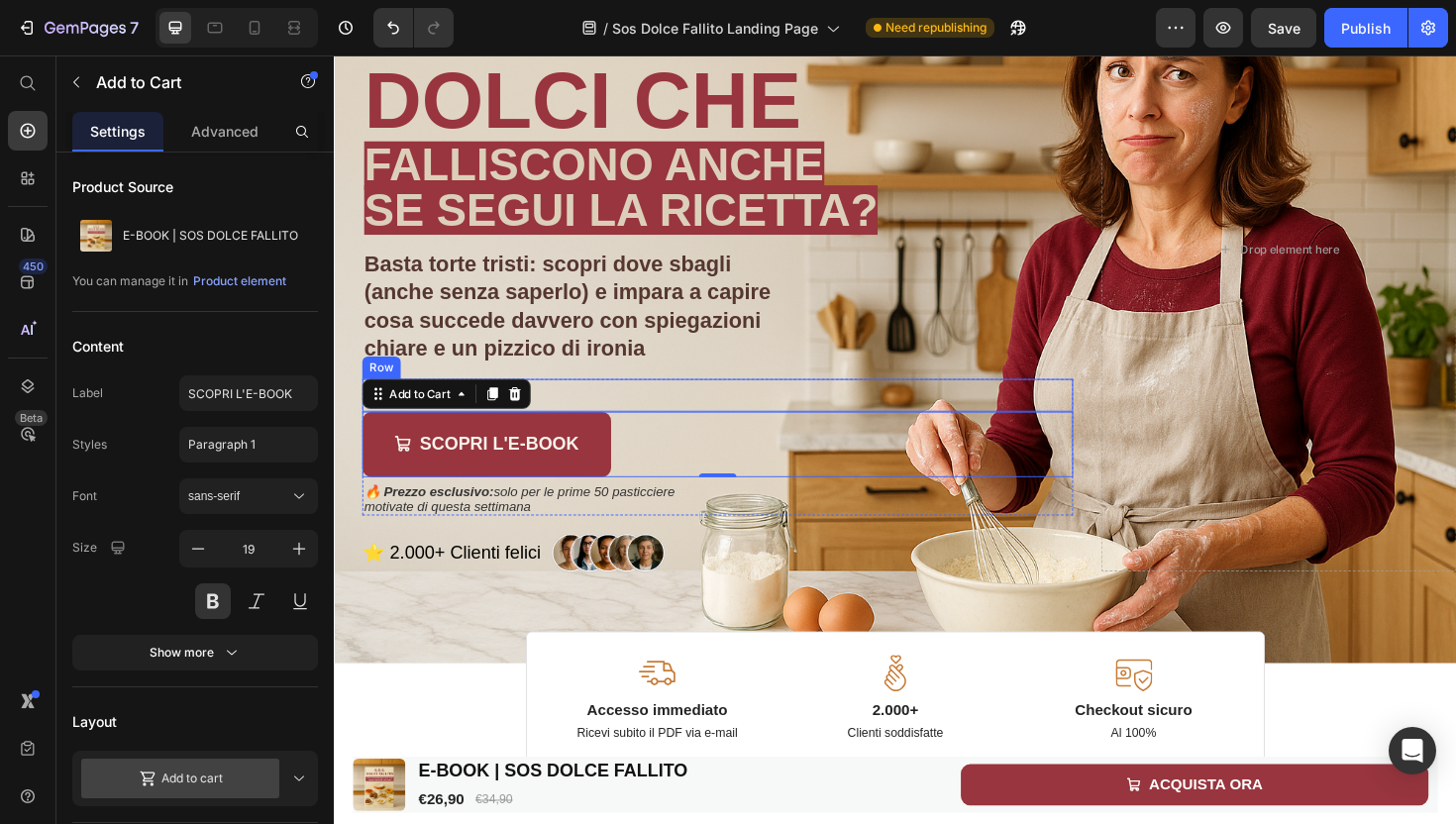 scroll, scrollTop: 247, scrollLeft: 0, axis: vertical 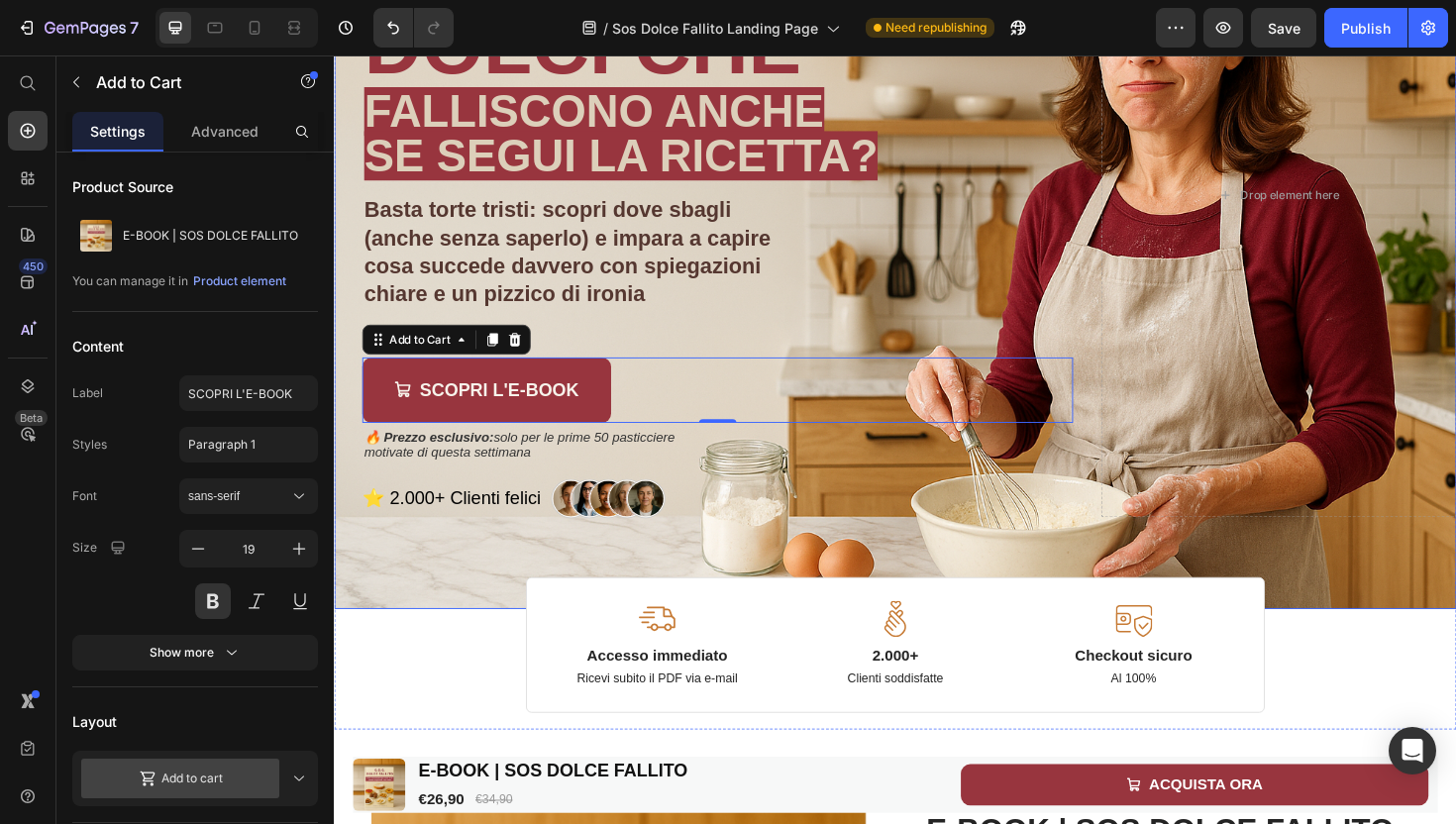 click on "Image Image Free shipping Text Block from The States Text Block Advanced List Image 30-Day FREE returns Text Block & Exchange Text Block Advanced List Row Image More than 60.000 Text Block Happy “Cattomers” Text Block Advanced List Image Secured Checkout Text Block using SSL Technology Text Block Advanced List Row                Title Line
Carlotta
Pastry Chef
sosdolcefallito@libero.it
Custom Code STANCA DI DOLCI CHE Heading FALLISCONO ANCHE SE SEGUI LA RICETTA? Text Block Basta torte tristi: scopri dove sbagli (anche senza saperlo) e impara a capire cosa succede davvero con spiegazioni chiare e un pizzico di ironia Text Block €26,90 Product Price €34,90 Product Price Row
SCOPRI L'E-BOOK Add to Cart   0 🔥 Prezzo esclusivo:  solo per le prime 50 pasticciere motivate di questa settimana Text Block Product
⭐ 2.000+ Clienti felici" at bounding box center [928, 204] 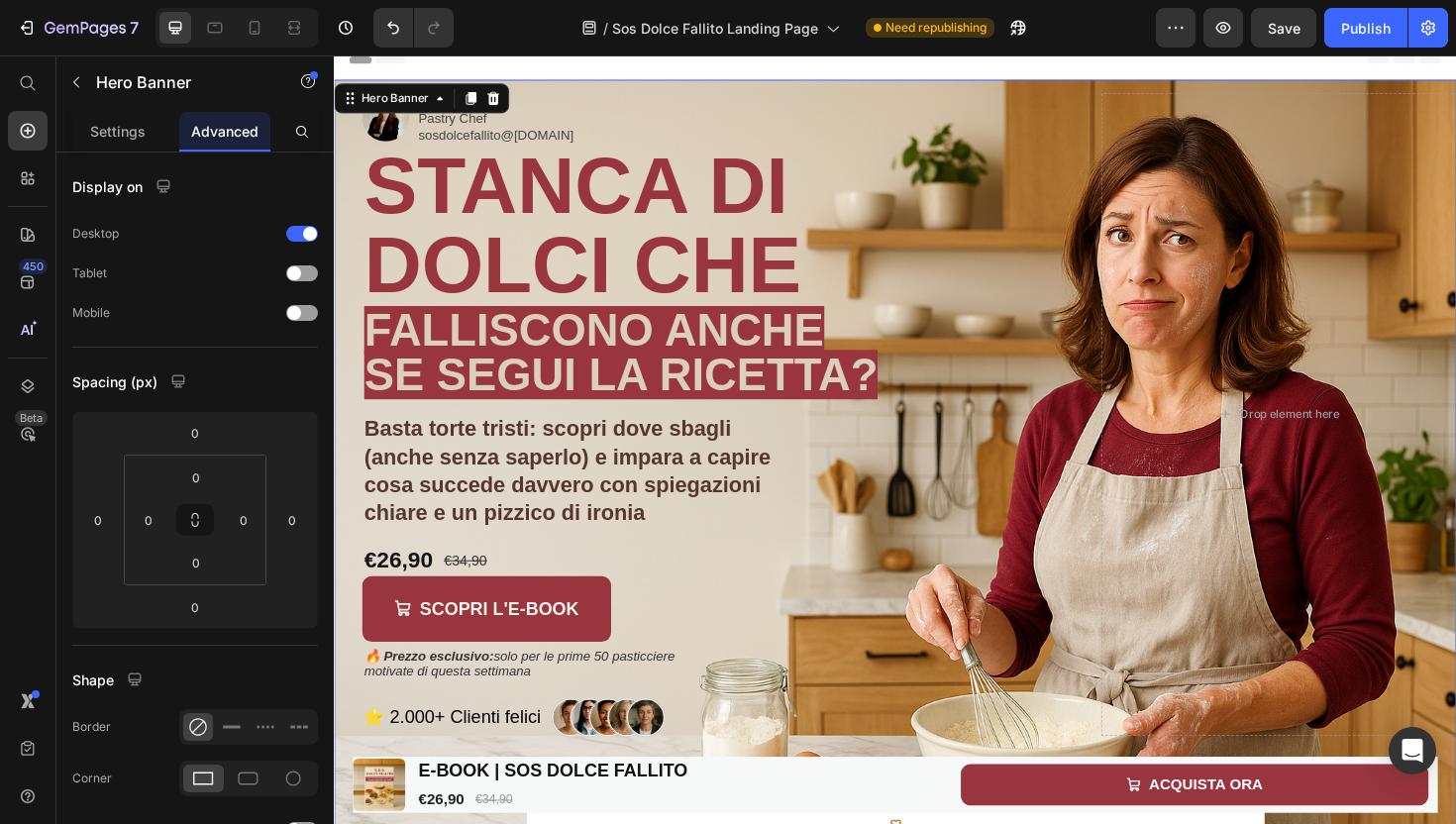 scroll, scrollTop: 0, scrollLeft: 0, axis: both 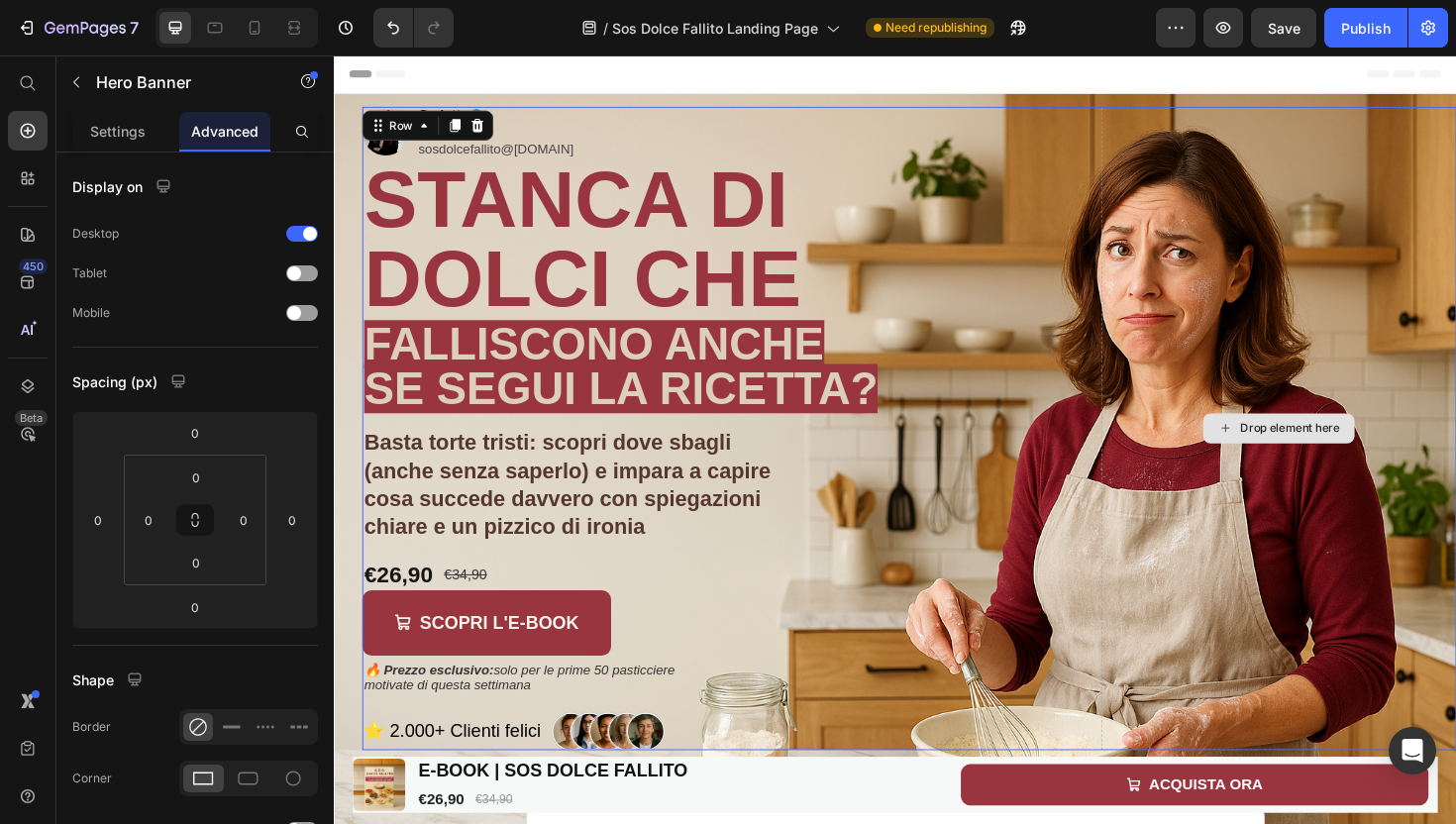 click on "Drop element here" at bounding box center [1334, 451] 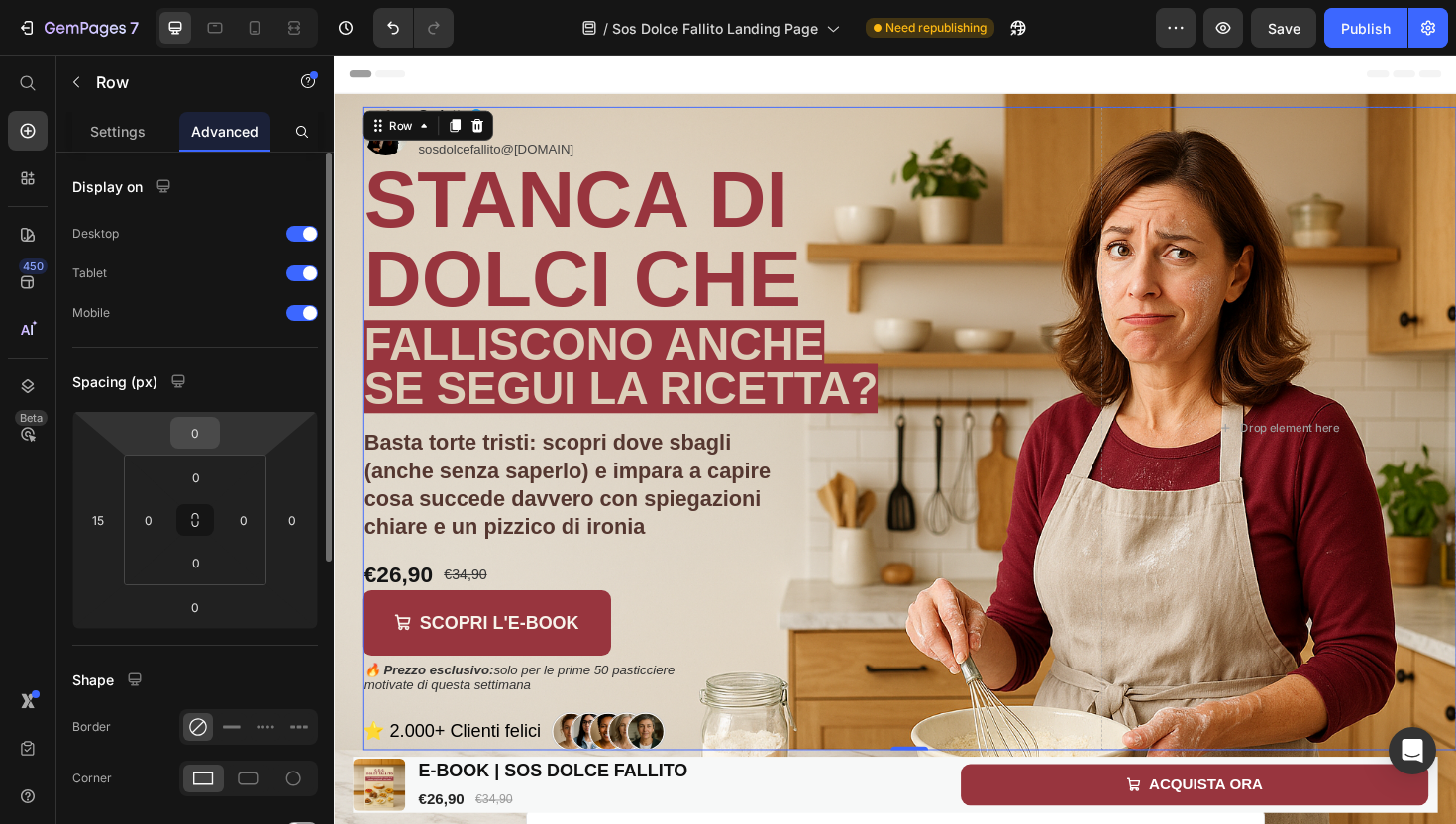 click on "0" at bounding box center [195, 433] 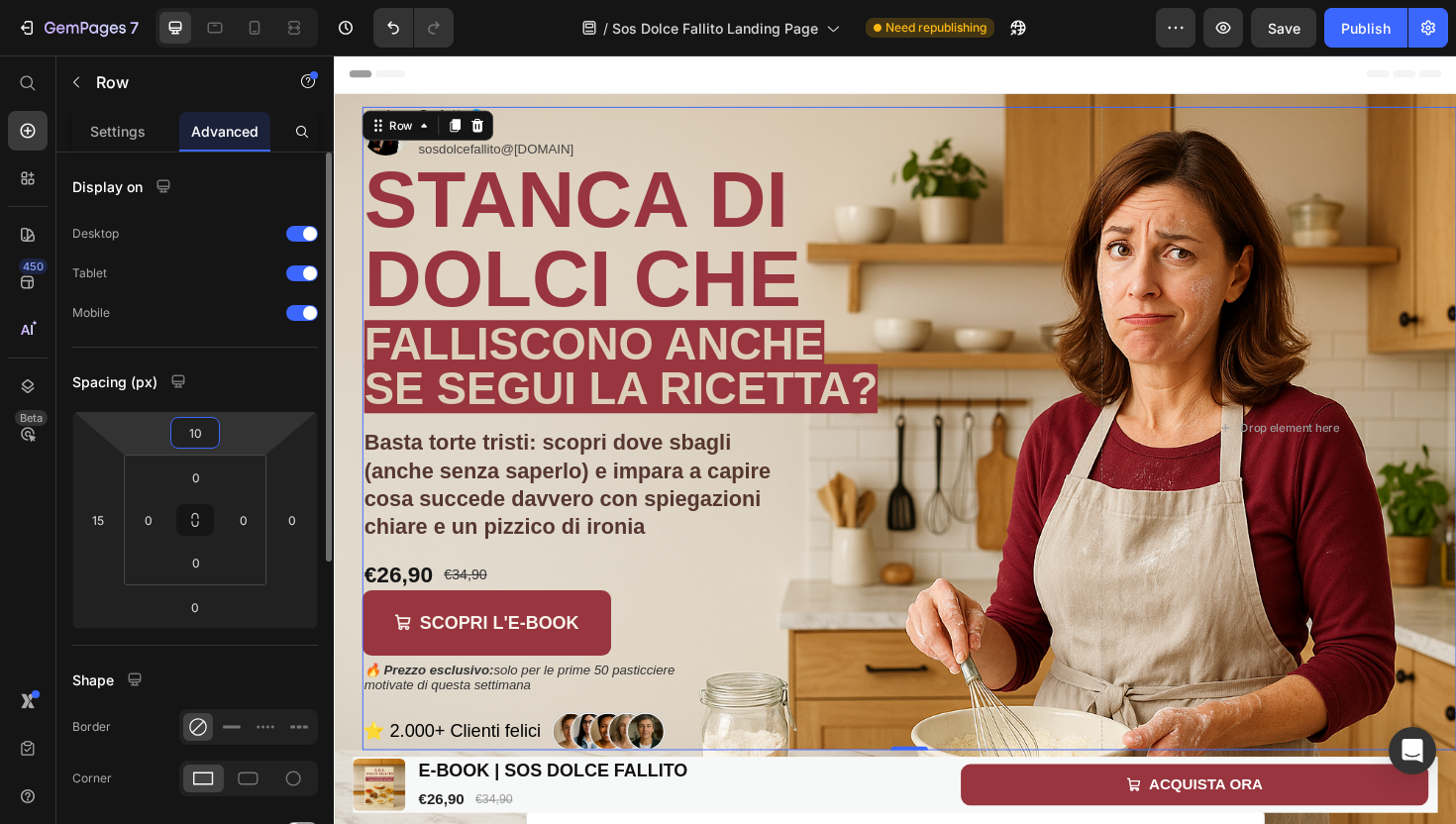 type on "1" 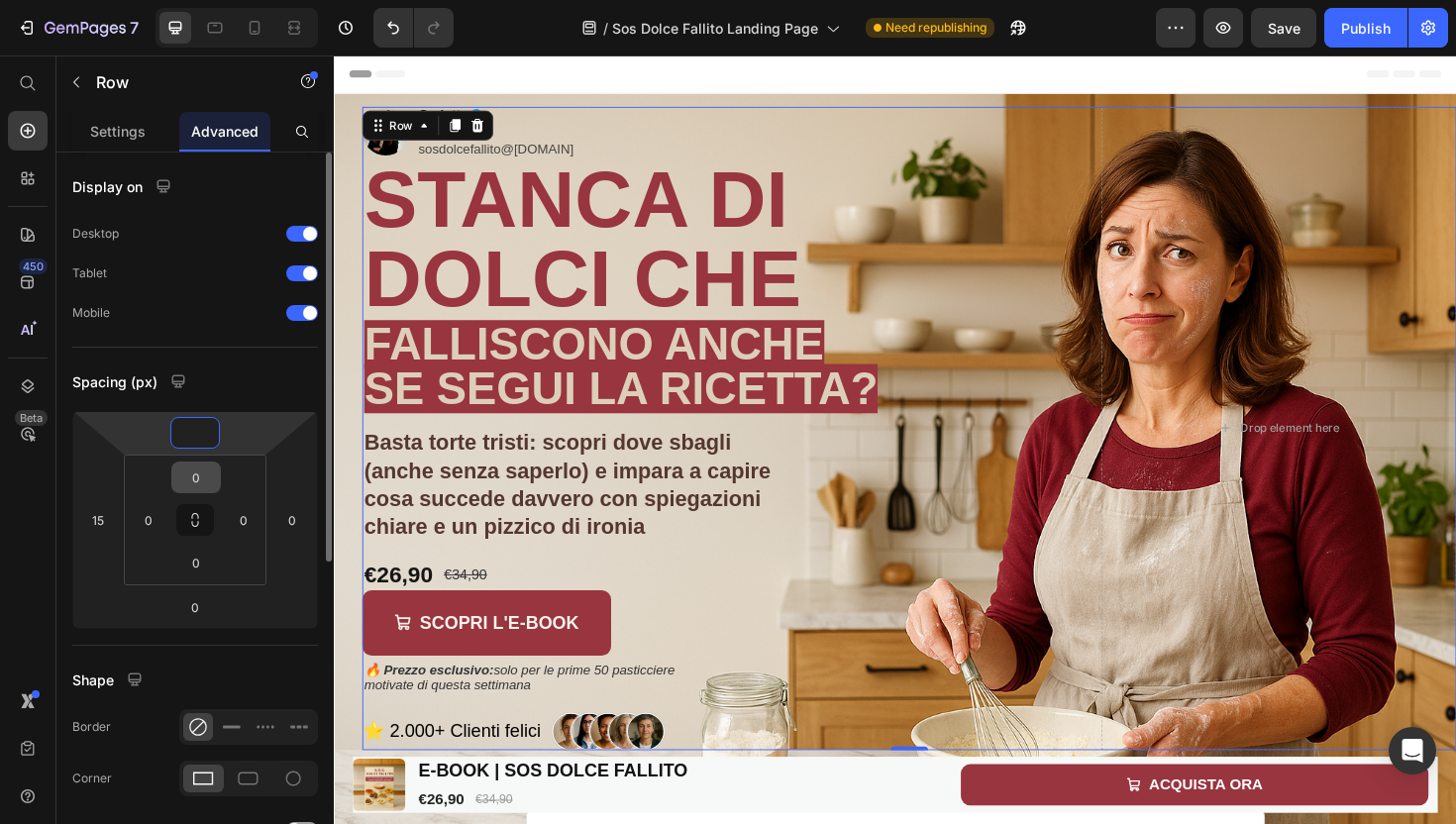 click on "0" at bounding box center (196, 477) 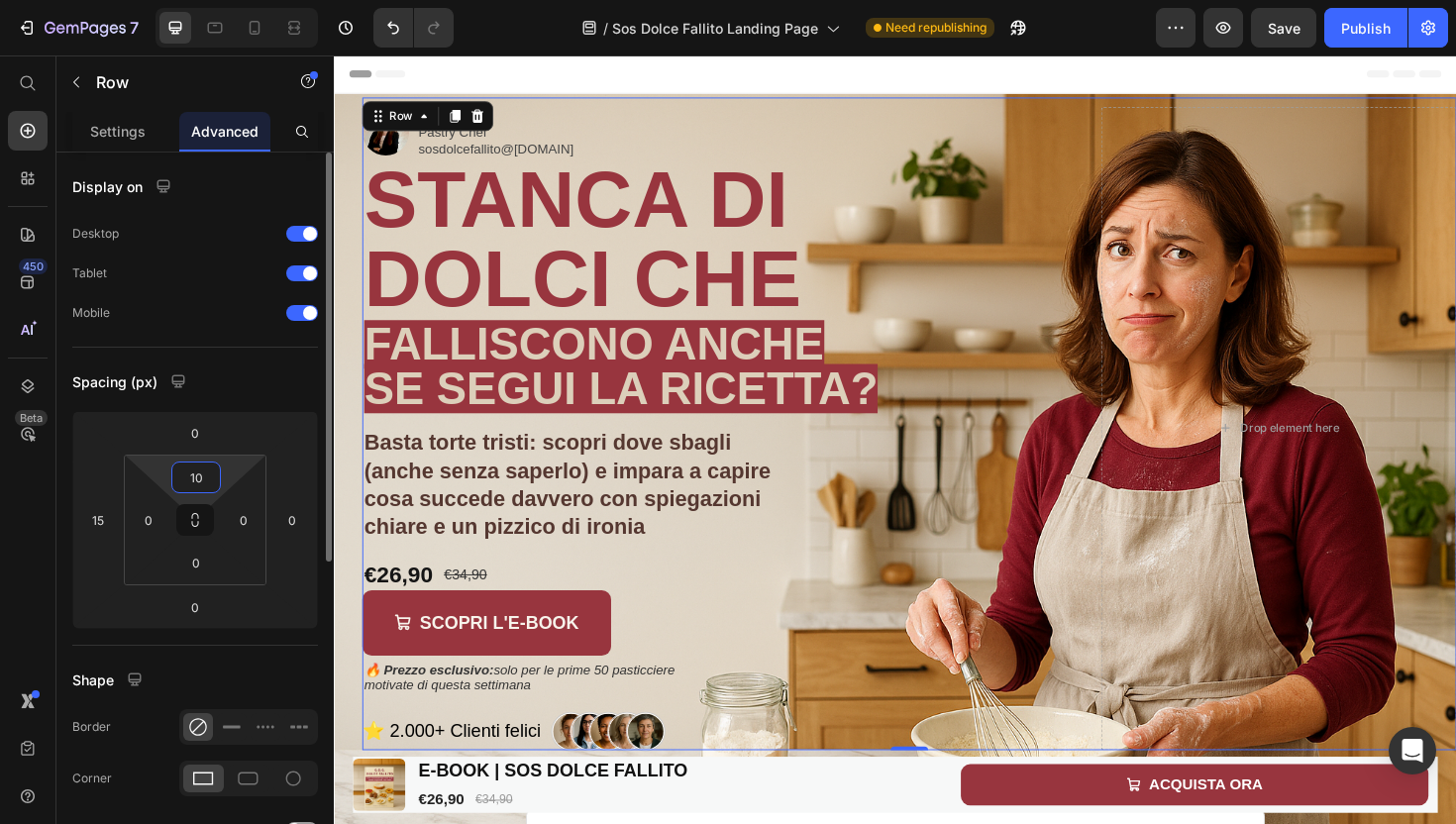 type on "1" 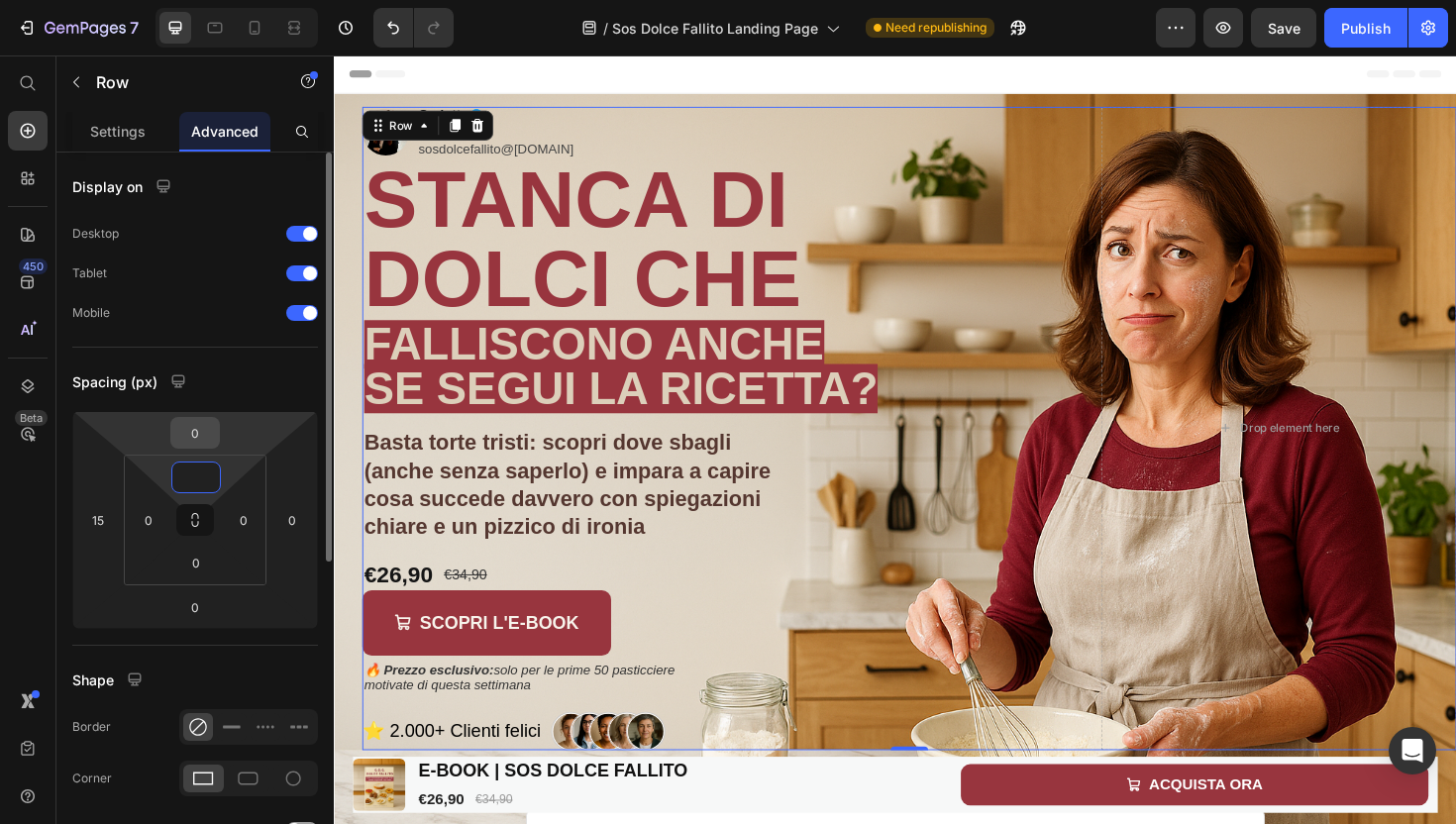 click on "0" at bounding box center [195, 433] 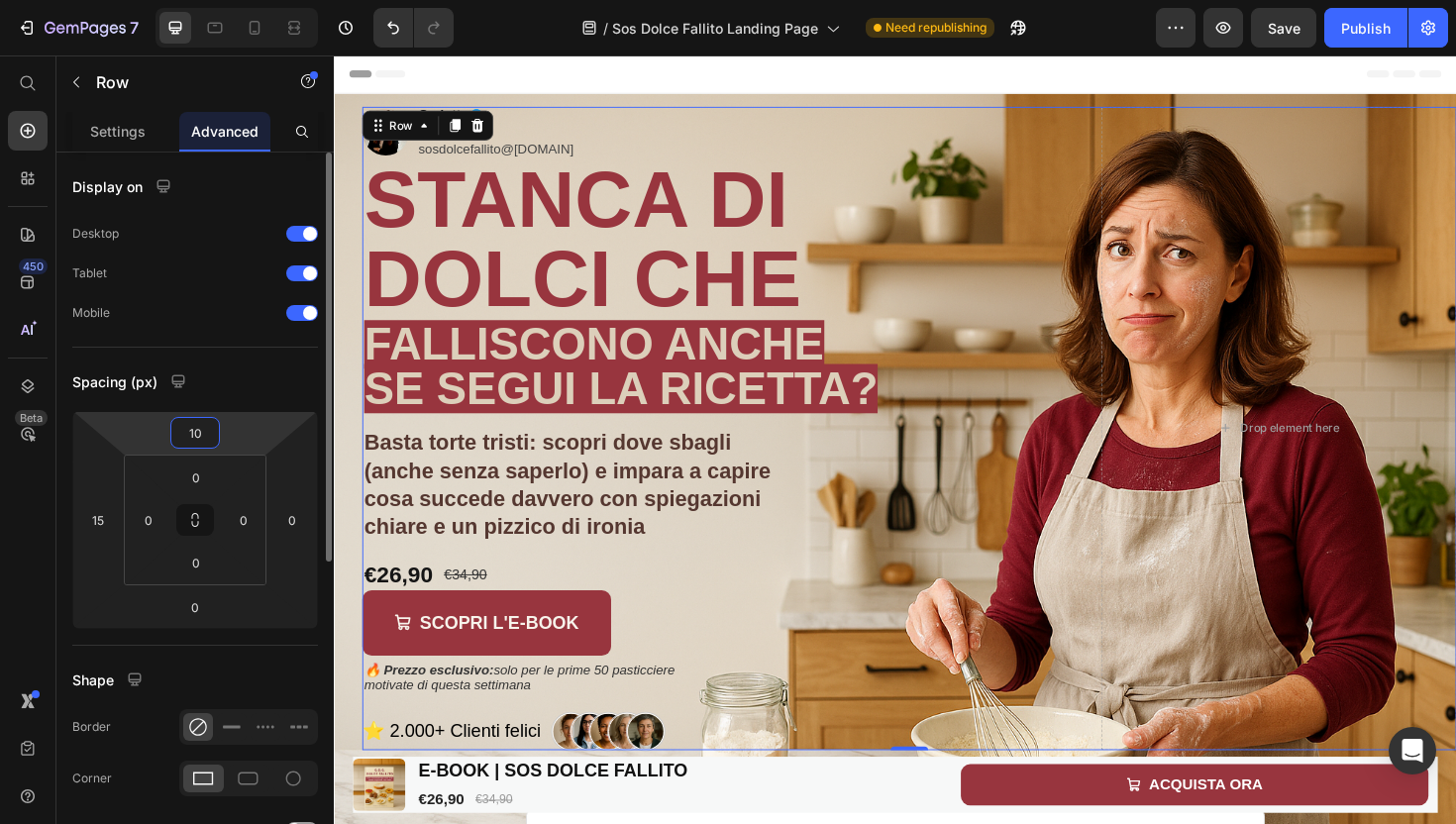 type on "1" 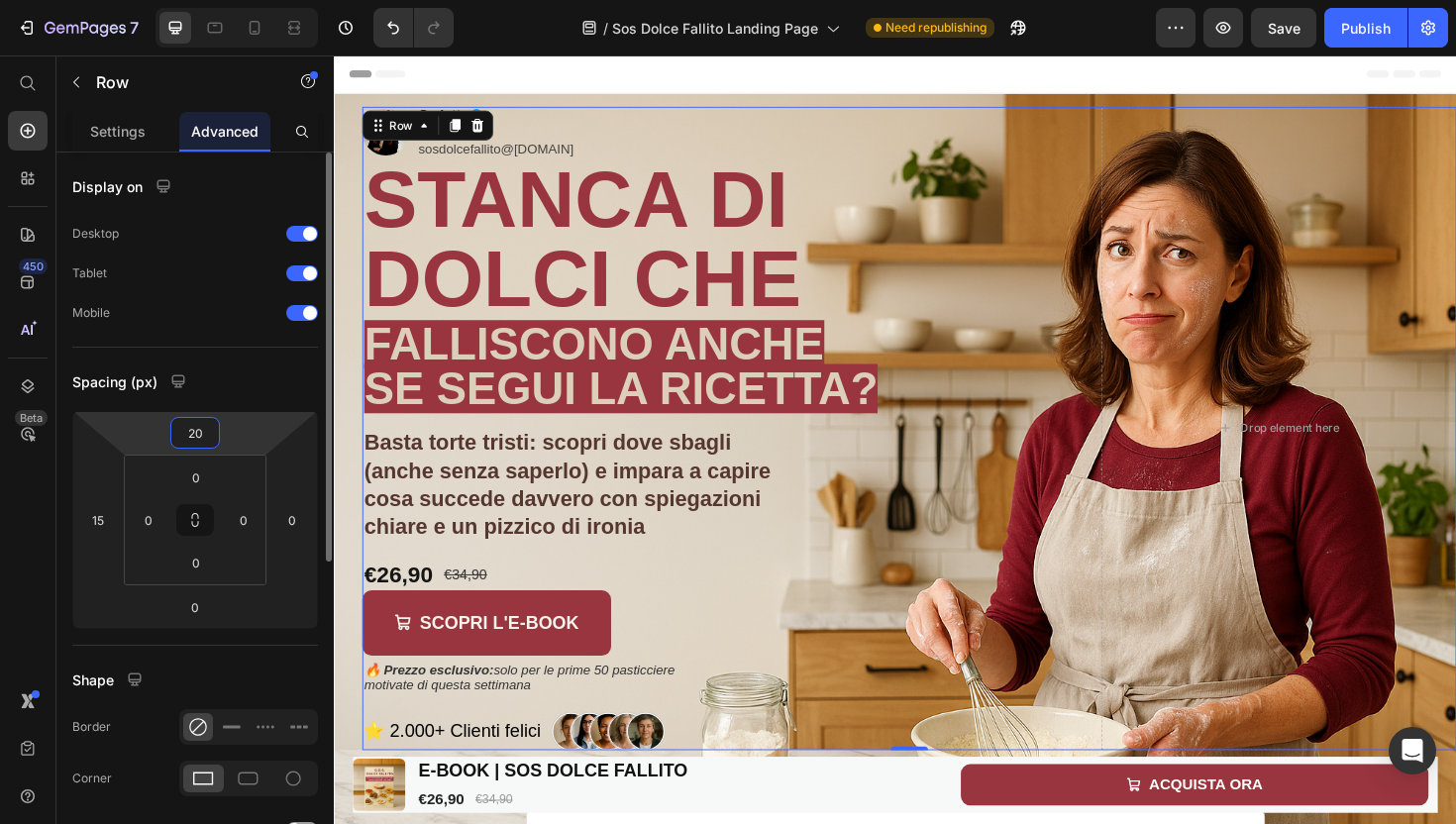 type on "2" 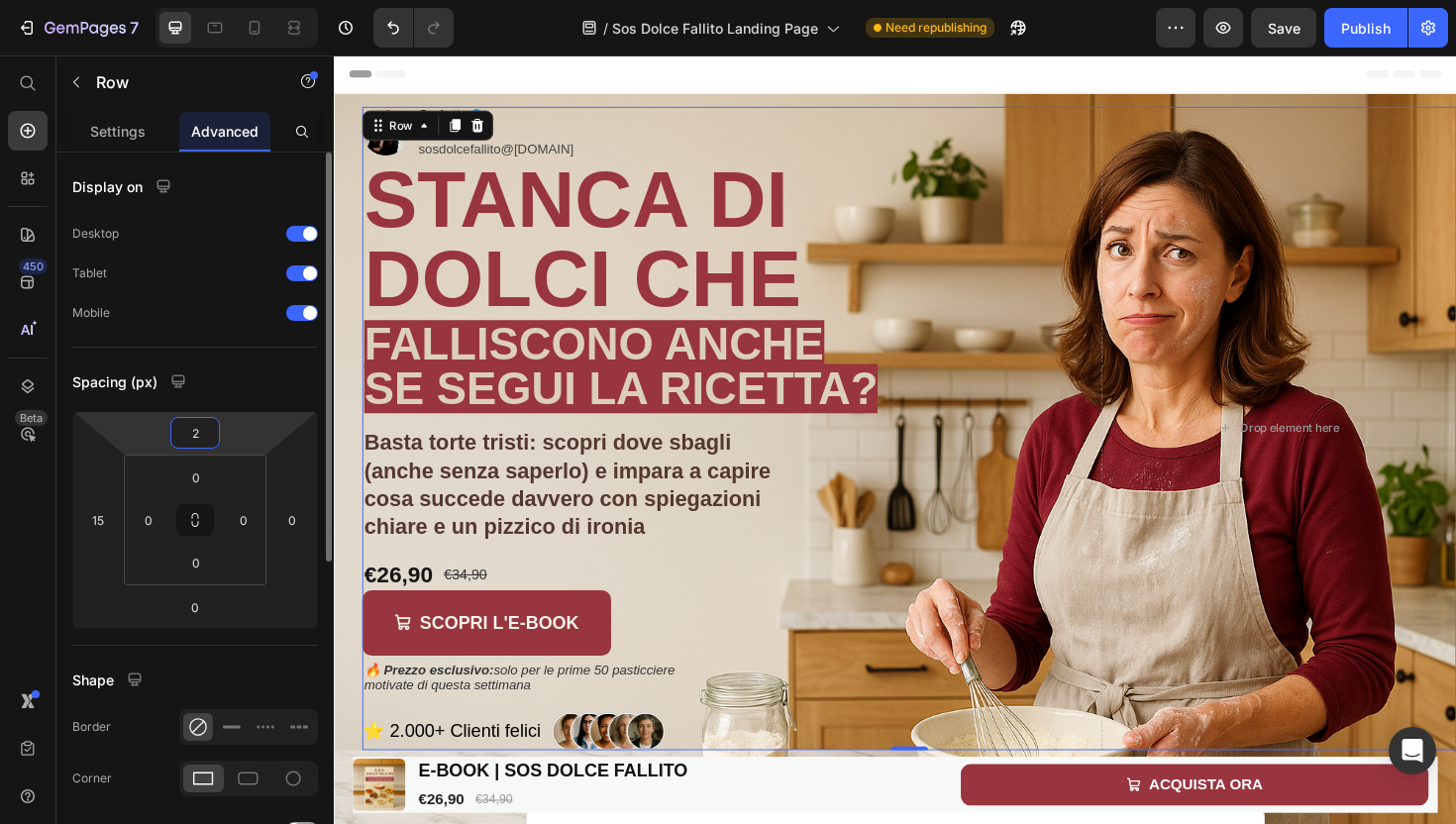 type 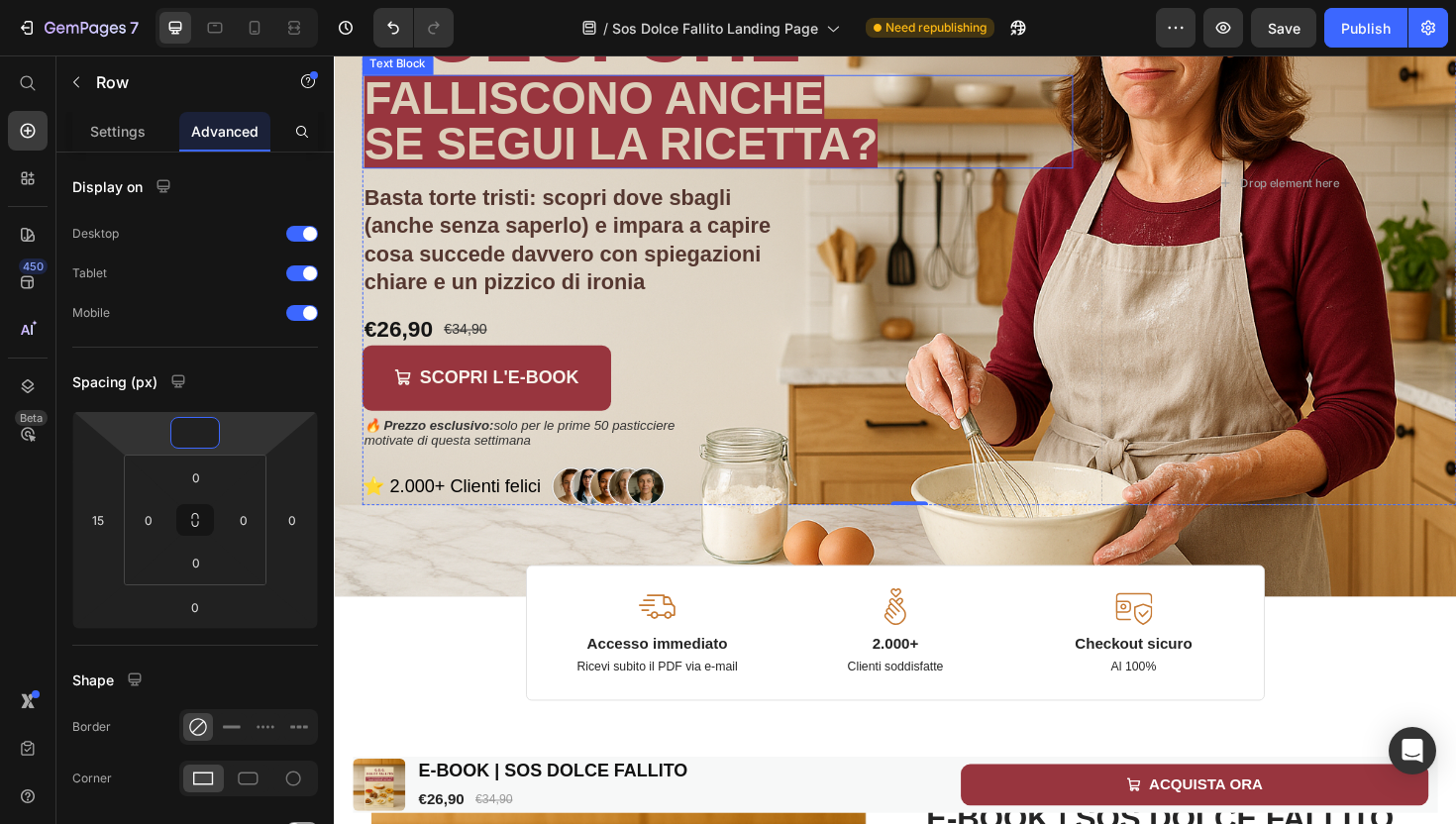 scroll, scrollTop: 263, scrollLeft: 0, axis: vertical 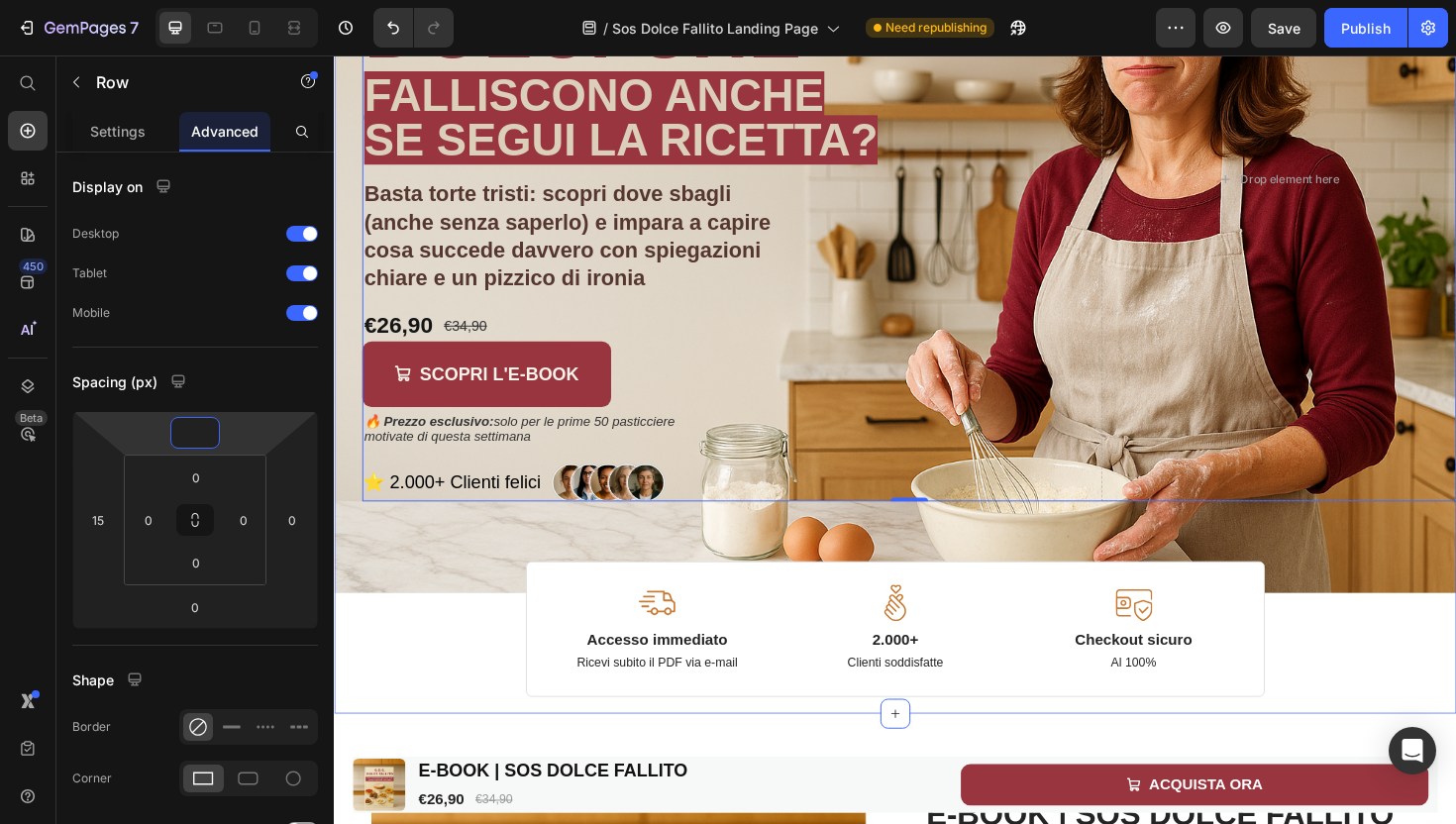 click on "Image Image Free shipping Text Block from The States Text Block Advanced List Image 30-Day FREE returns Text Block & Exchange Text Block Advanced List Row Image More than 60.000 Text Block Happy “Cattomers” Text Block Advanced List Image Secured Checkout Text Block using SSL Technology Text Block Advanced List Row                Title Line
Carlotta
Pastry Chef
sosdolcefallito@libero.it
Custom Code STANCA DI DOLCI CHE Heading FALLISCONO ANCHE SE SEGUI LA RICETTA? Text Block Basta torte tristi: scopri dove sbagli (anche senza saperlo) e impara a capire cosa succede davvero con spiegazioni chiare e un pizzico di ironia Text Block €26,90 Product Price €34,90 Product Price Row
SCOPRI L'E-BOOK Add to Cart 🔥 Prezzo esclusivo:  solo per le prime 50 pasticciere motivate di questa settimana Text Block Product
⭐ 2.000+ Clienti felici
Row" at bounding box center [928, 283] 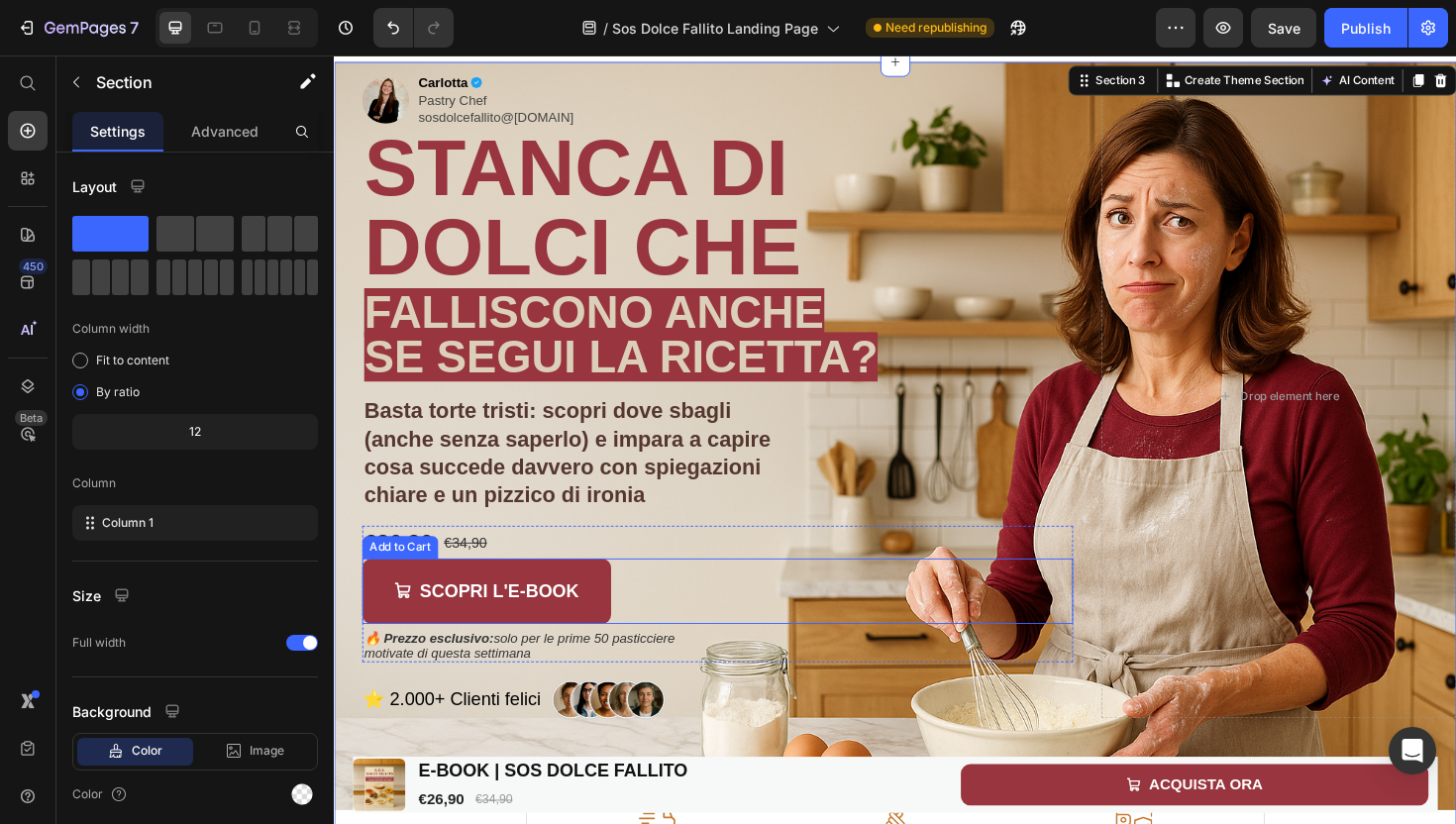 scroll, scrollTop: 0, scrollLeft: 0, axis: both 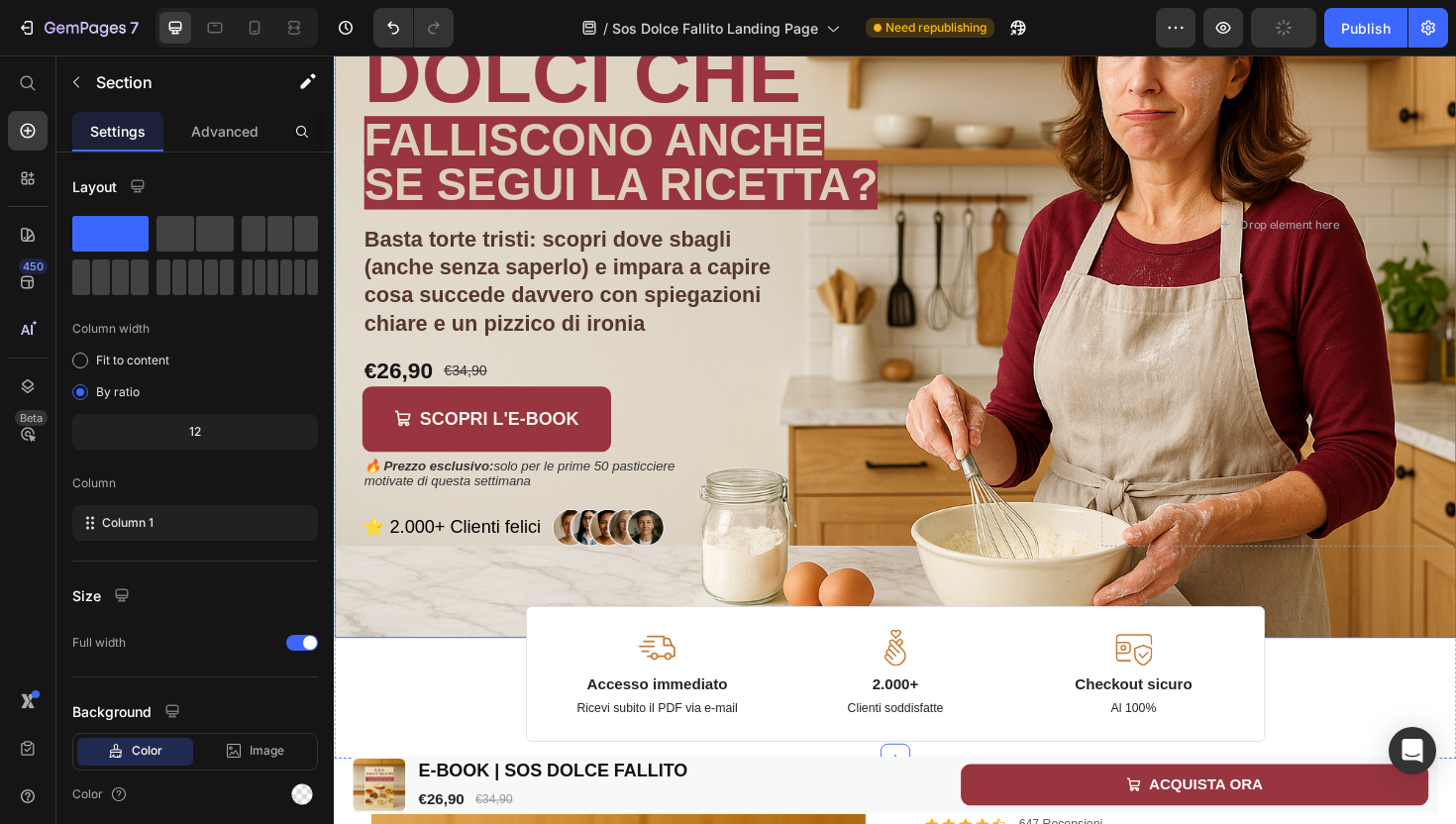 click on "Image Image Free shipping Text Block from The States Text Block Advanced List Image 30-Day FREE returns Text Block & Exchange Text Block Advanced List Row Image More than 60.000 Text Block Happy “Cattomers” Text Block Advanced List Image Secured Checkout Text Block using SSL Technology Text Block Advanced List Row                Title Line
Carlotta
Pastry Chef
sosdolcefallito@libero.it
Custom Code STANCA DI DOLCI CHE Heading FALLISCONO ANCHE SE SEGUI LA RICETTA? Text Block Basta torte tristi: scopri dove sbagli (anche senza saperlo) e impara a capire cosa succede davvero con spiegazioni chiare e un pizzico di ironia Text Block €26,90 Product Price €34,90 Product Price Row
SCOPRI L'E-BOOK Add to Cart 🔥 Prezzo esclusivo:  solo per le prime 50 pasticciere motivate di questa settimana Text Block Product
⭐ 2.000+ Clienti felici
Row" at bounding box center [928, 235] 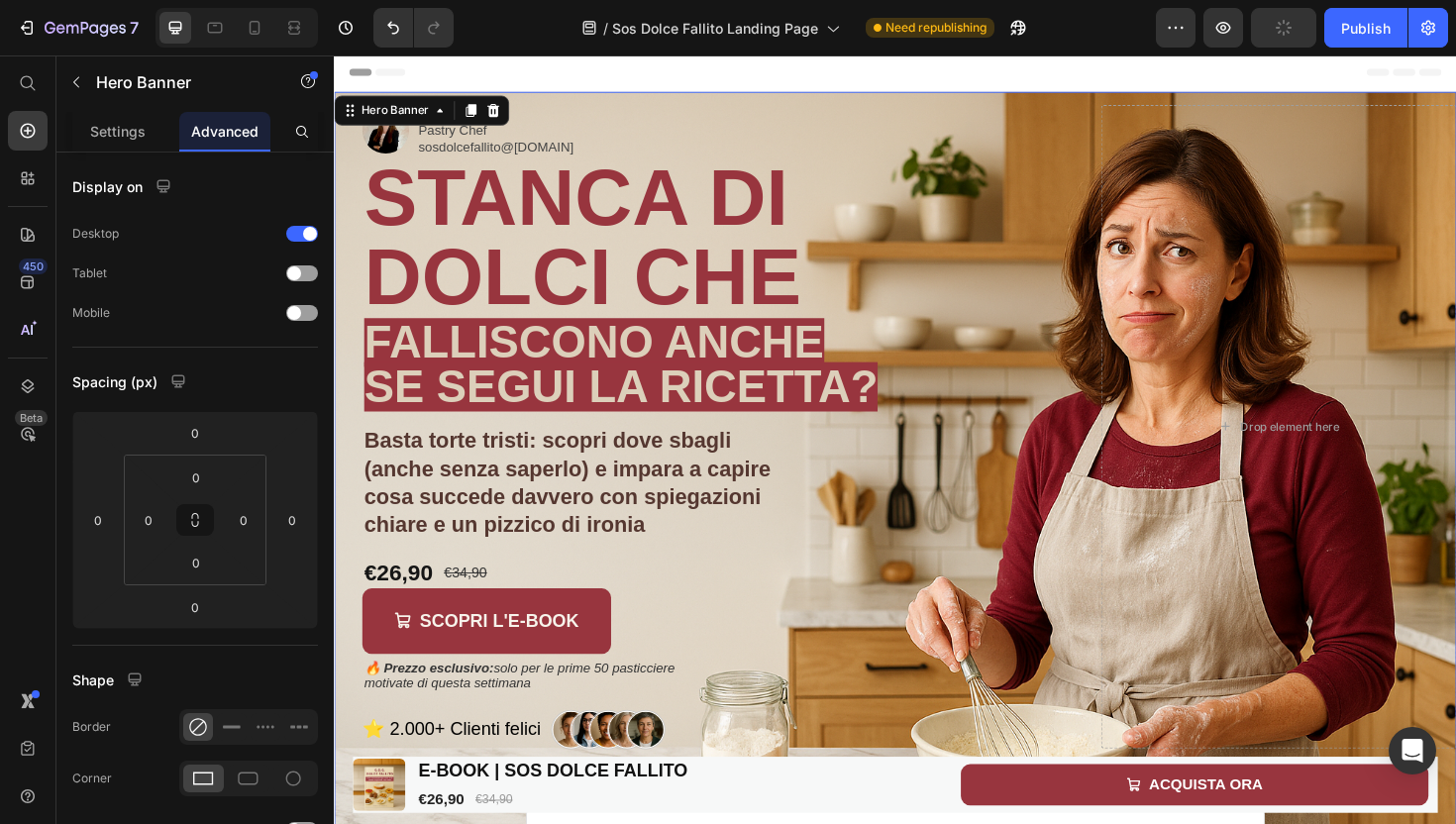 scroll, scrollTop: 0, scrollLeft: 0, axis: both 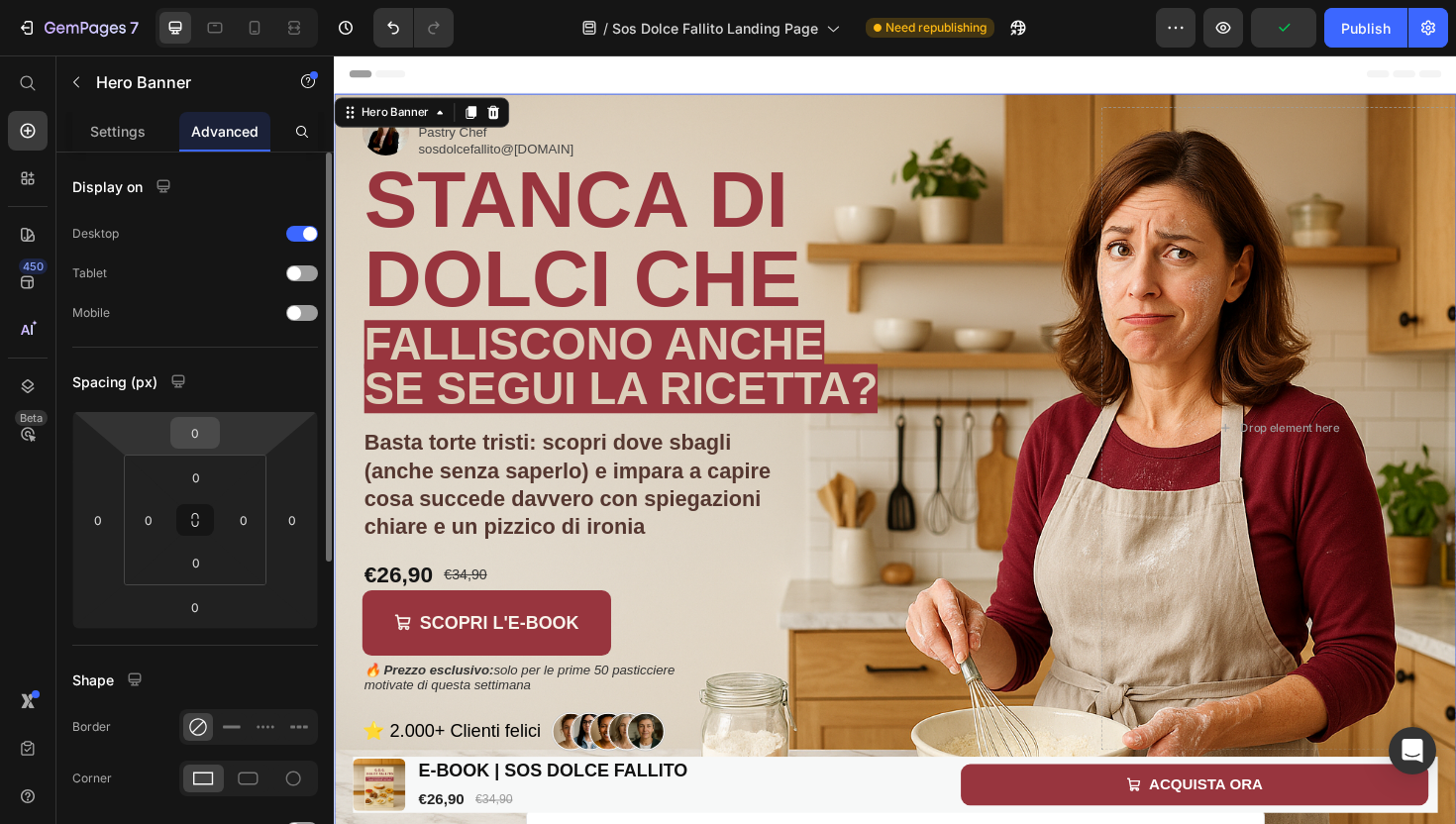 click on "0" at bounding box center [195, 433] 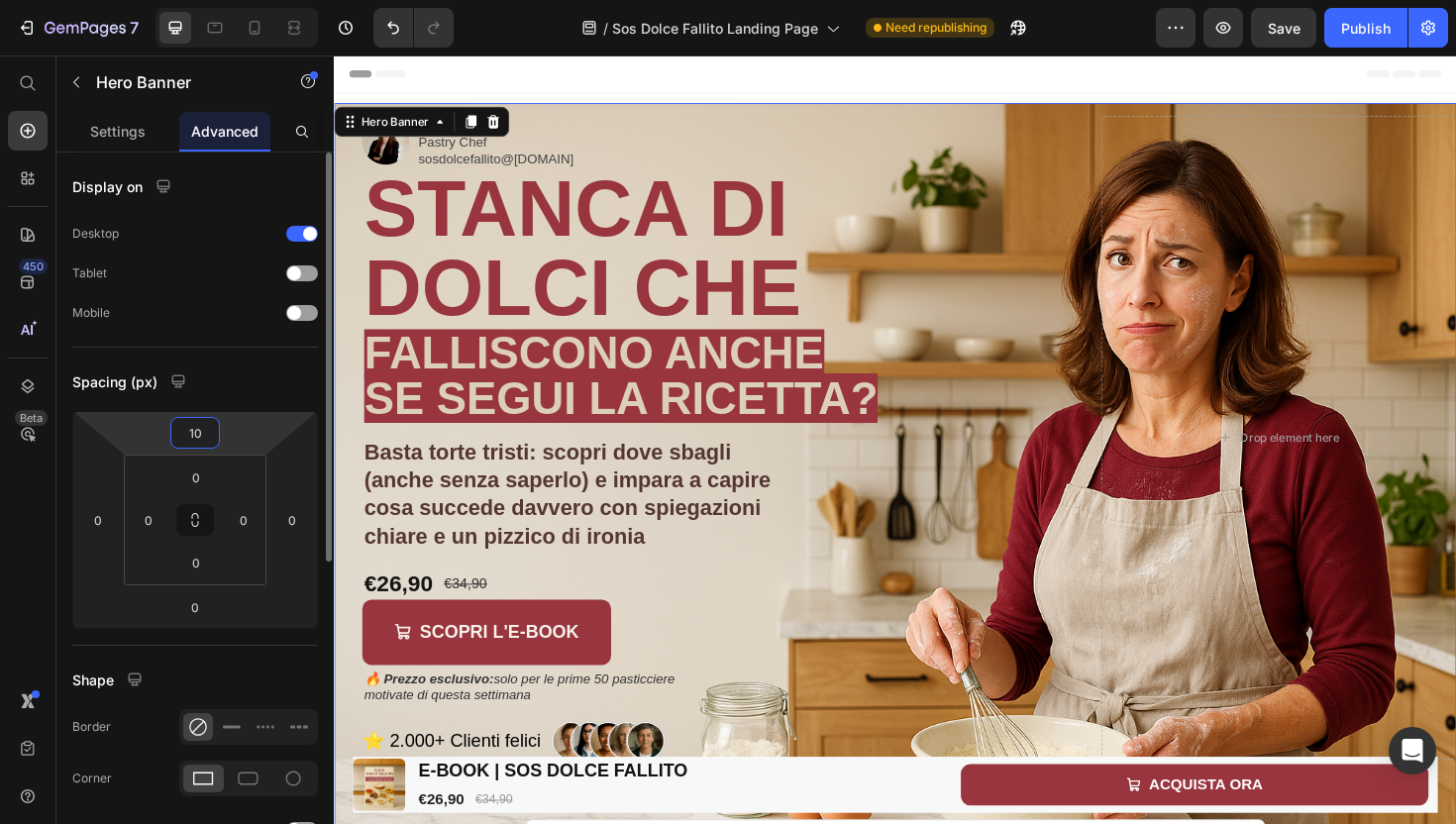 type on "1" 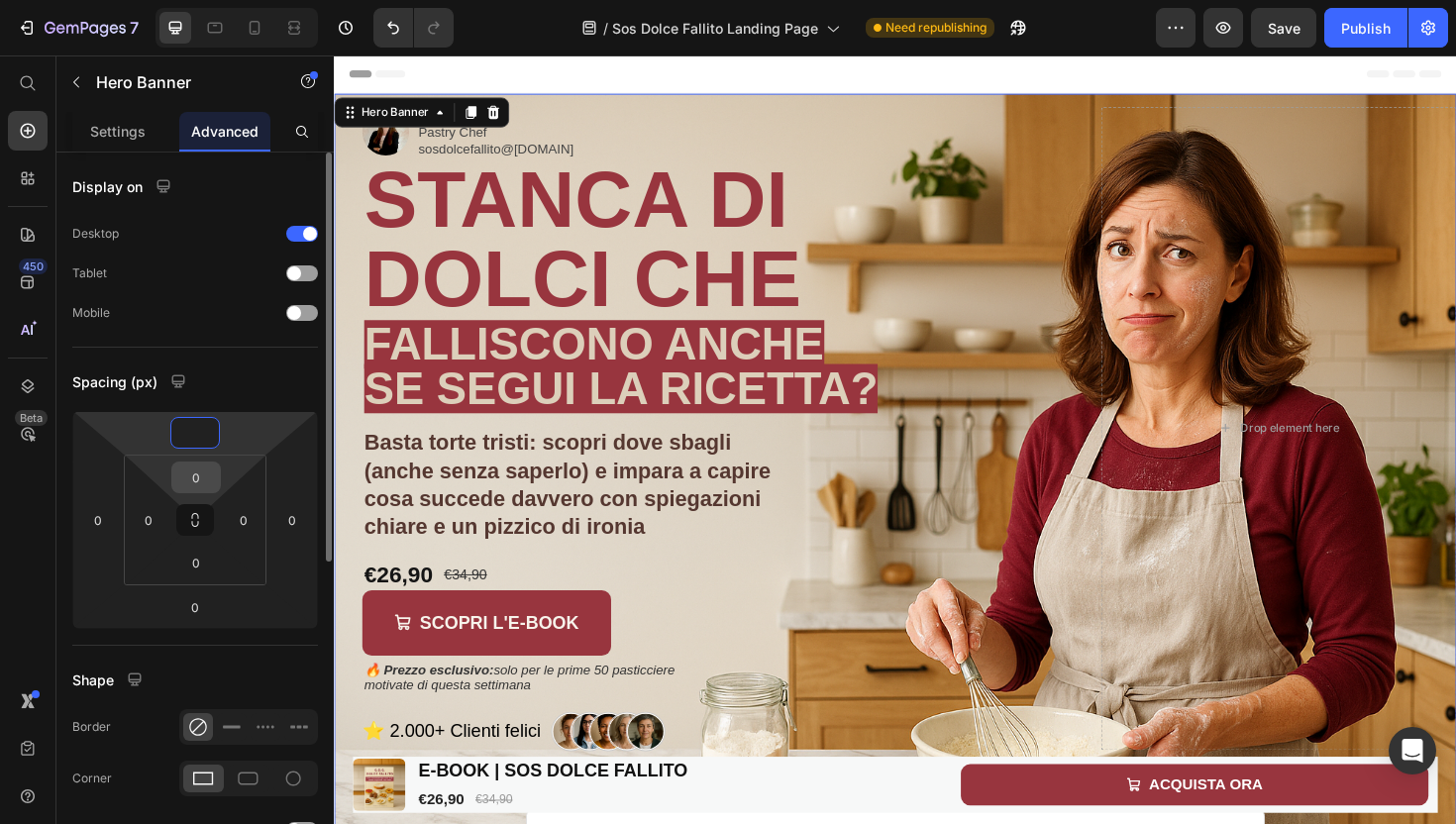click on "0" at bounding box center [196, 477] 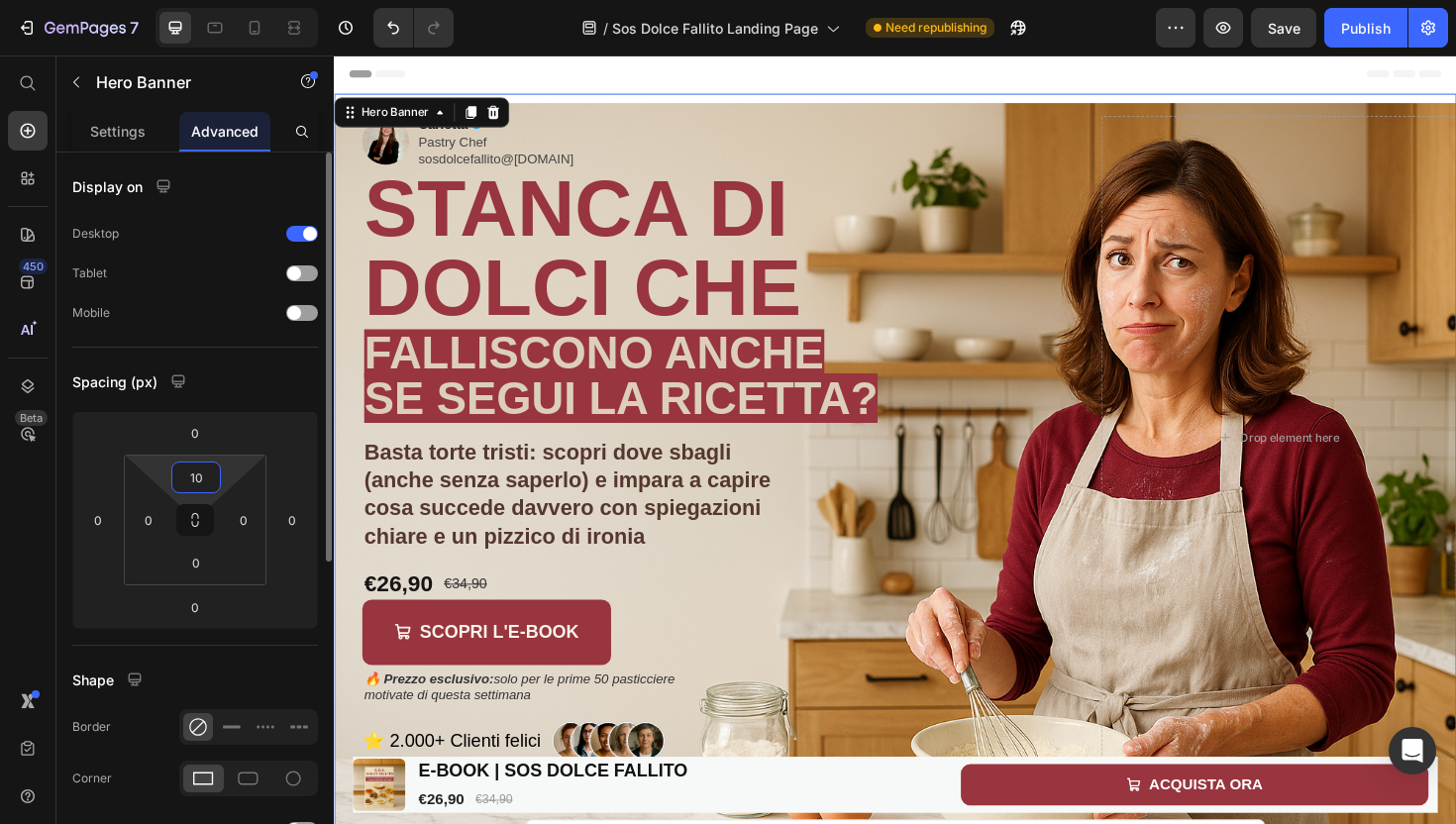 type on "1" 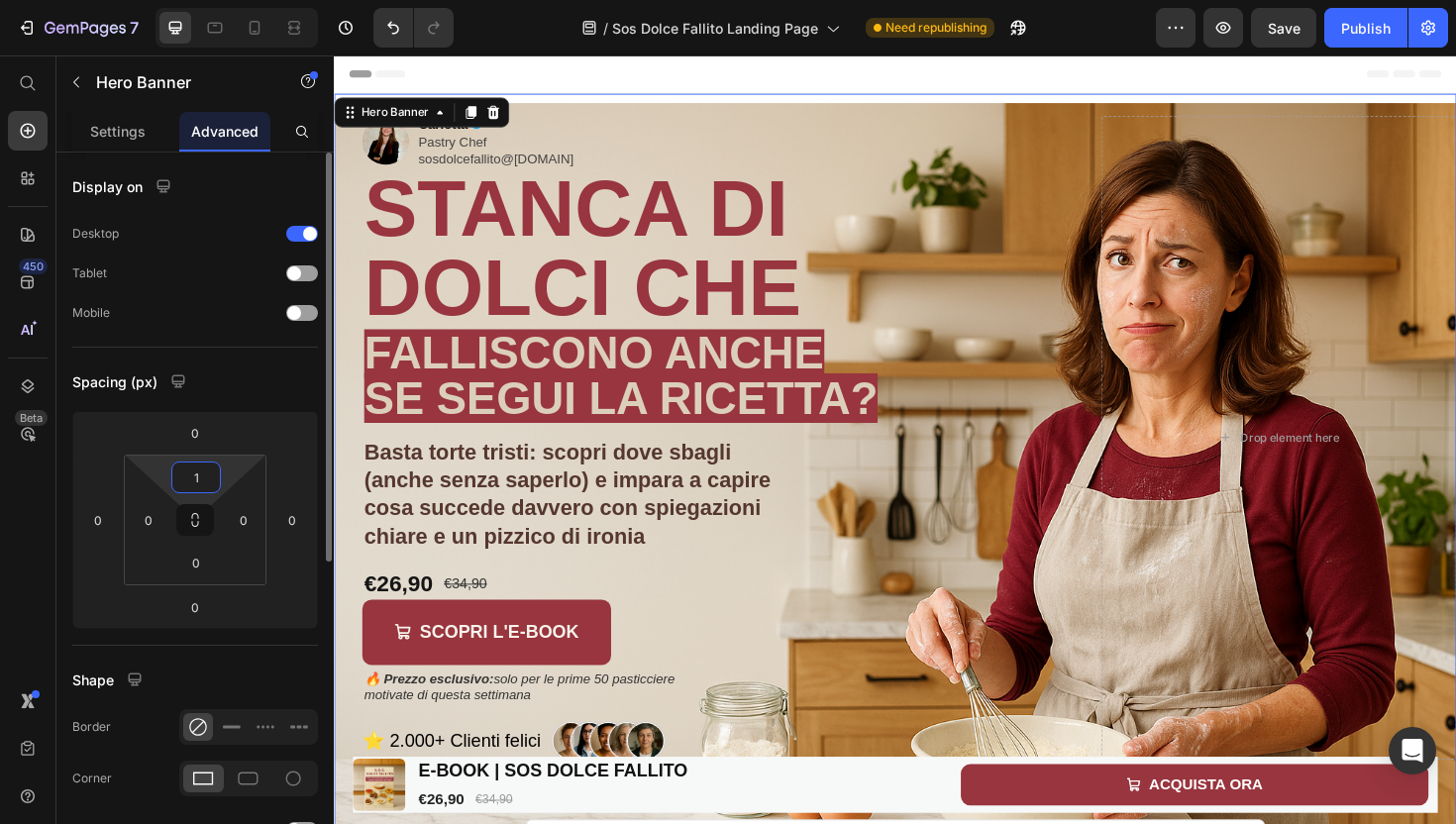 type 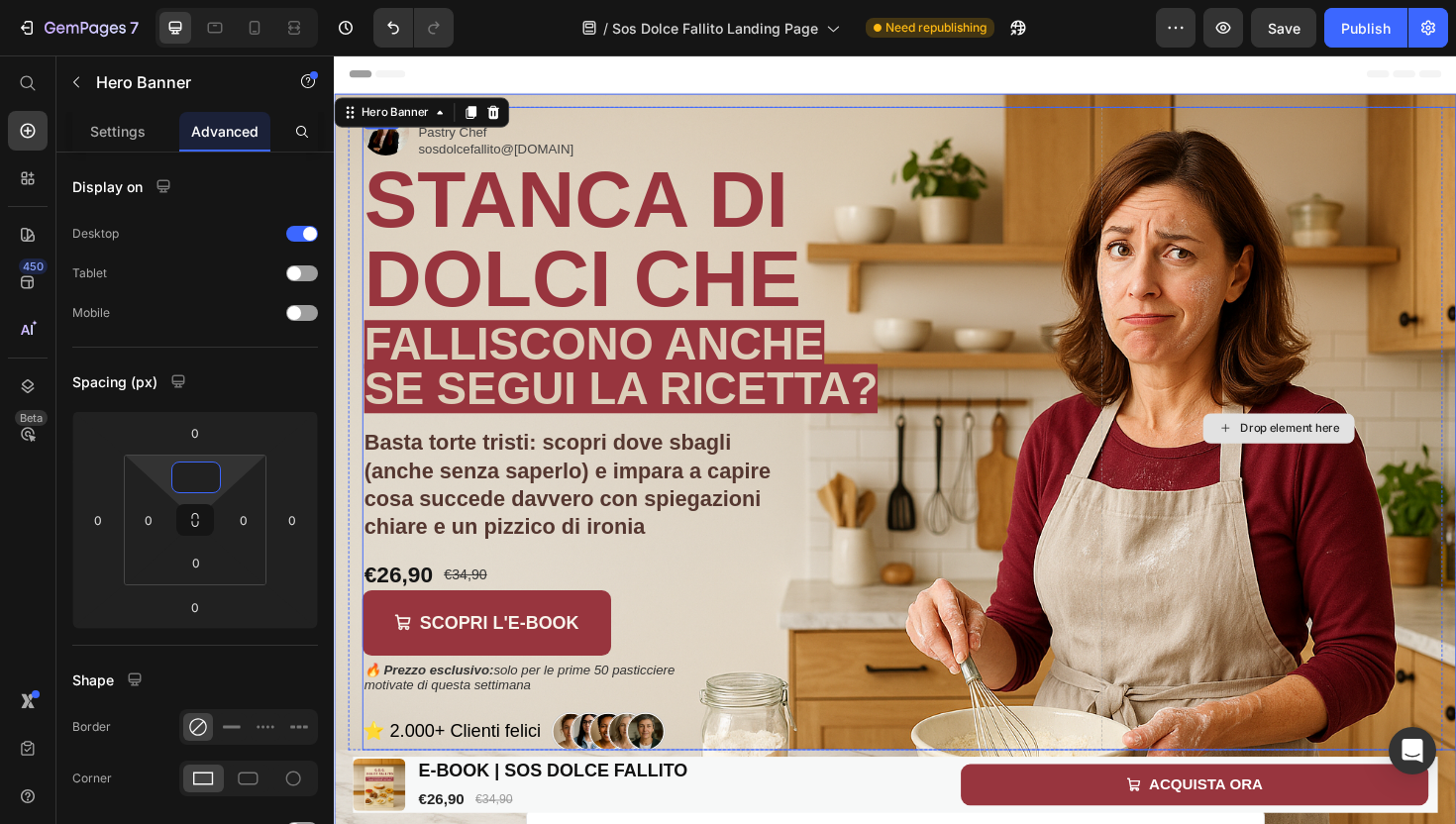 click on "Drop element here" at bounding box center [1334, 451] 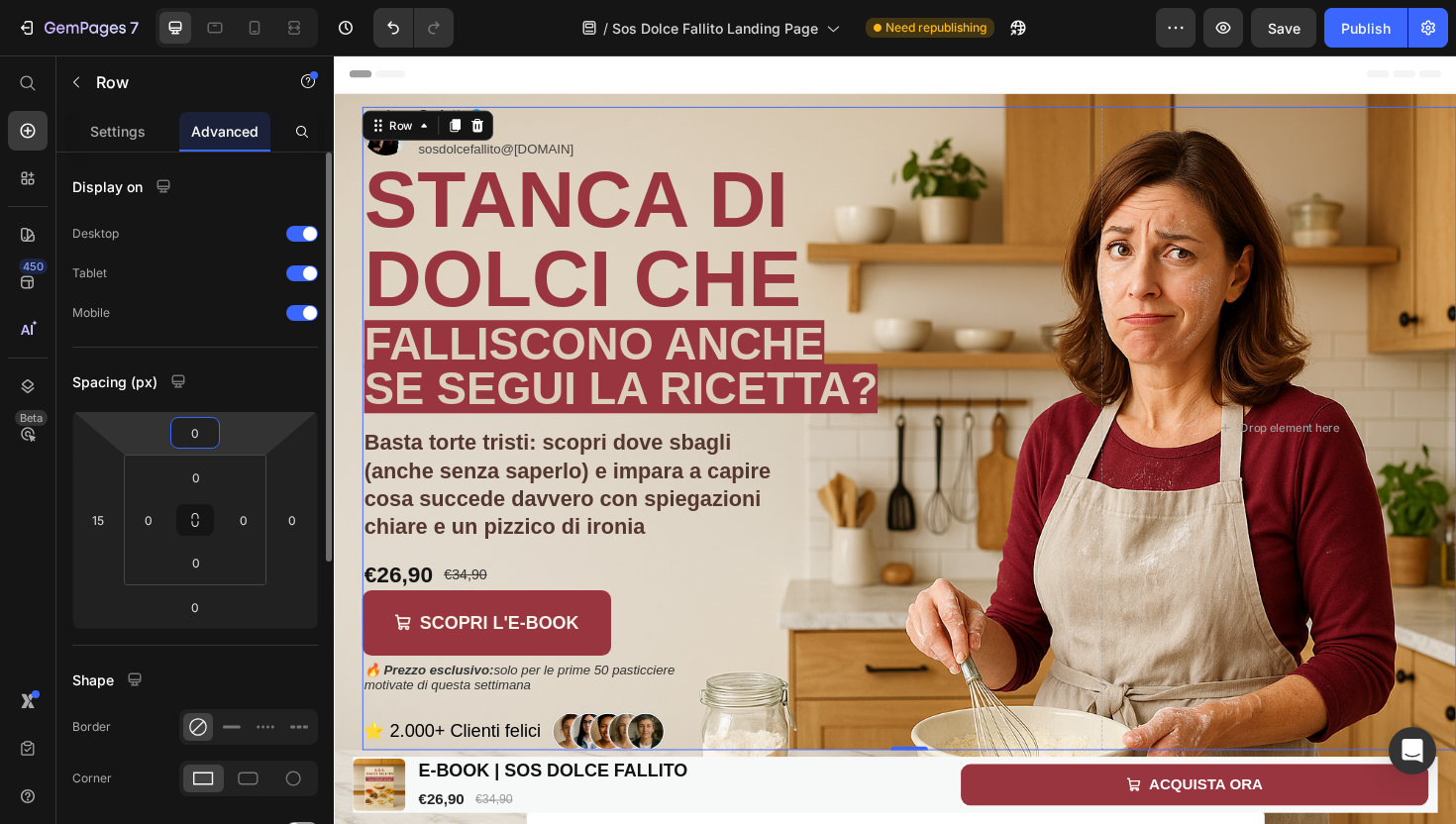 click on "0" at bounding box center [195, 433] 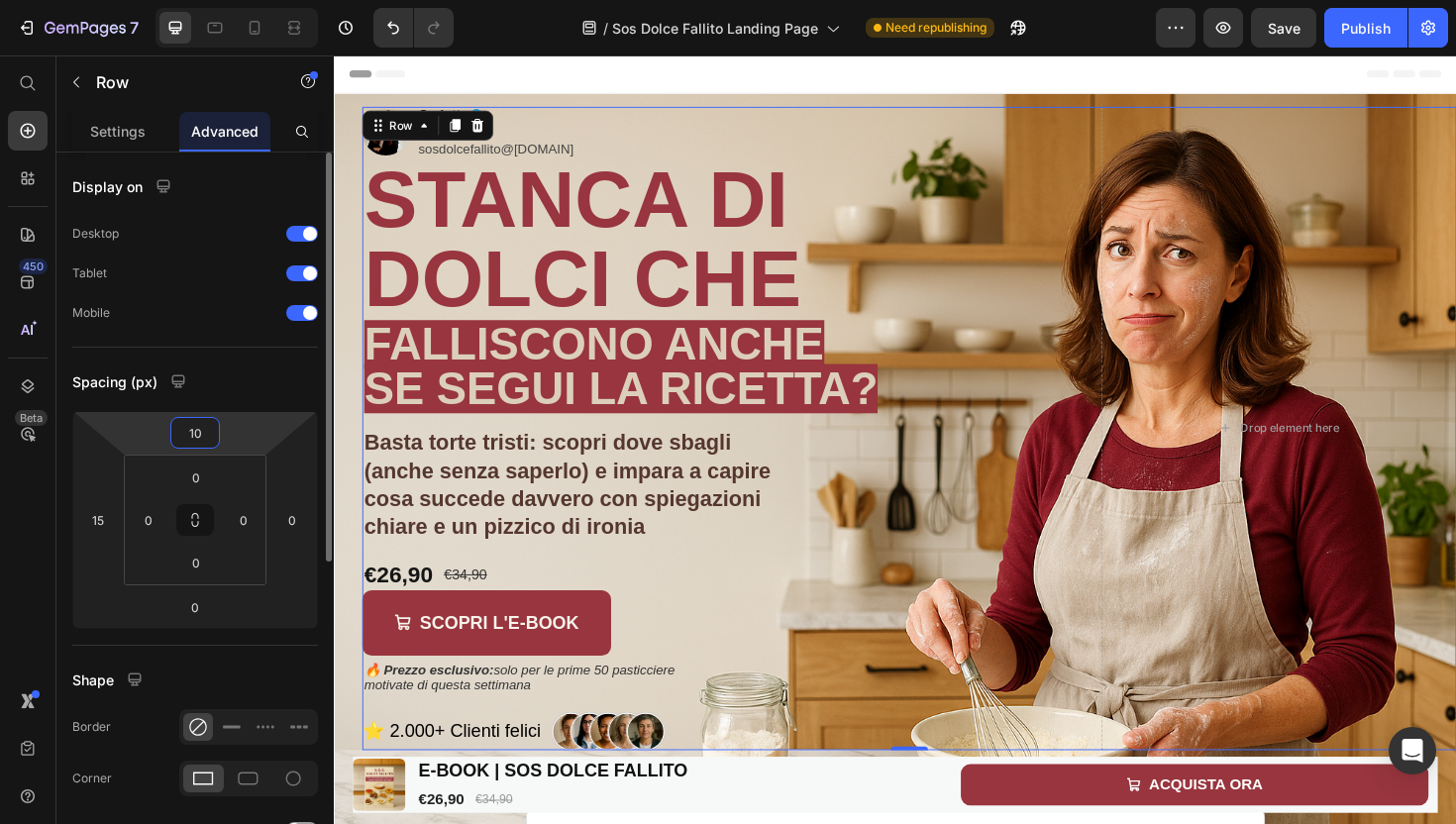 type on "1" 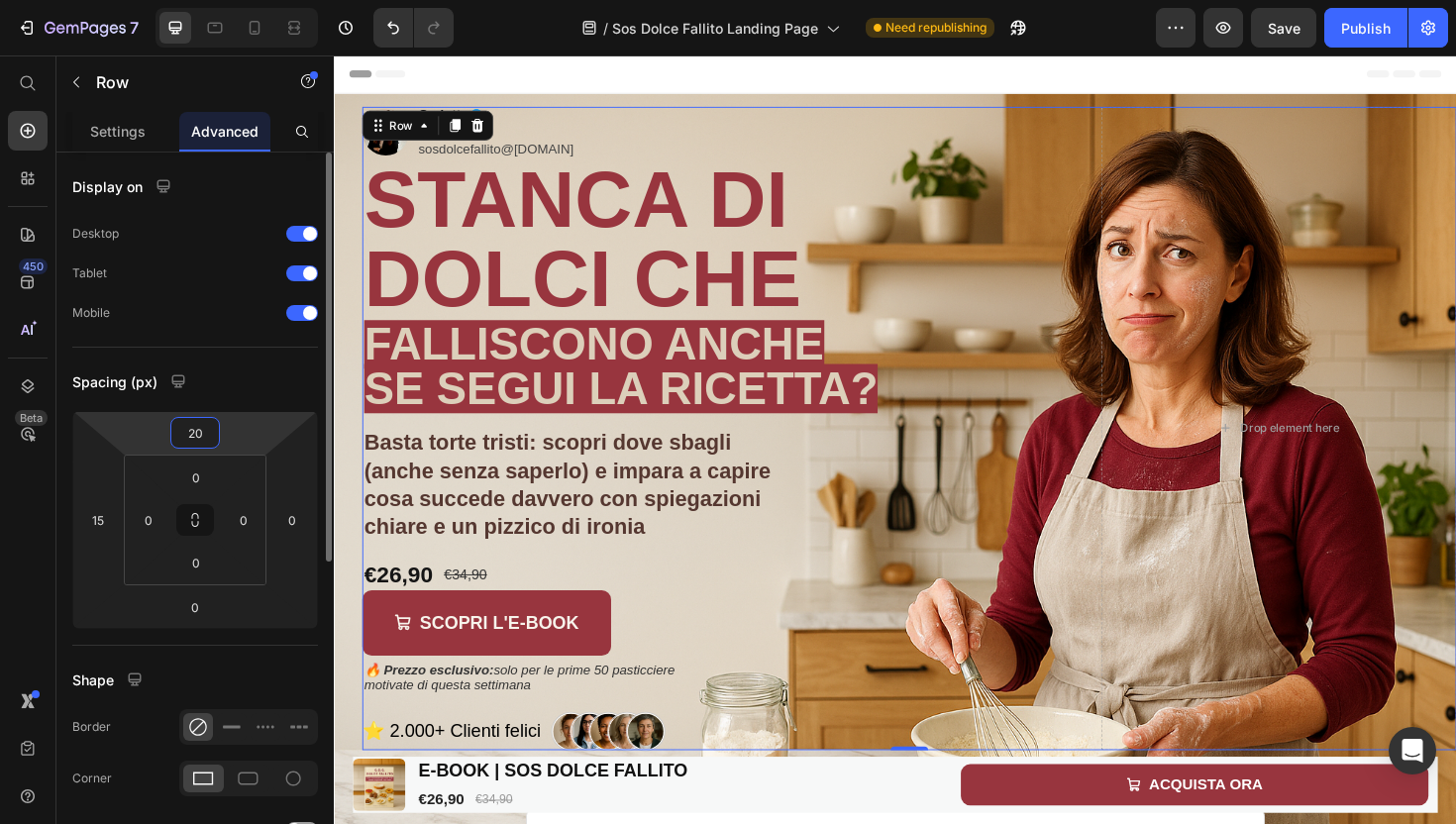 type on "2" 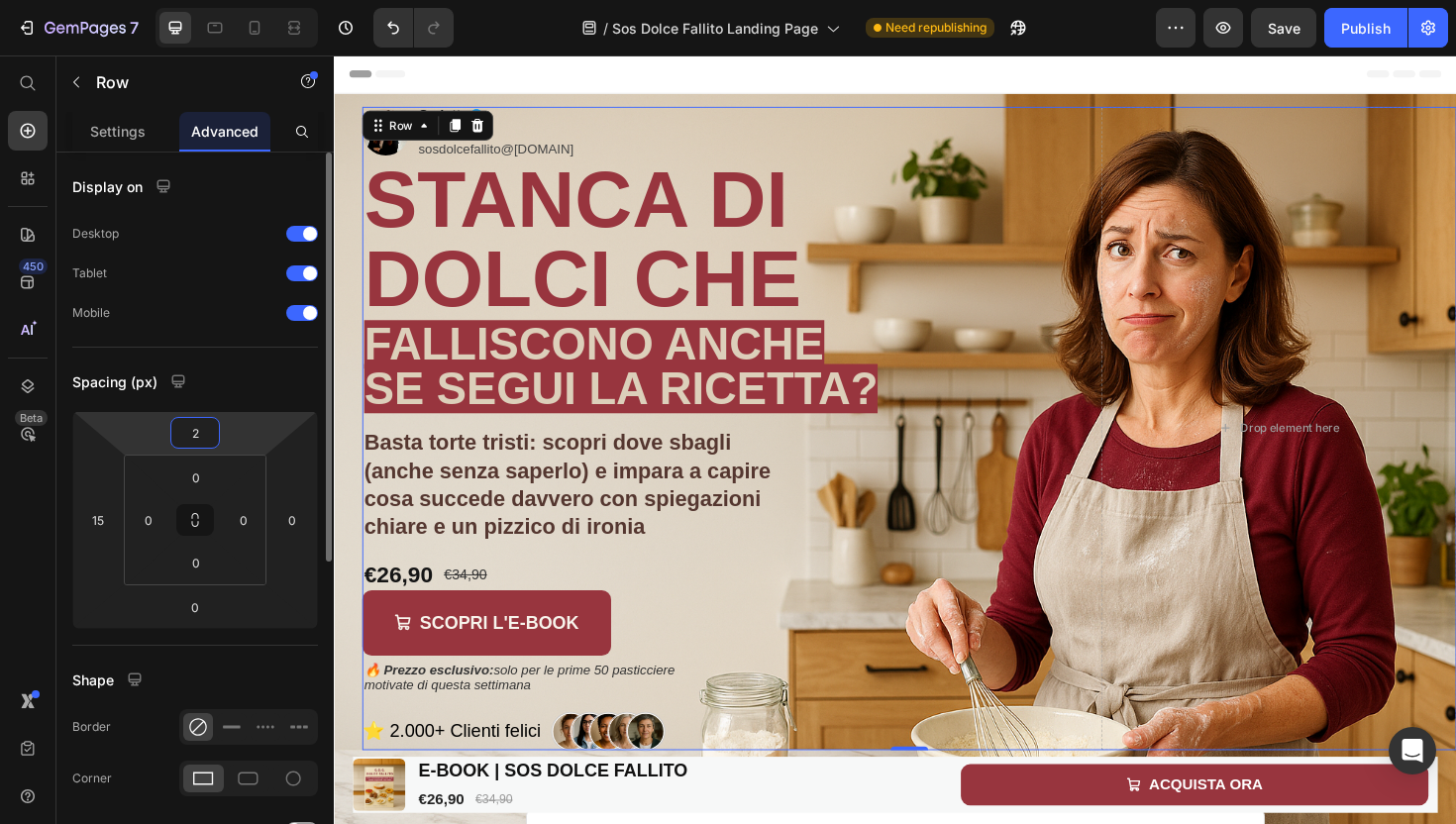 type 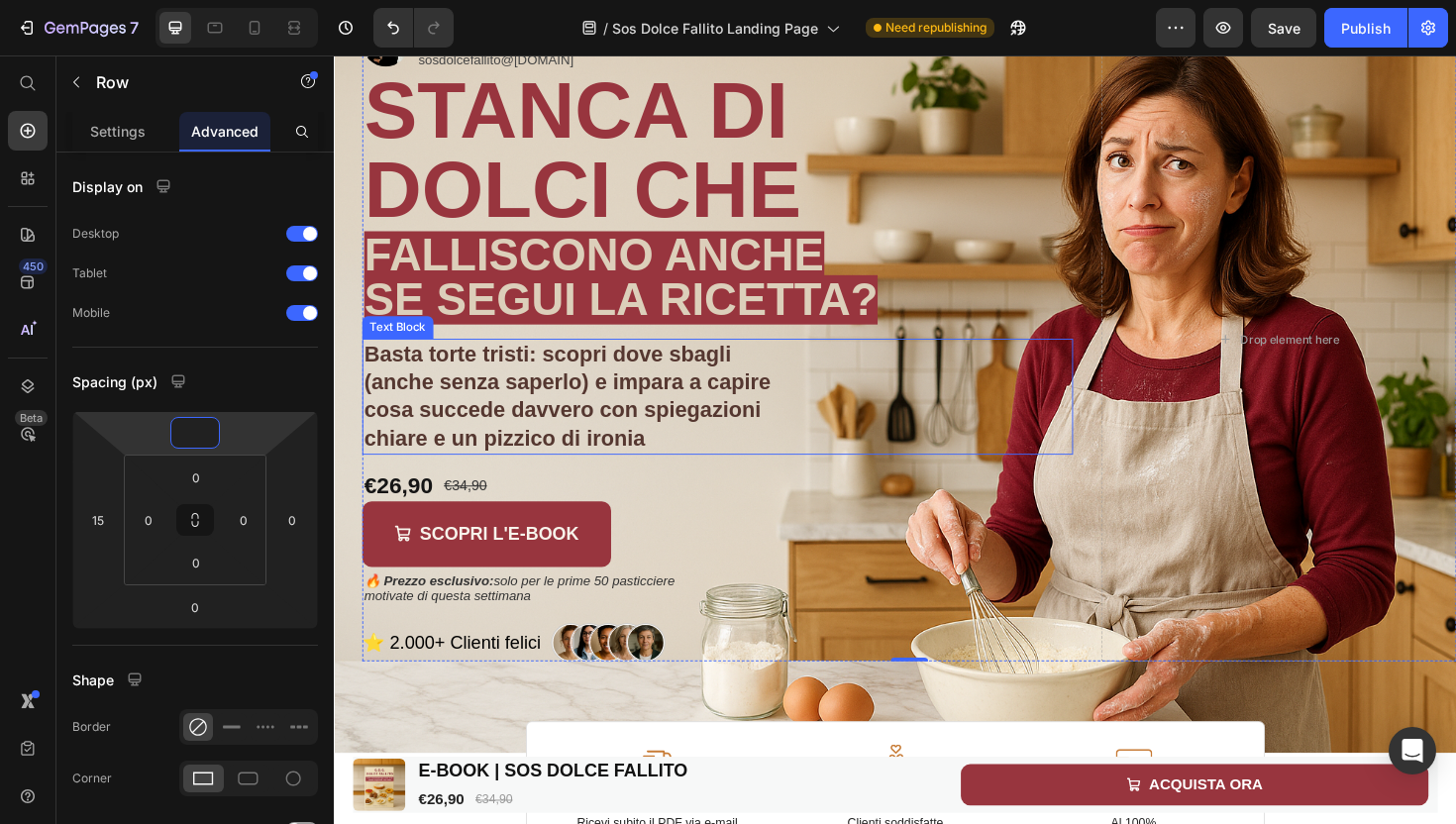 scroll, scrollTop: 0, scrollLeft: 0, axis: both 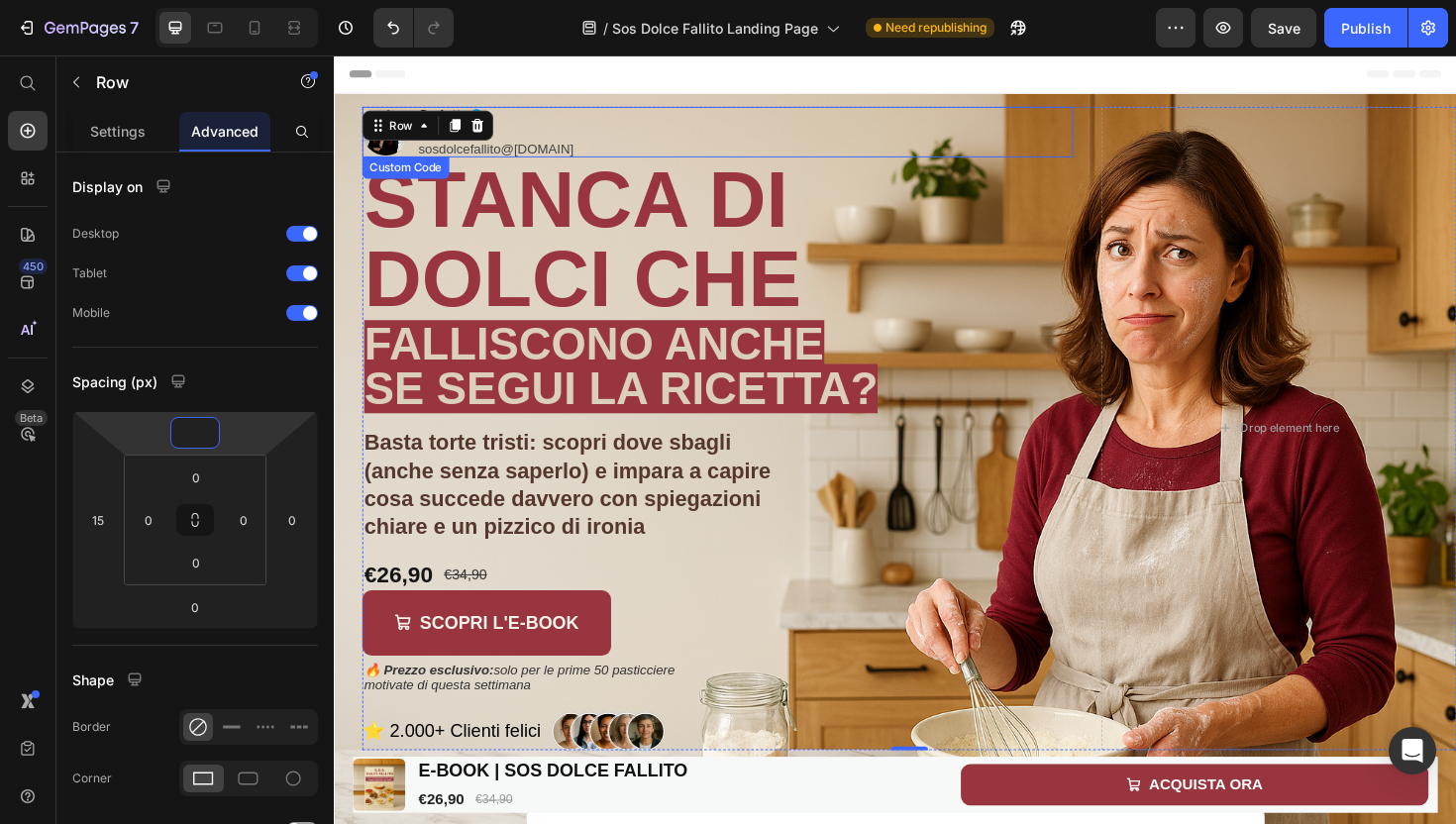 click on "Header" at bounding box center [928, 75] 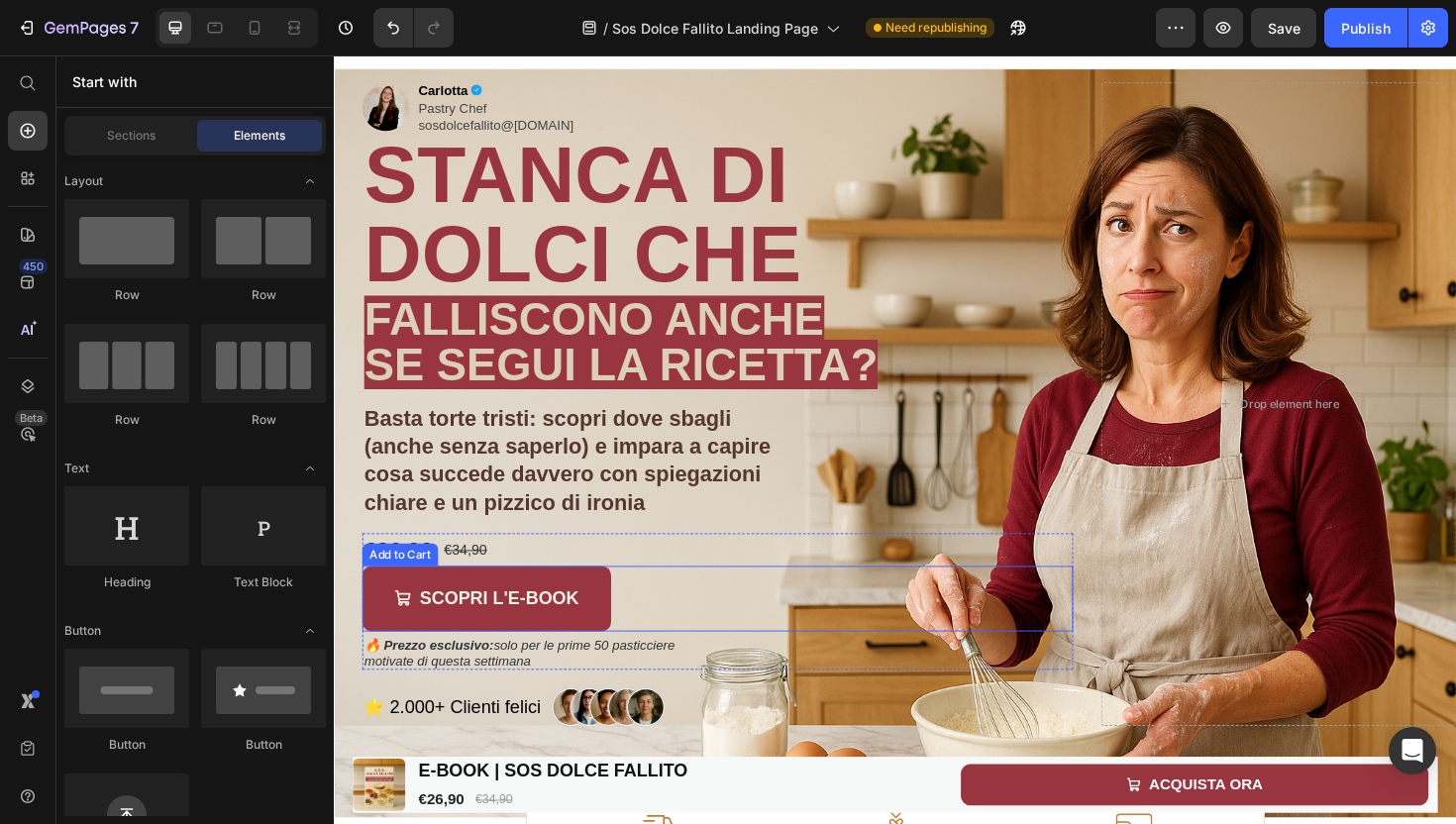 scroll, scrollTop: 25, scrollLeft: 0, axis: vertical 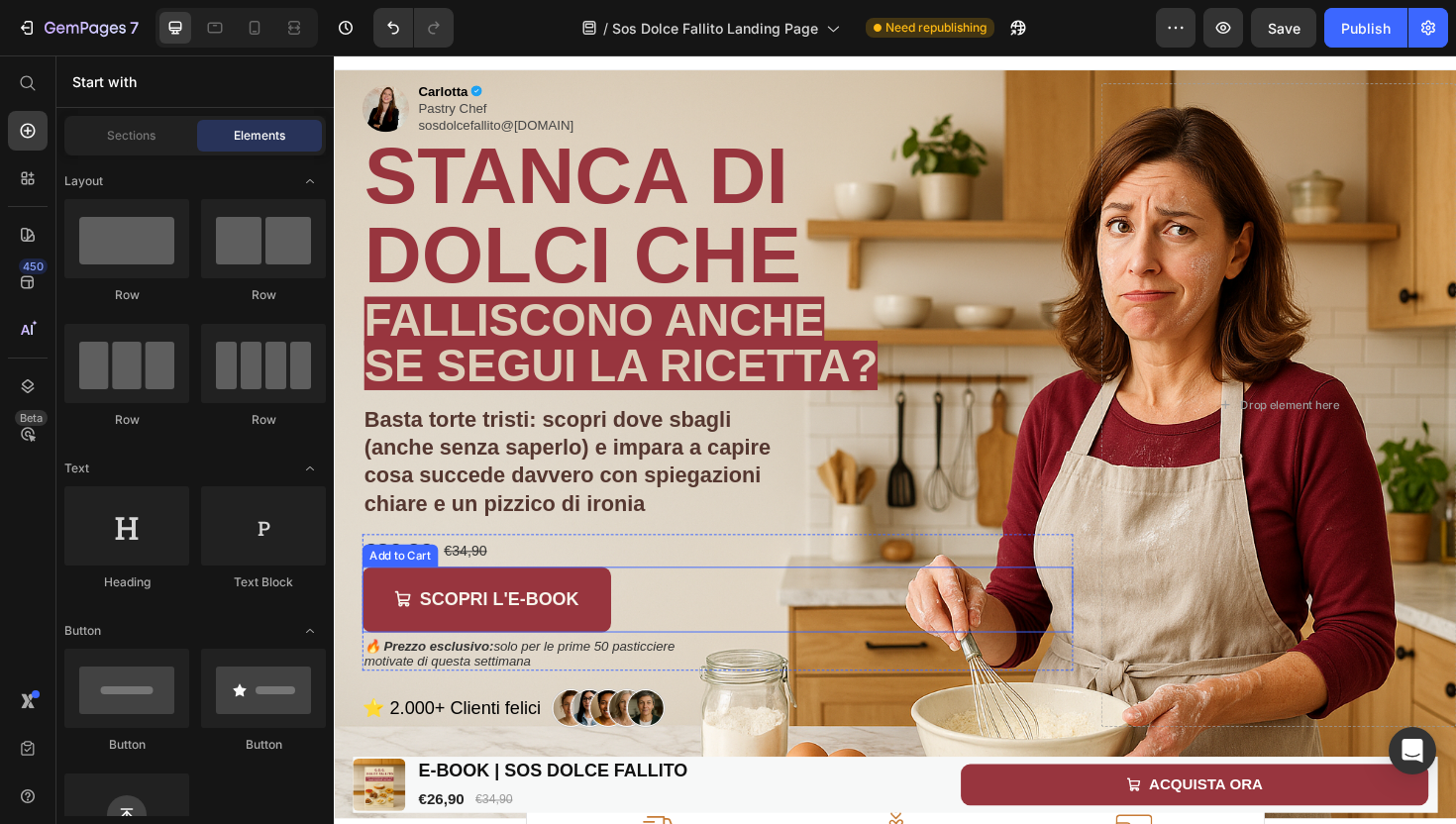 click on "SCOPRI L'E-BOOK Add to Cart" at bounding box center [740, 632] 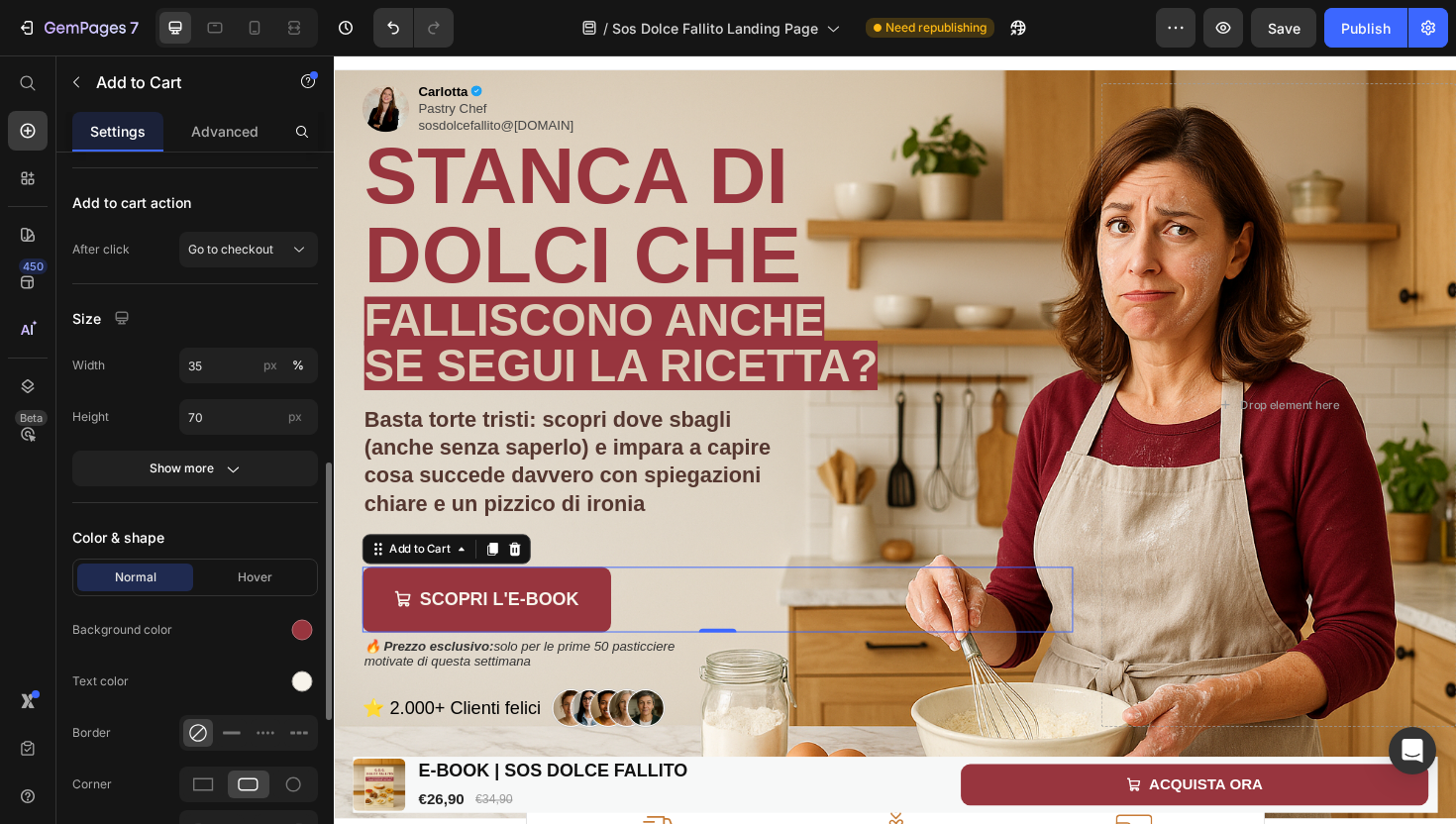 scroll, scrollTop: 875, scrollLeft: 0, axis: vertical 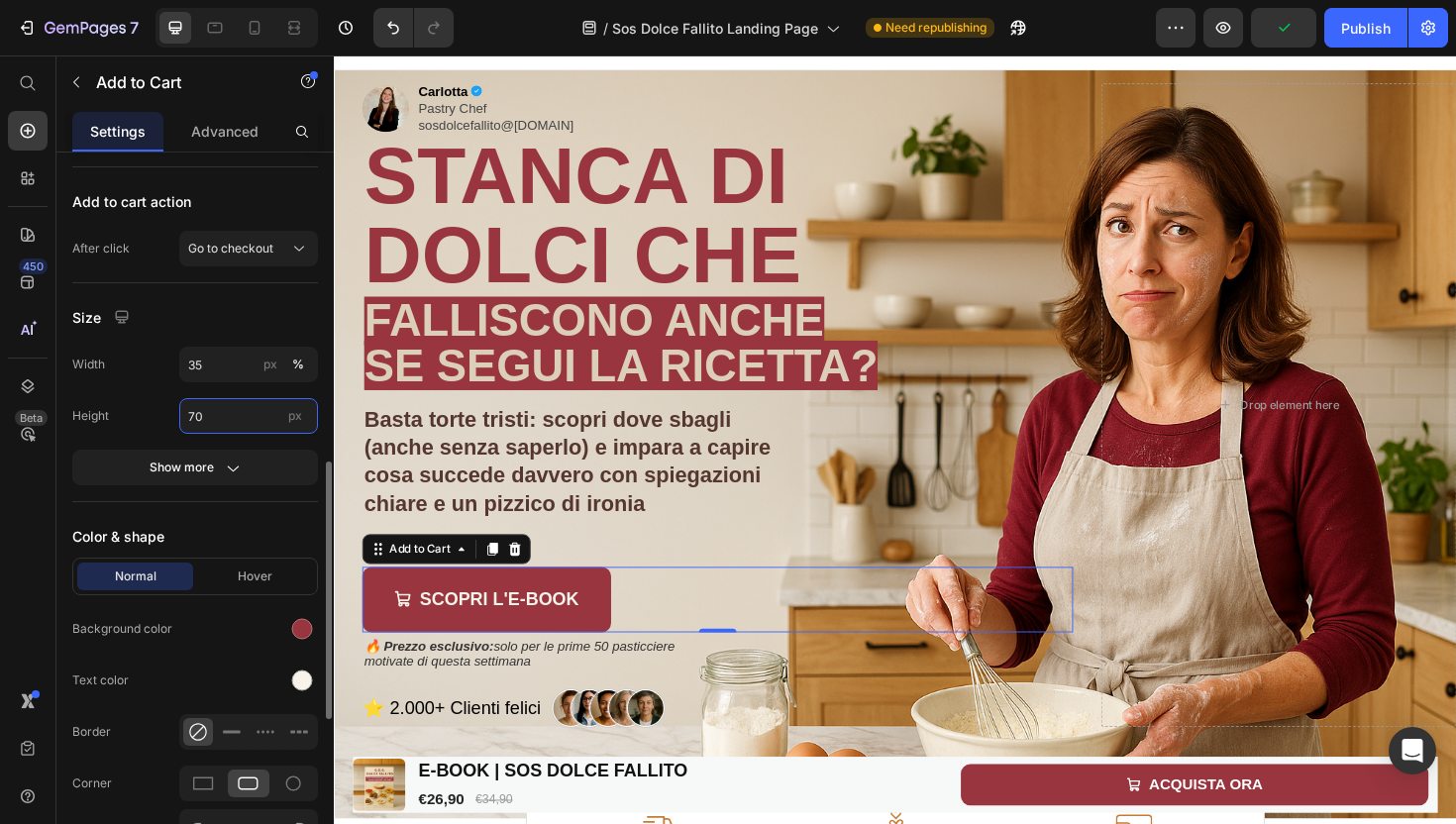 click on "70" at bounding box center [249, 416] 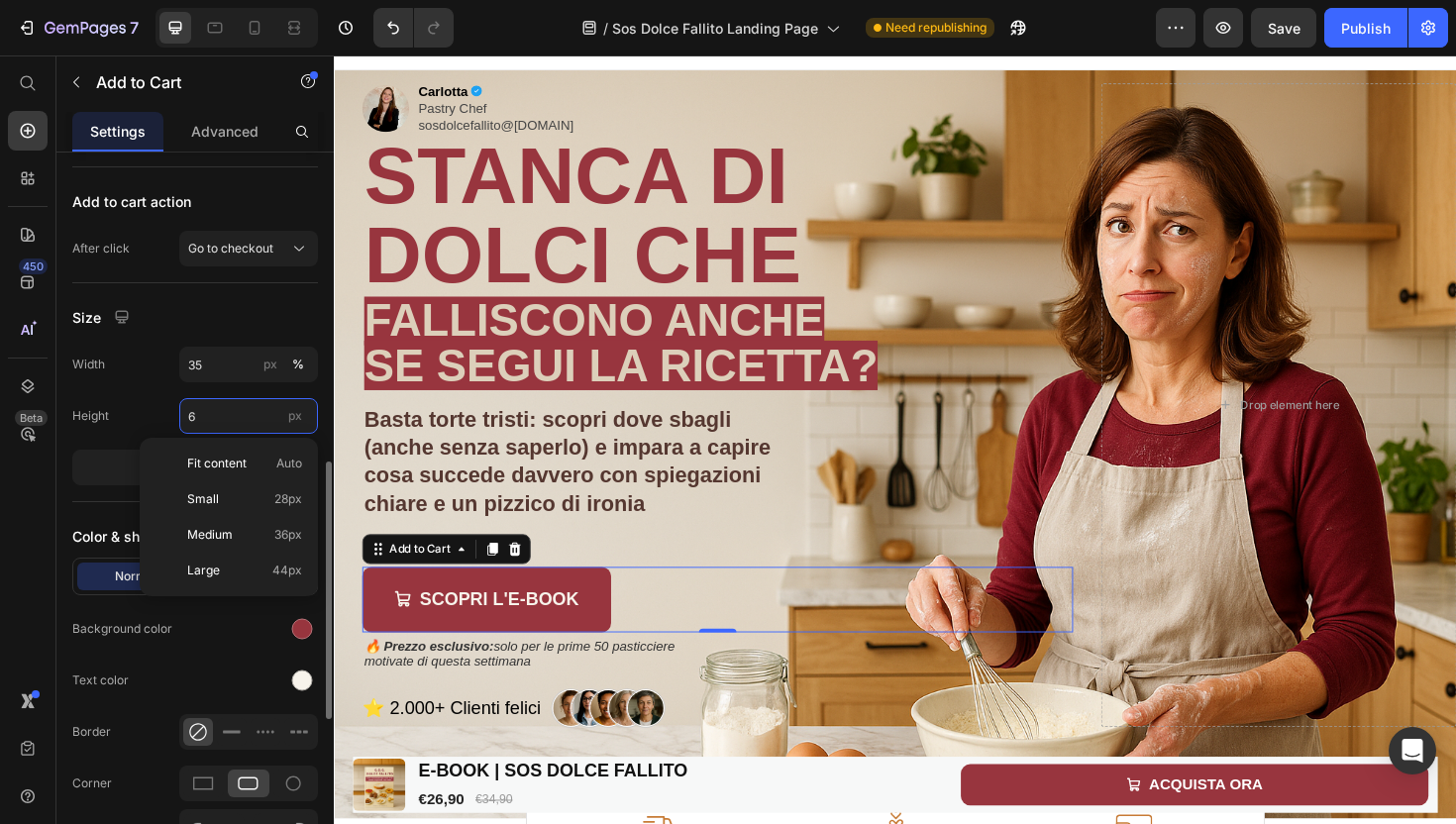 type on "60" 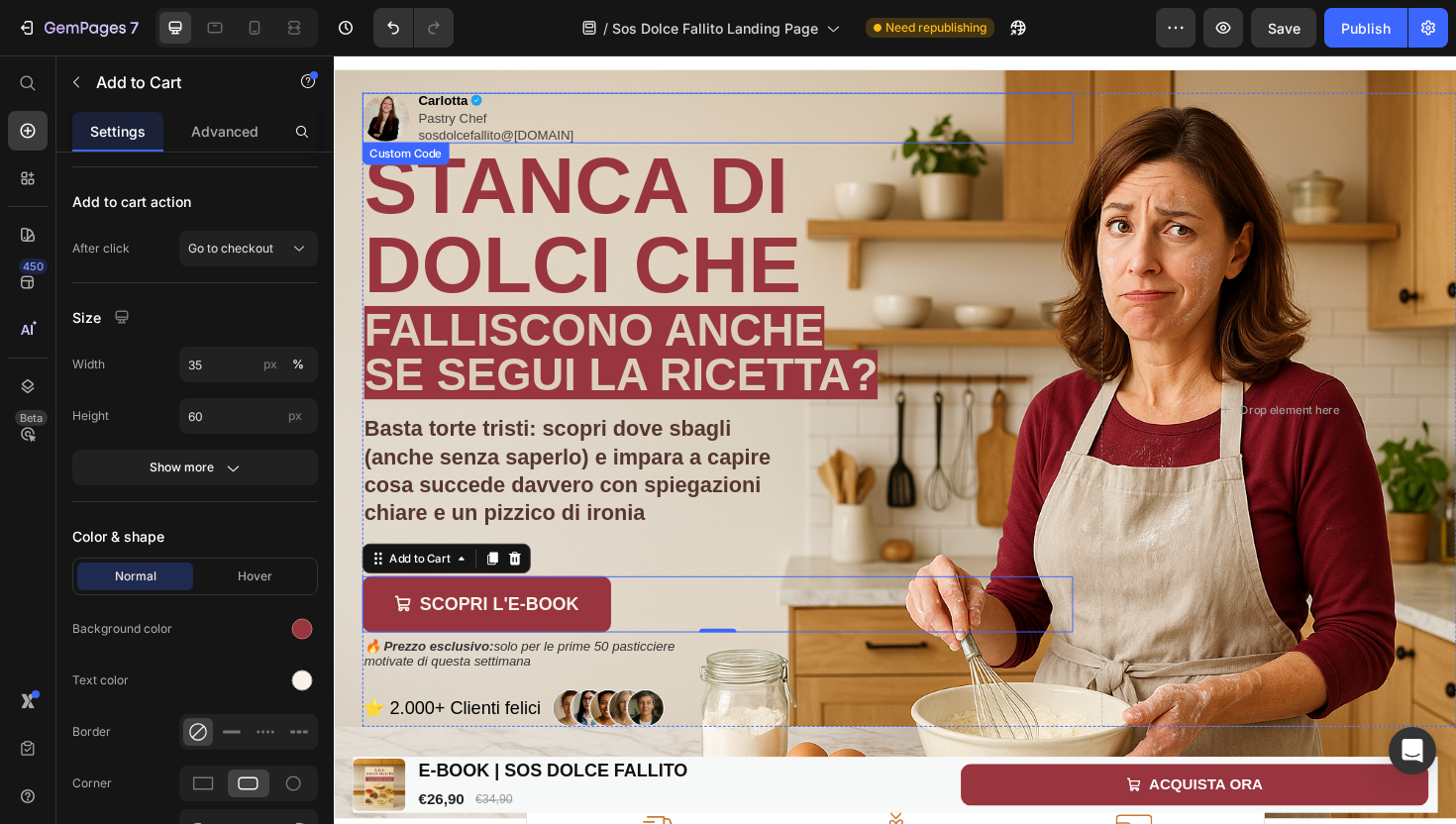 click on "Carlotta
Pastry Chef
sosdolcefallito@libero.it" at bounding box center [740, 122] 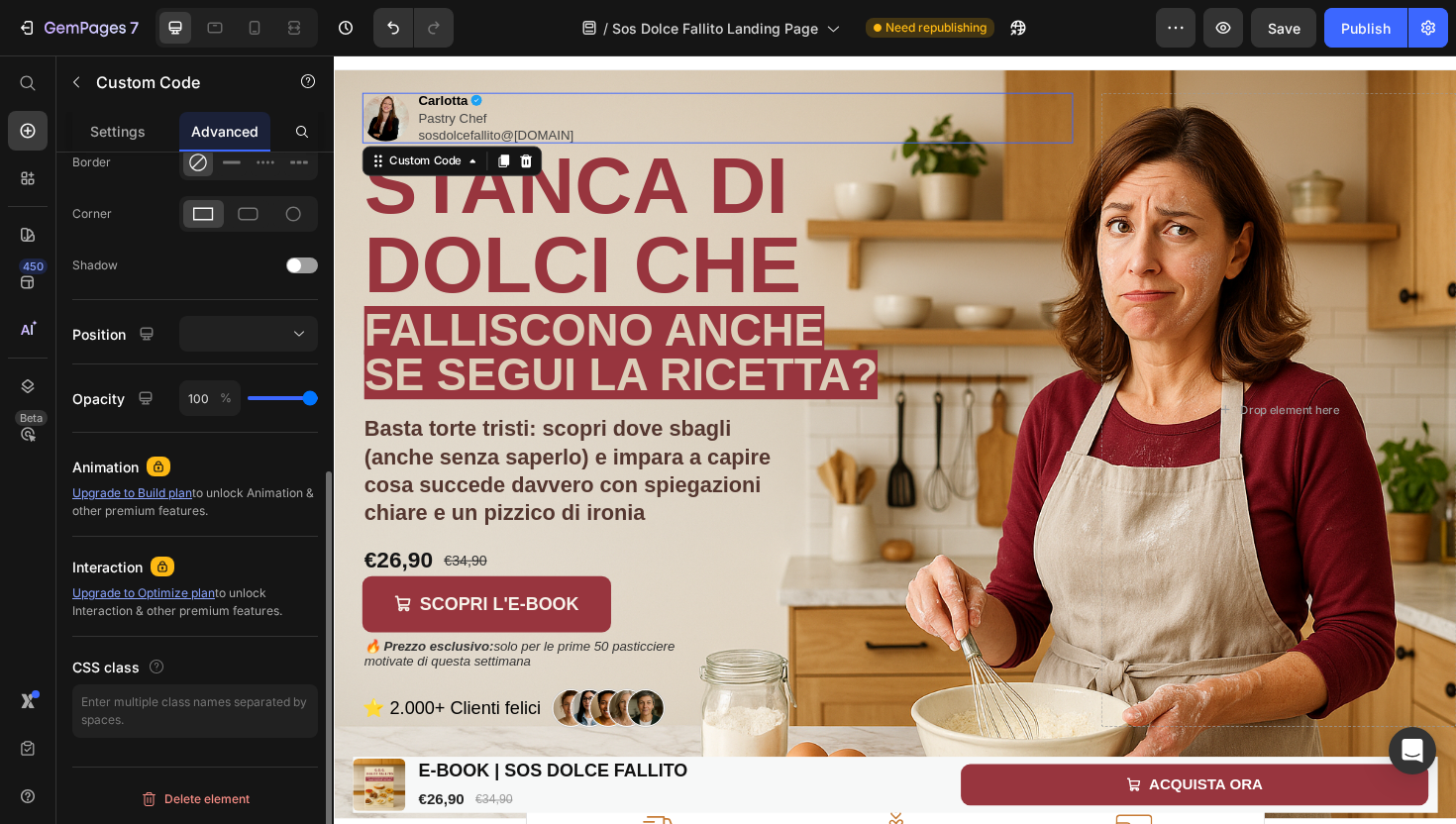 scroll, scrollTop: 0, scrollLeft: 0, axis: both 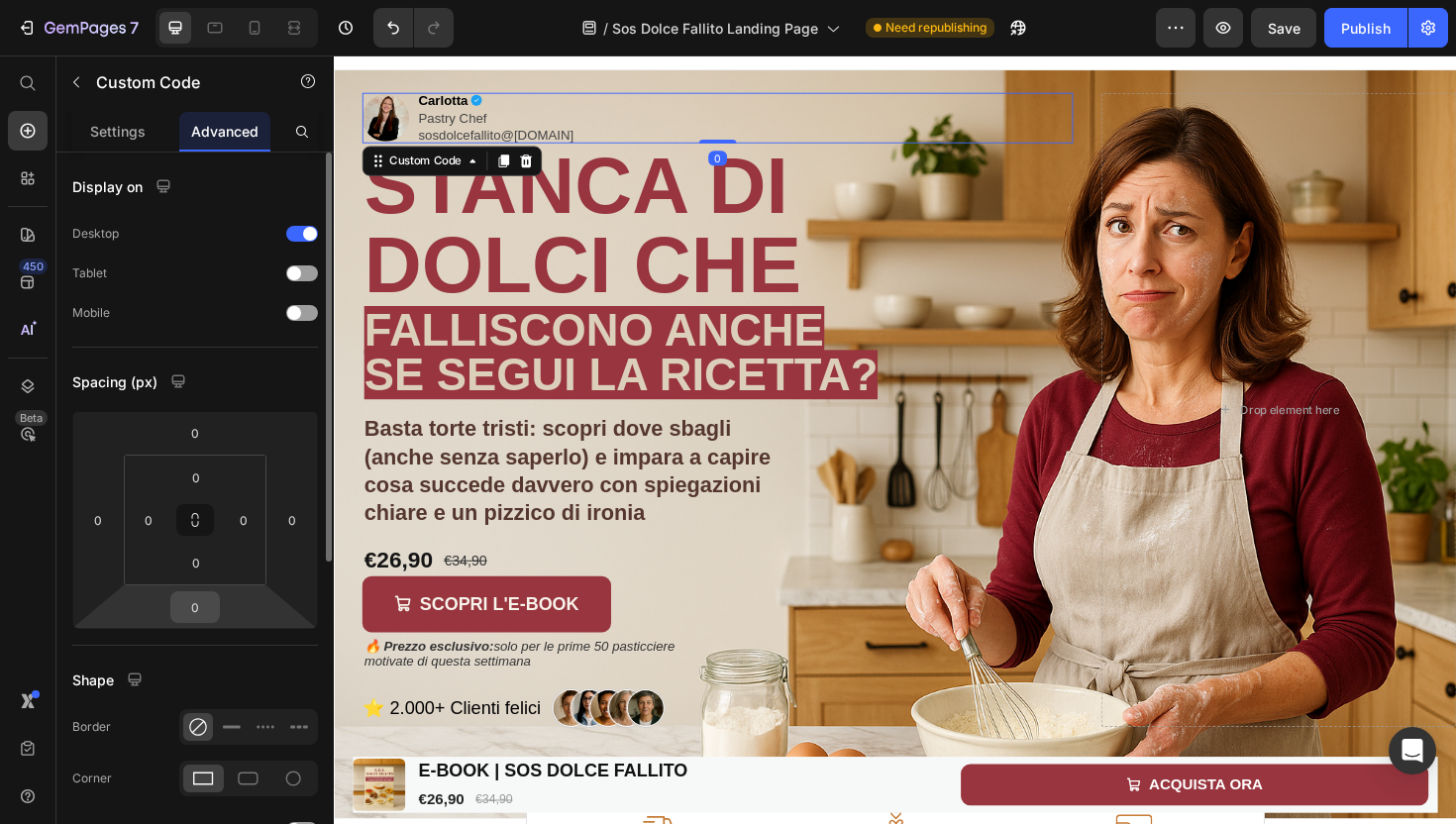 click on "0" at bounding box center (195, 607) 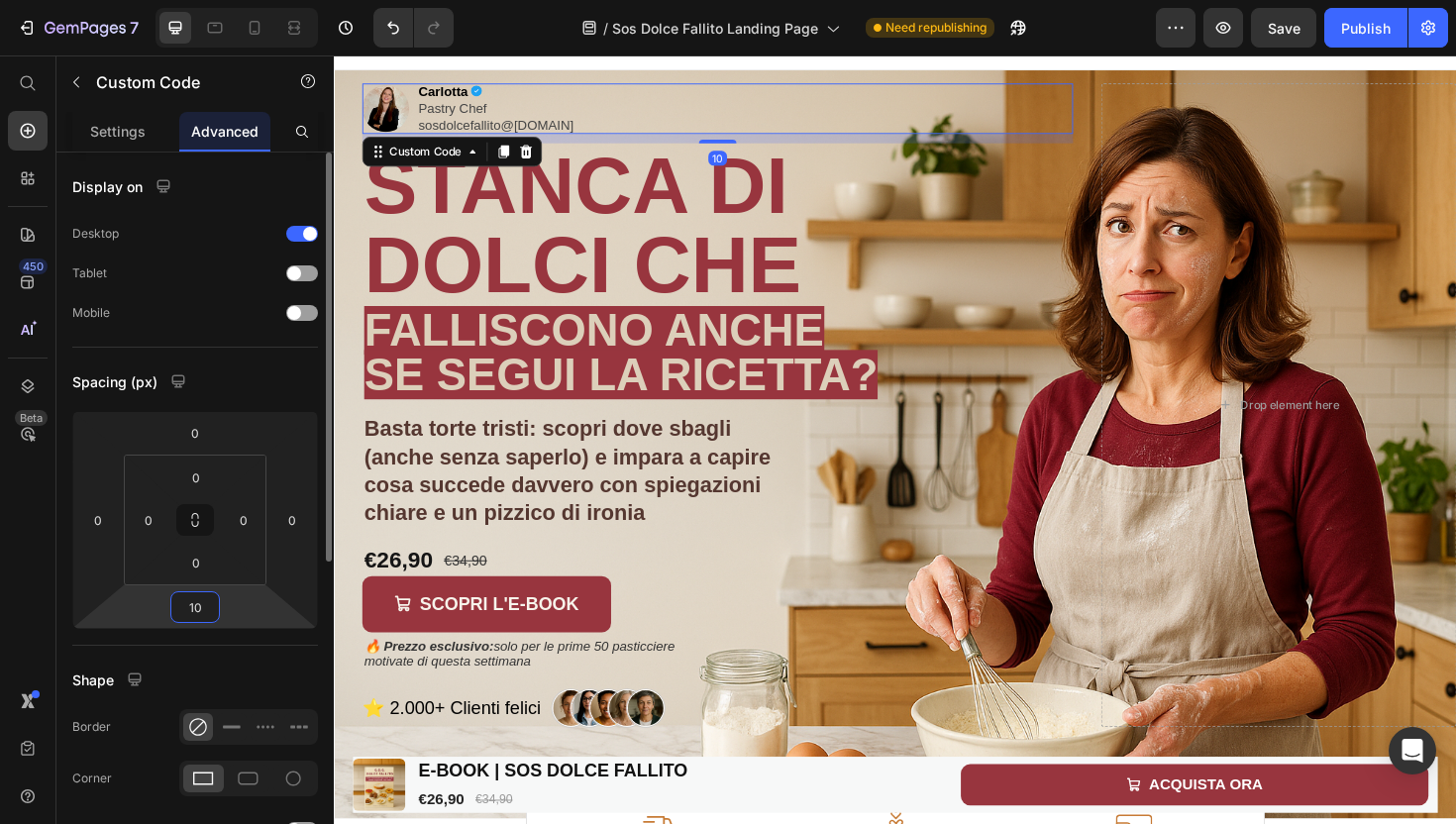 type on "1" 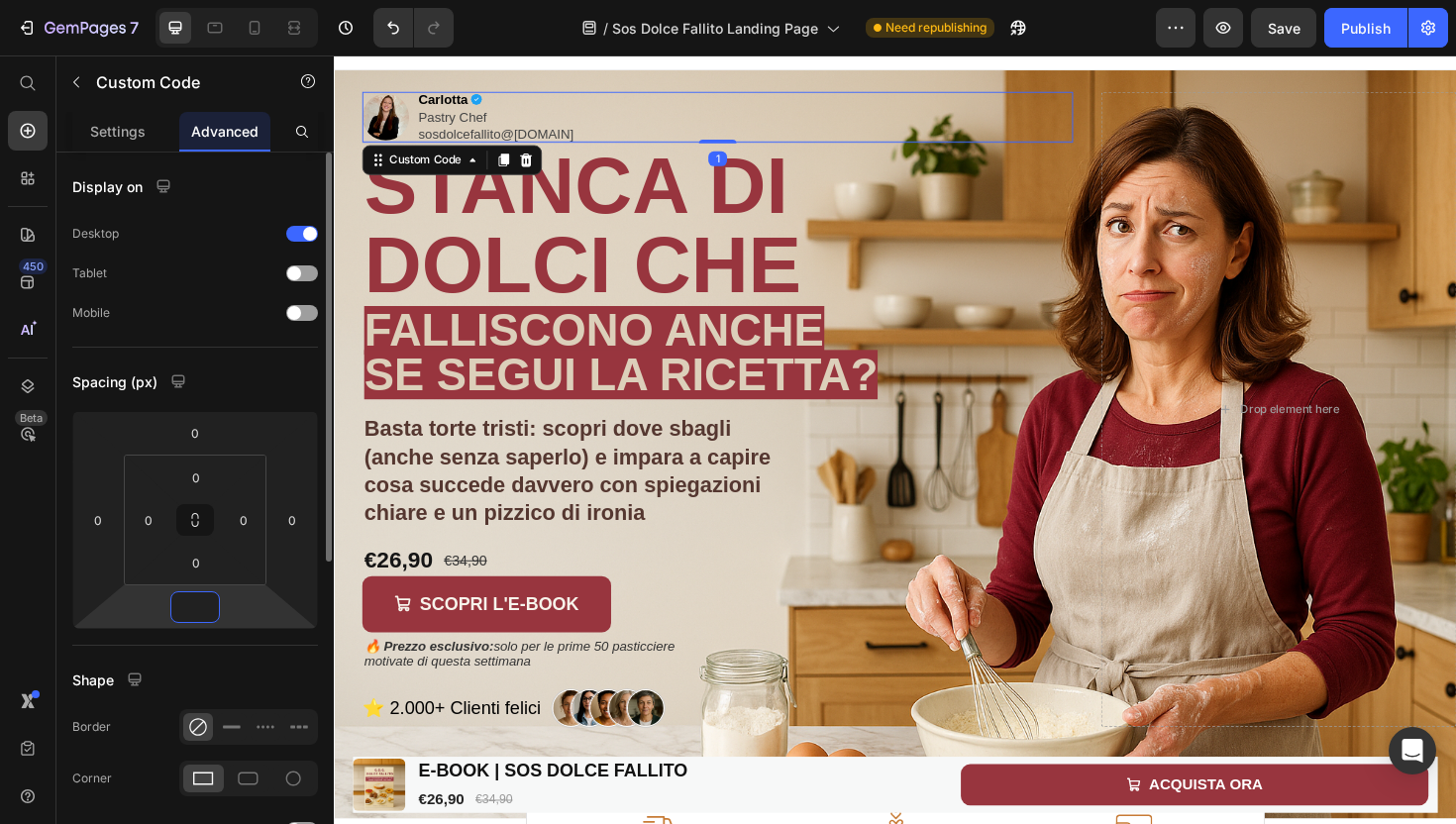 type on "4" 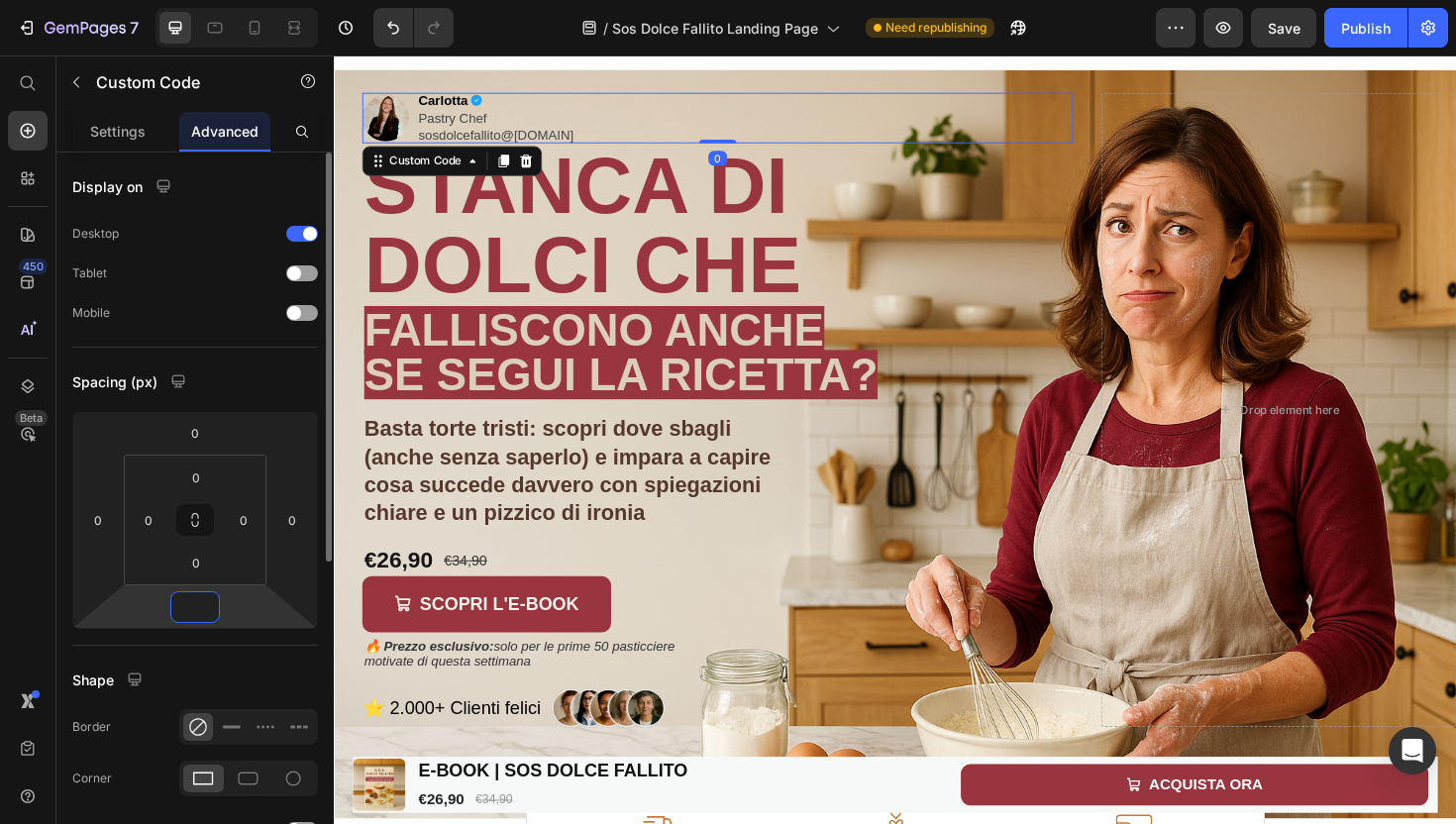 type on "7" 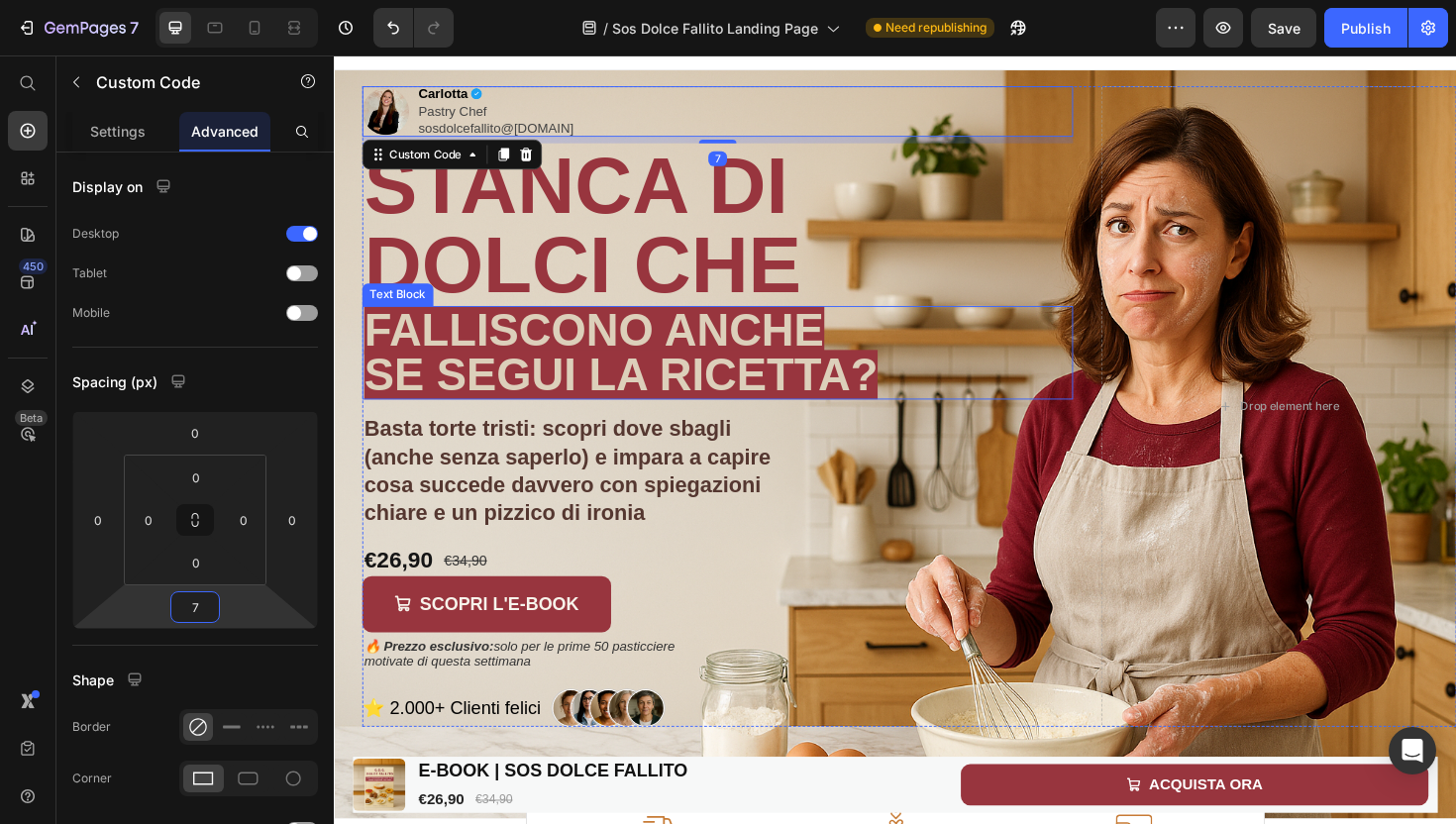 click on "SE SEGUI LA RICETTA?" at bounding box center [740, 394] 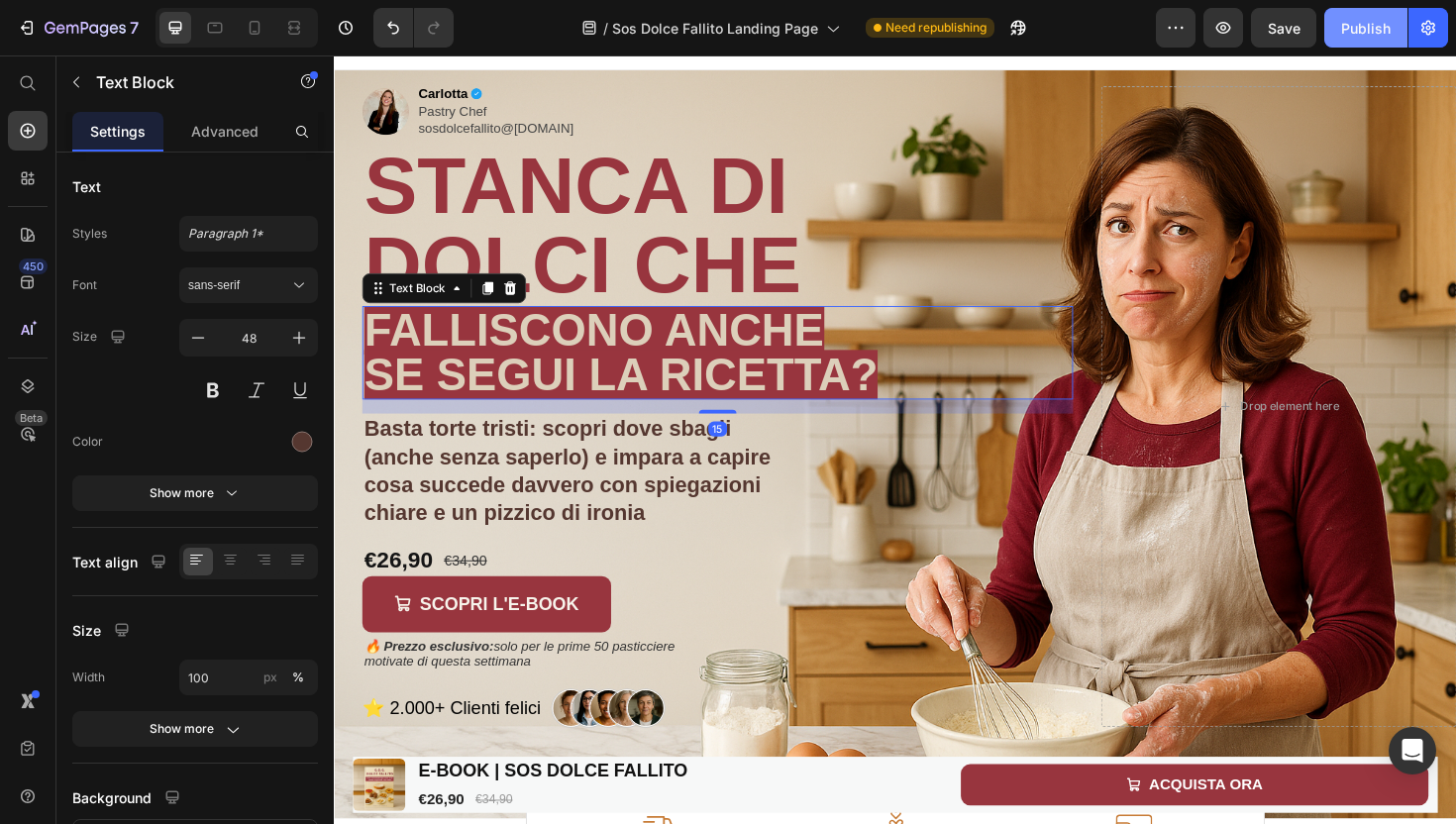 click on "Publish" at bounding box center (1366, 28) 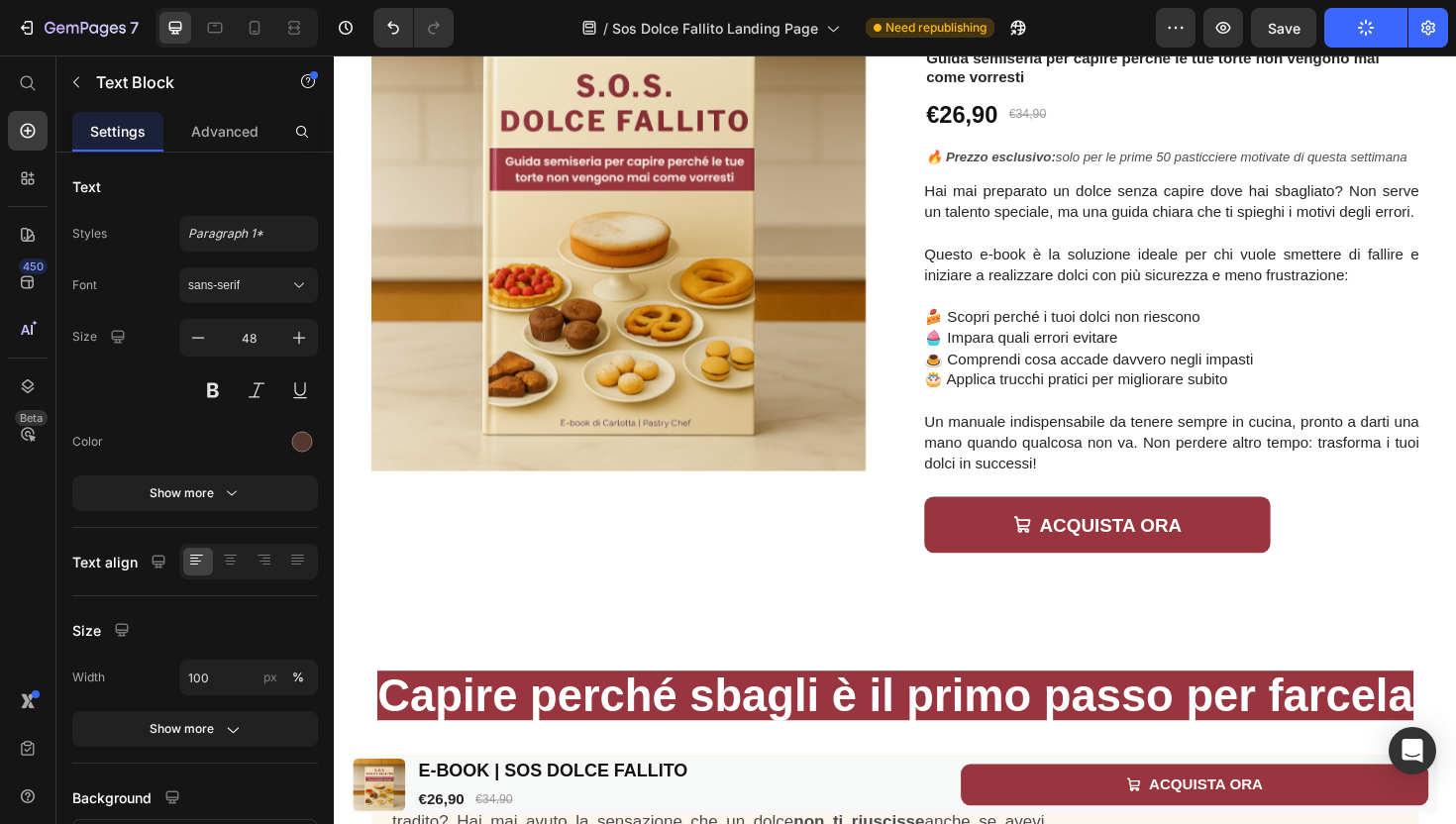 scroll, scrollTop: 1101, scrollLeft: 0, axis: vertical 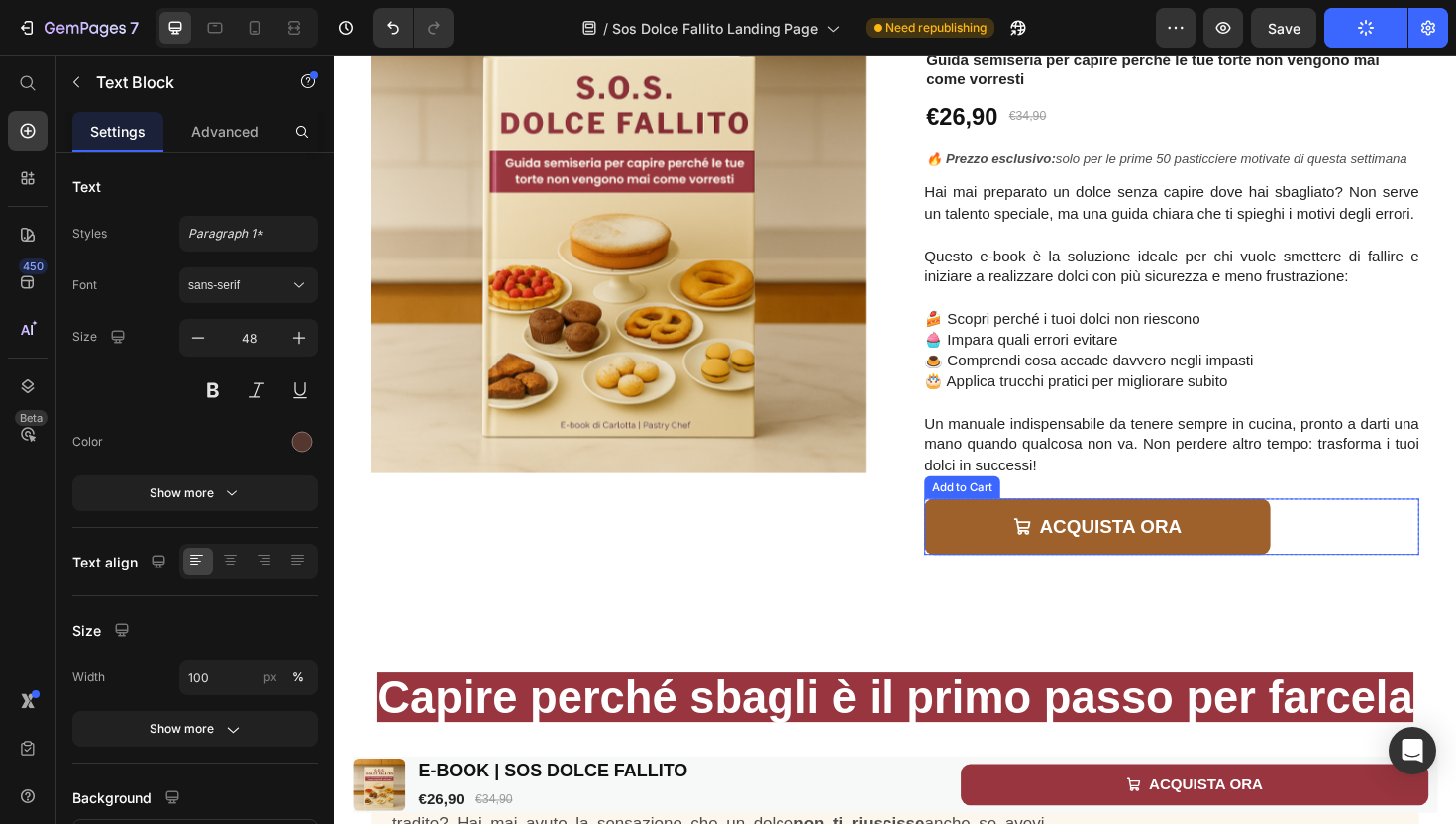 click on "ACQUISTA ORA" at bounding box center (1142, 555) 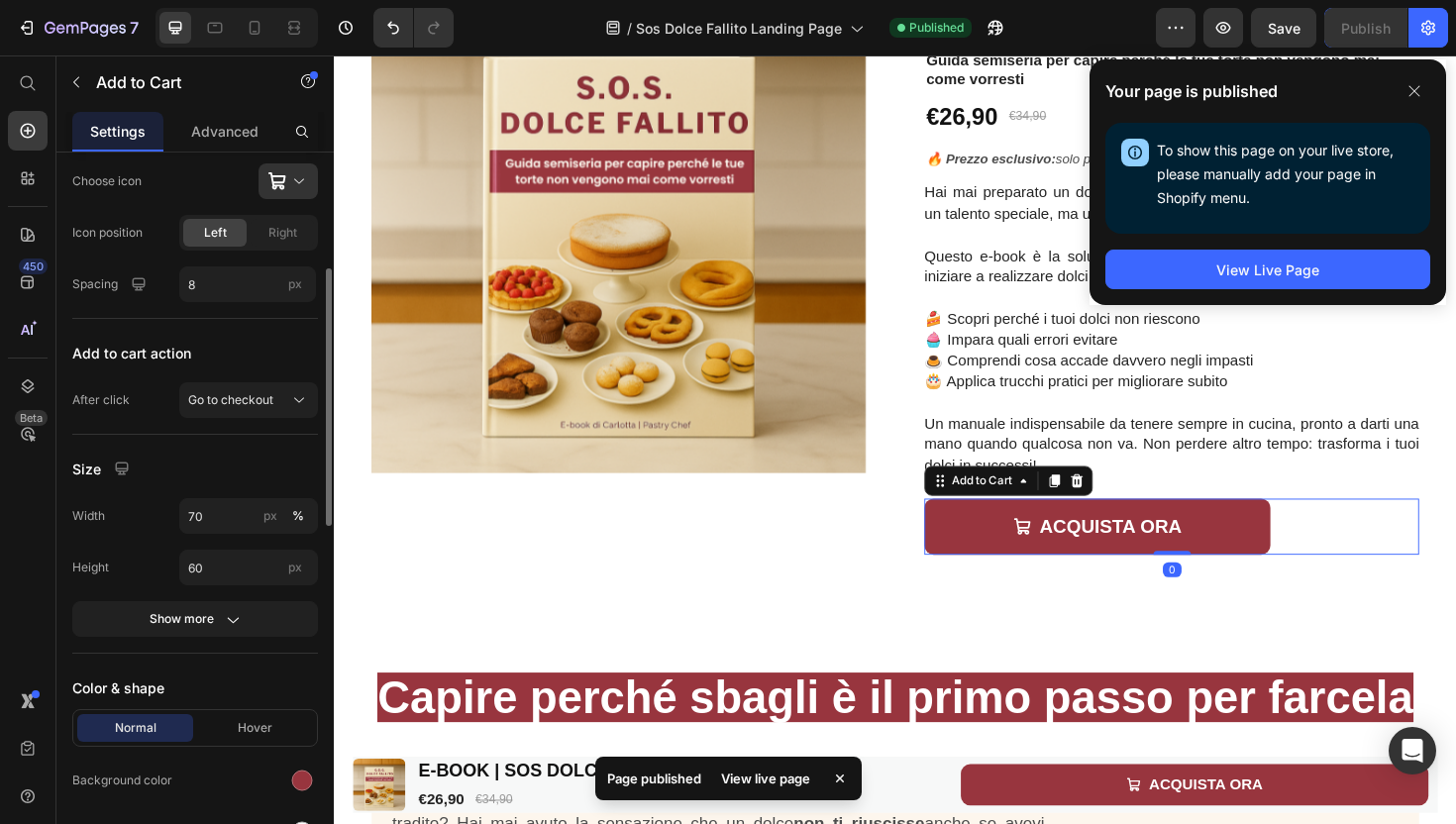 scroll, scrollTop: 878, scrollLeft: 0, axis: vertical 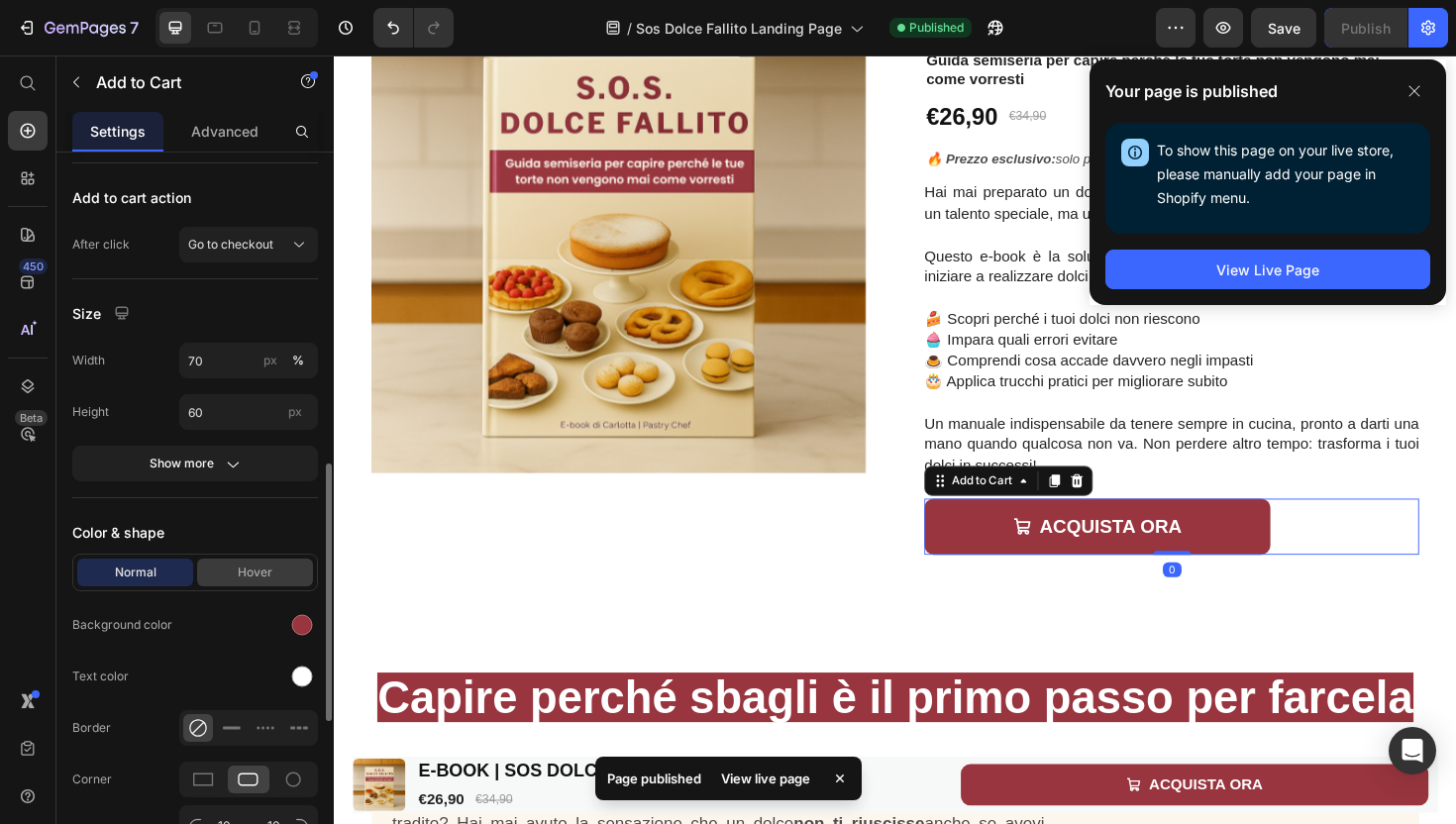 click on "Hover" at bounding box center (255, 572) 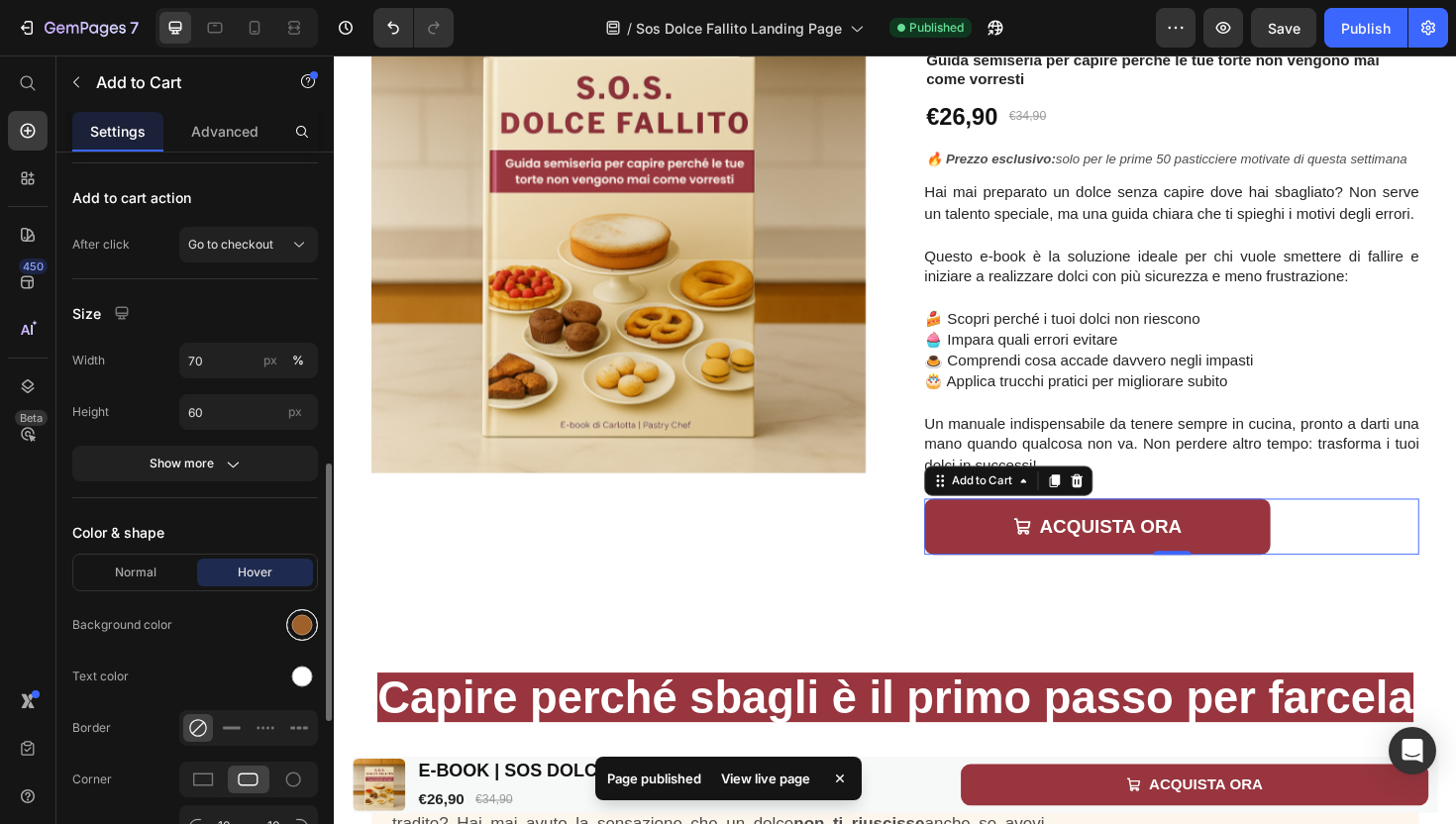 click at bounding box center (302, 625) 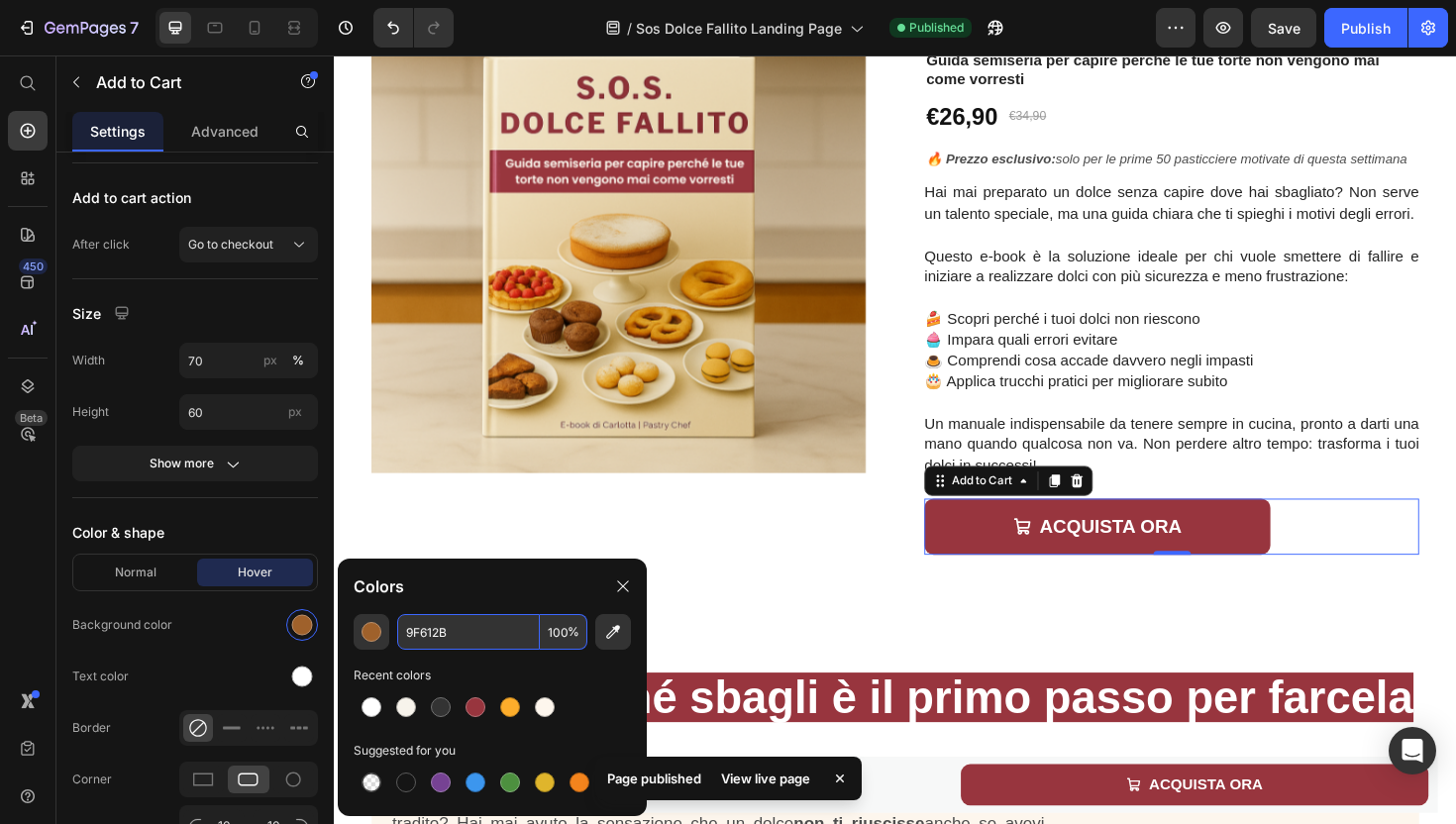 click on "9F612B" at bounding box center [468, 632] 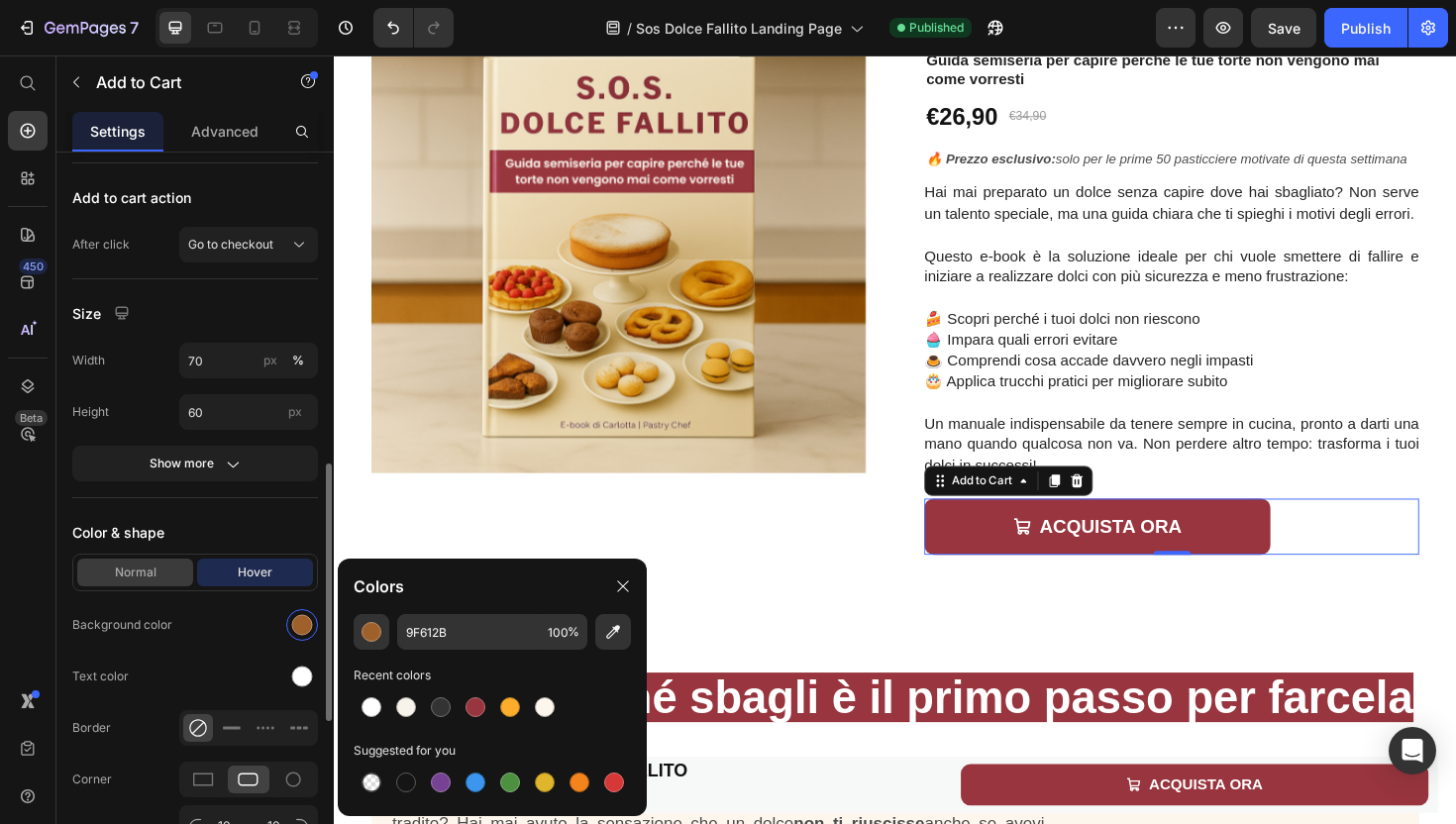 click on "Normal" at bounding box center [135, 572] 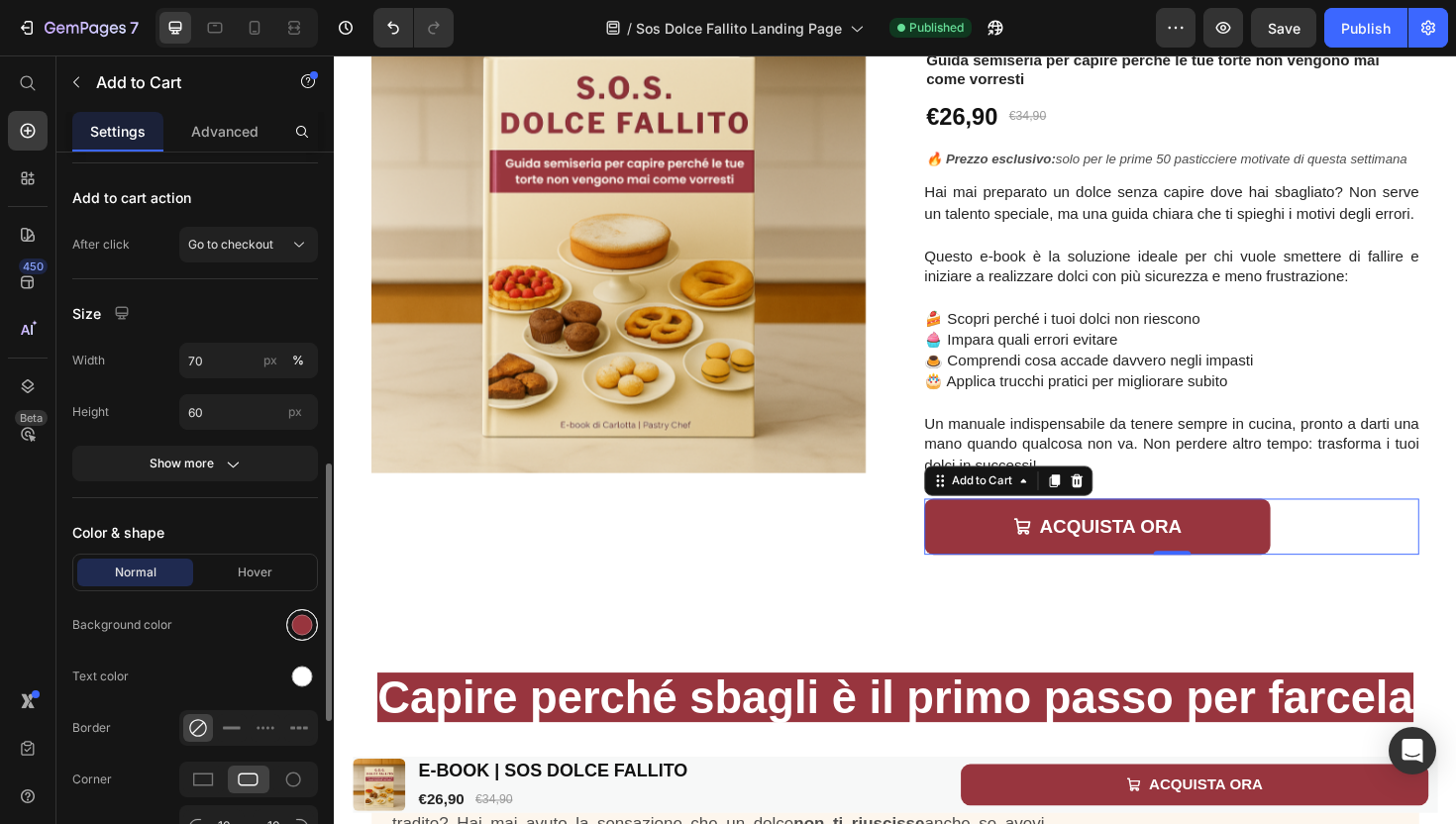 click at bounding box center [302, 625] 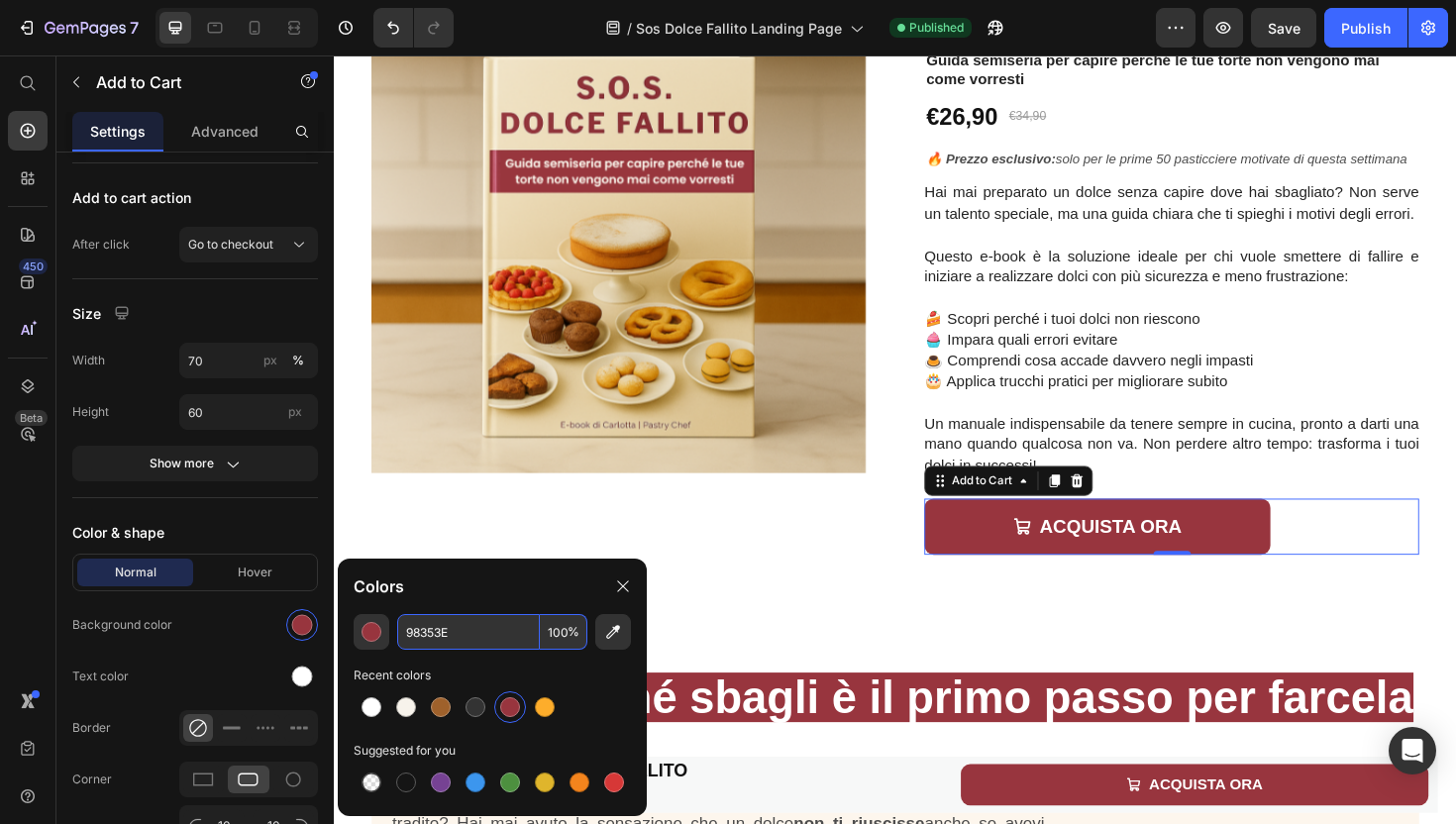 click on "98353E" at bounding box center (468, 632) 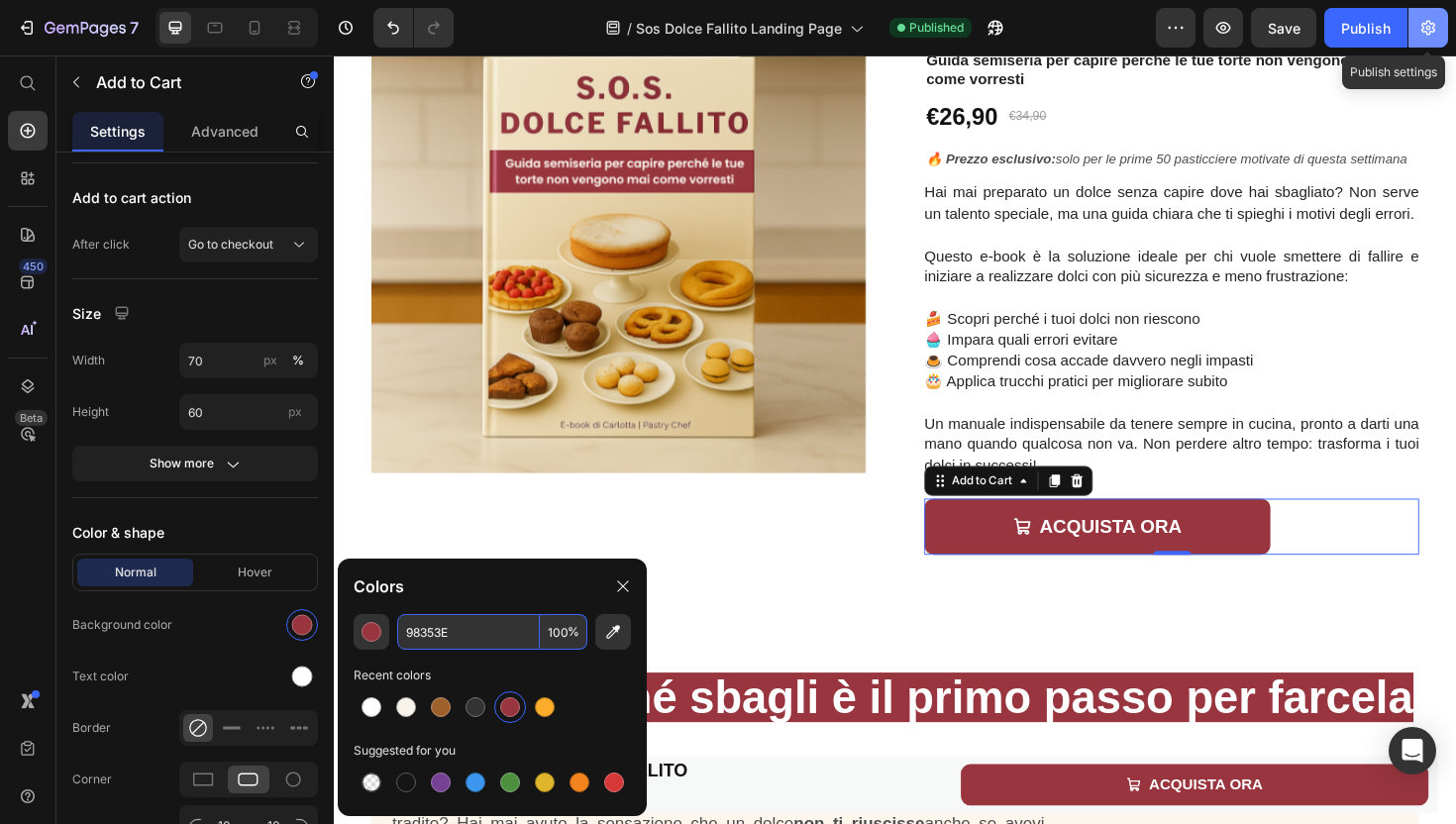 click 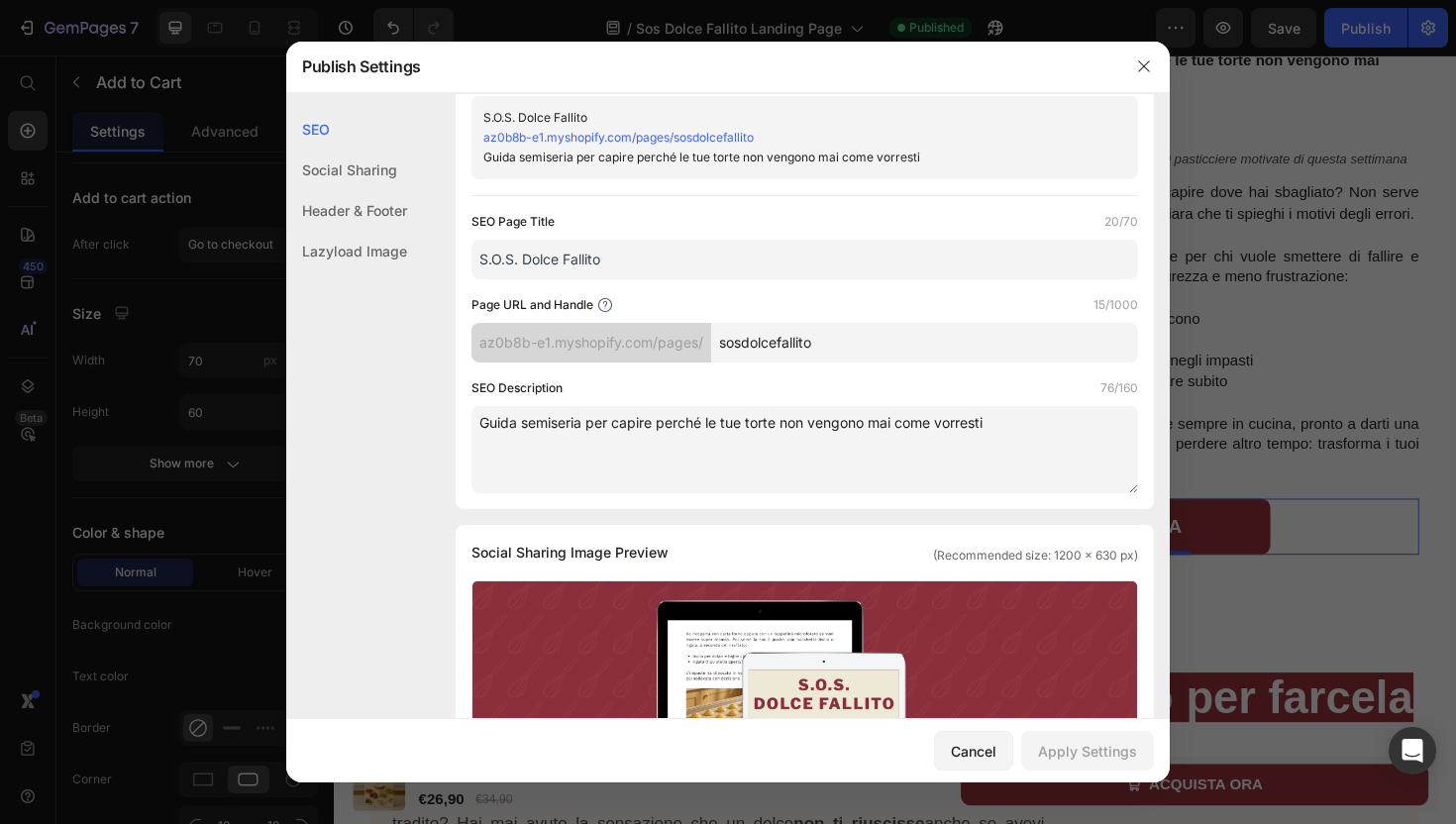 scroll, scrollTop: 0, scrollLeft: 0, axis: both 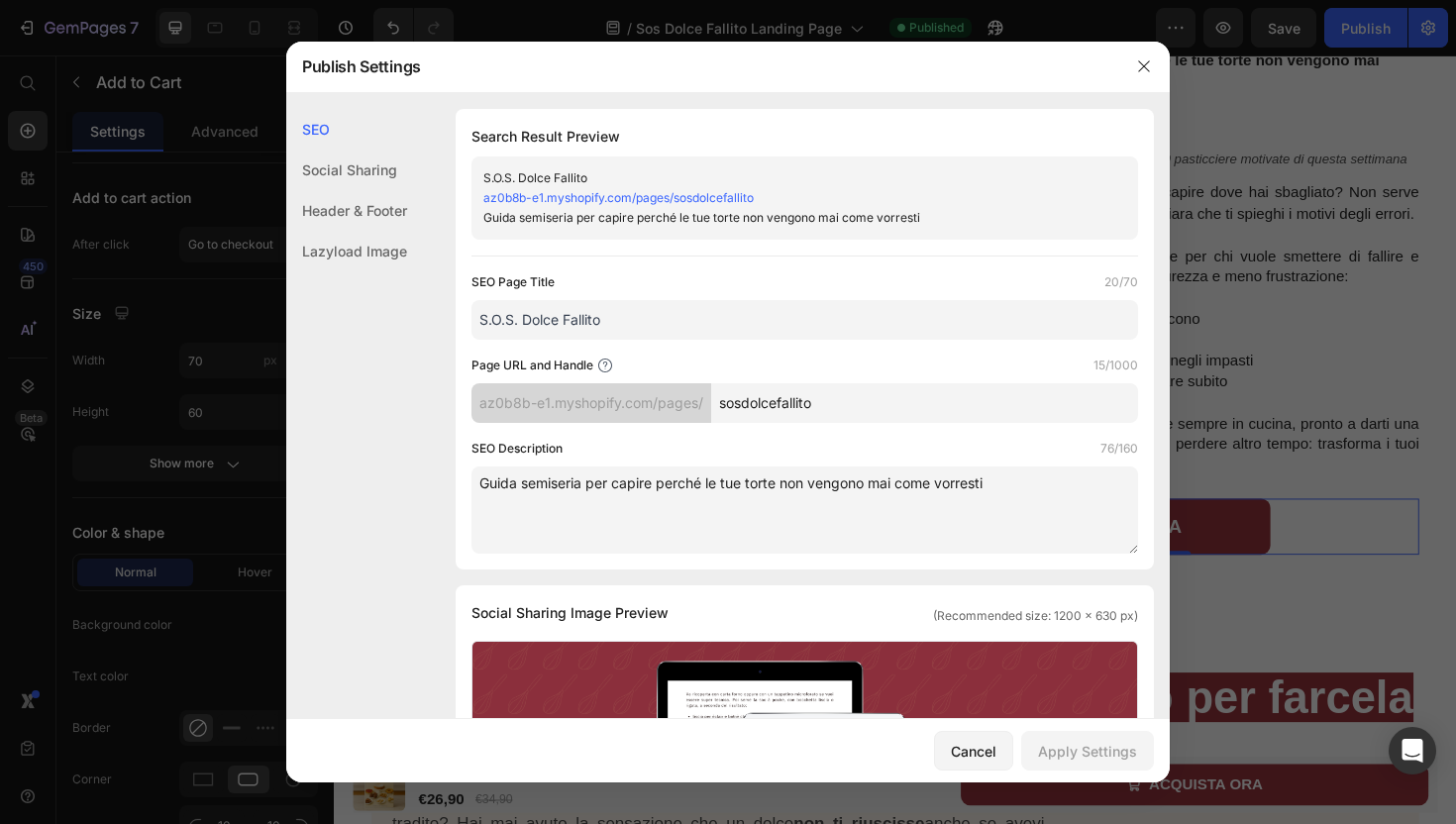 click on "Social Sharing" 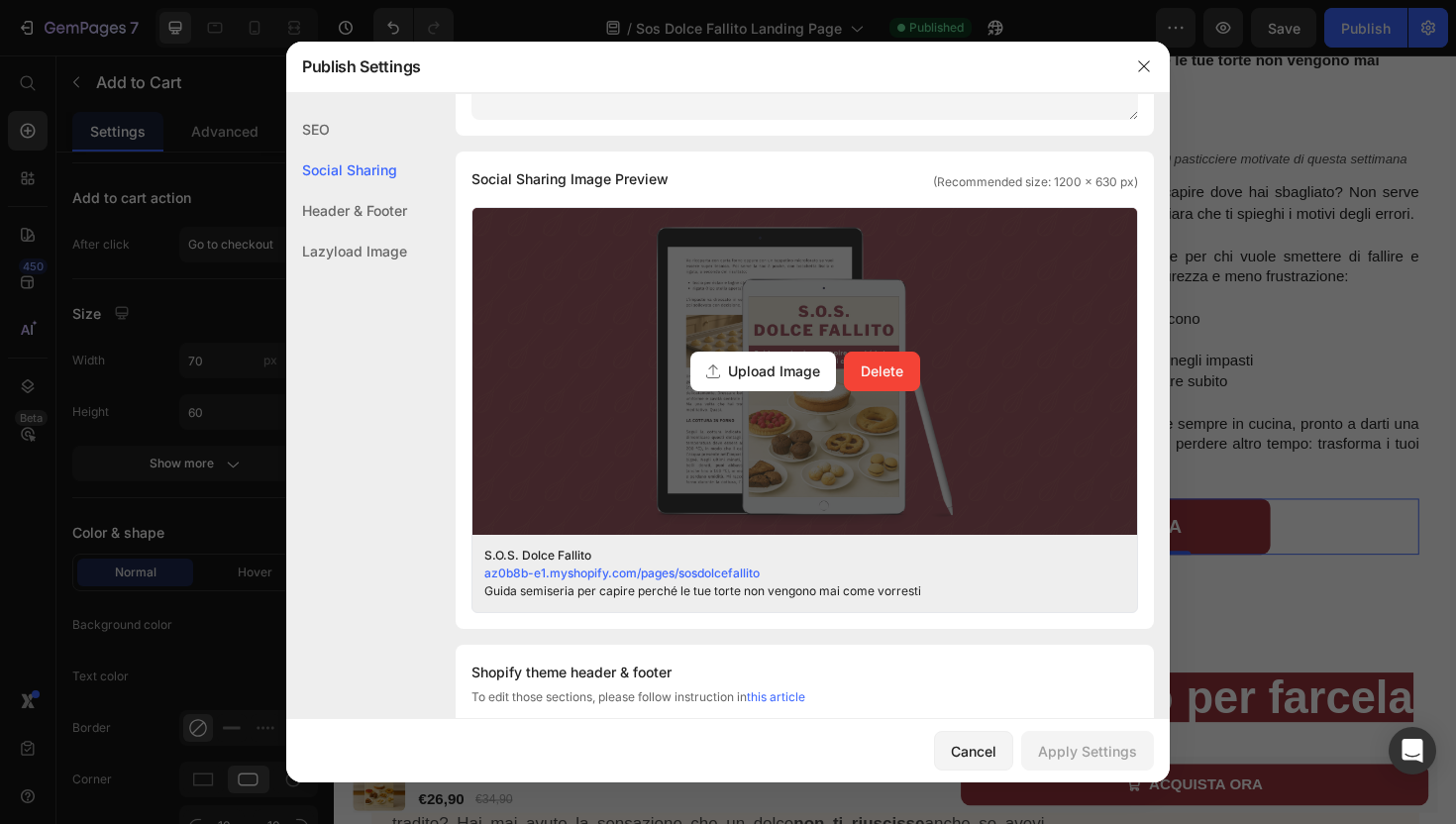 scroll, scrollTop: 0, scrollLeft: 0, axis: both 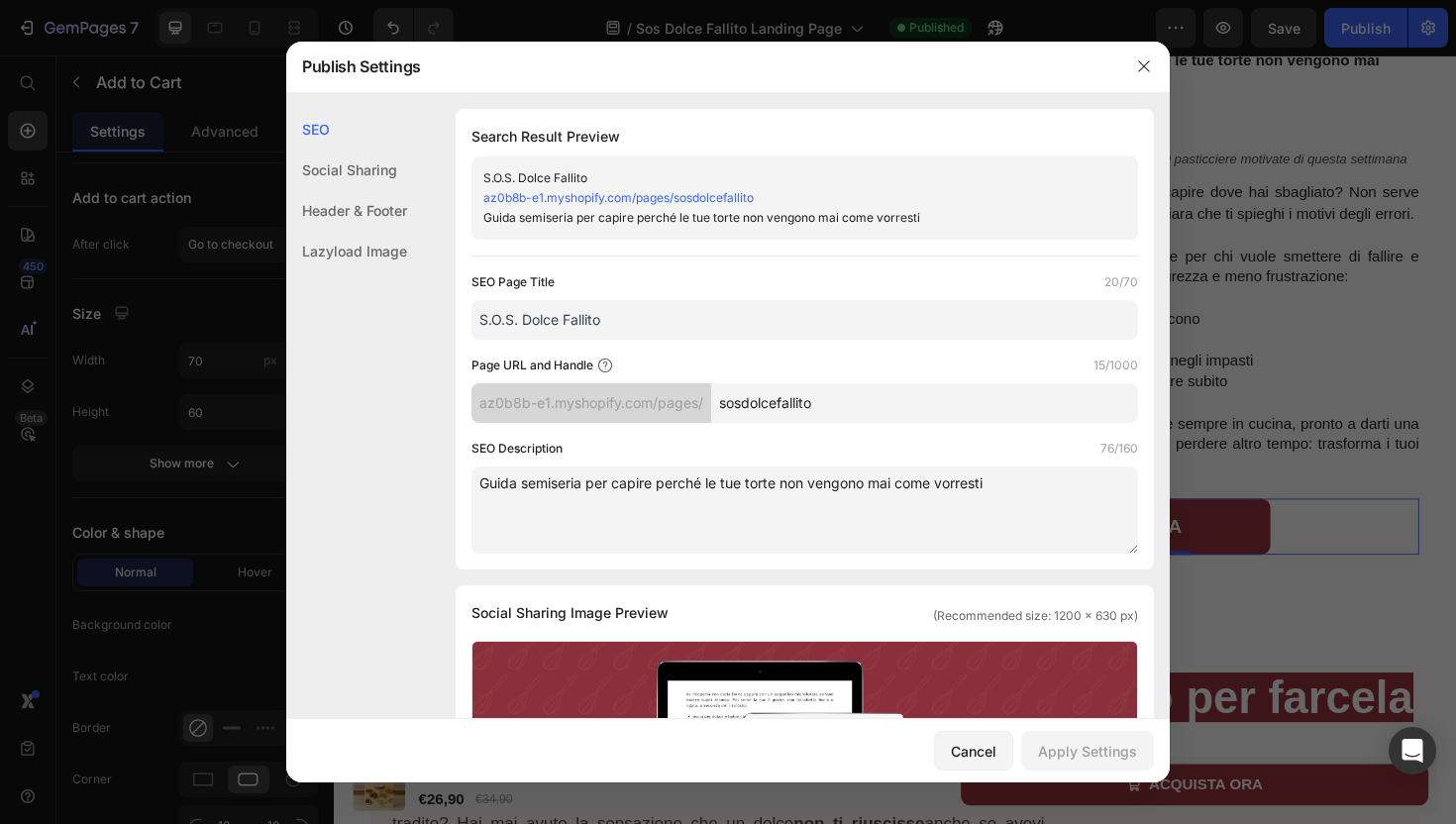 click on "S.O.S. Dolce Fallito" at bounding box center (804, 320) 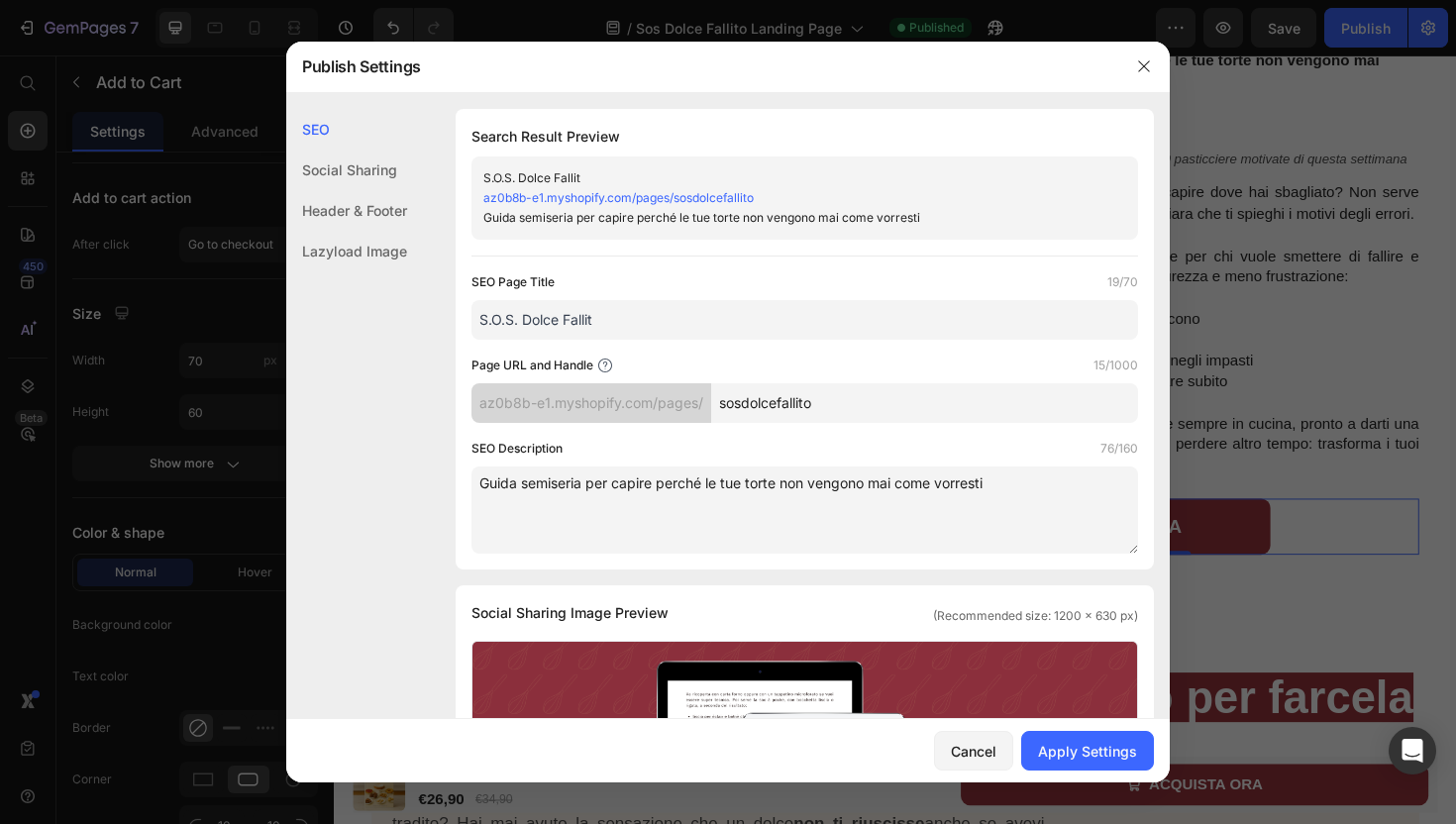 type on "S.O.S. Dolce Fallito" 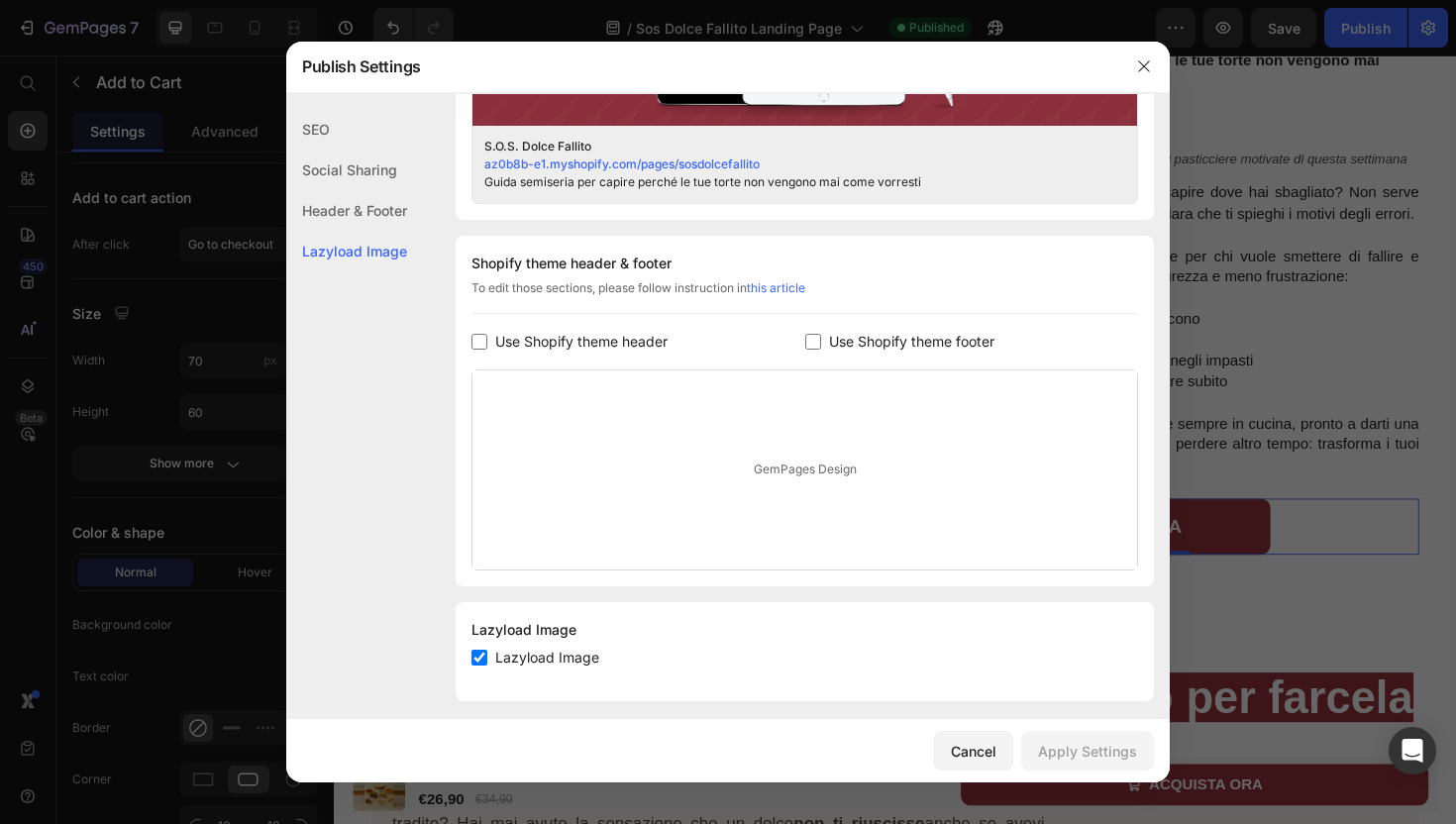 scroll, scrollTop: 856, scrollLeft: 0, axis: vertical 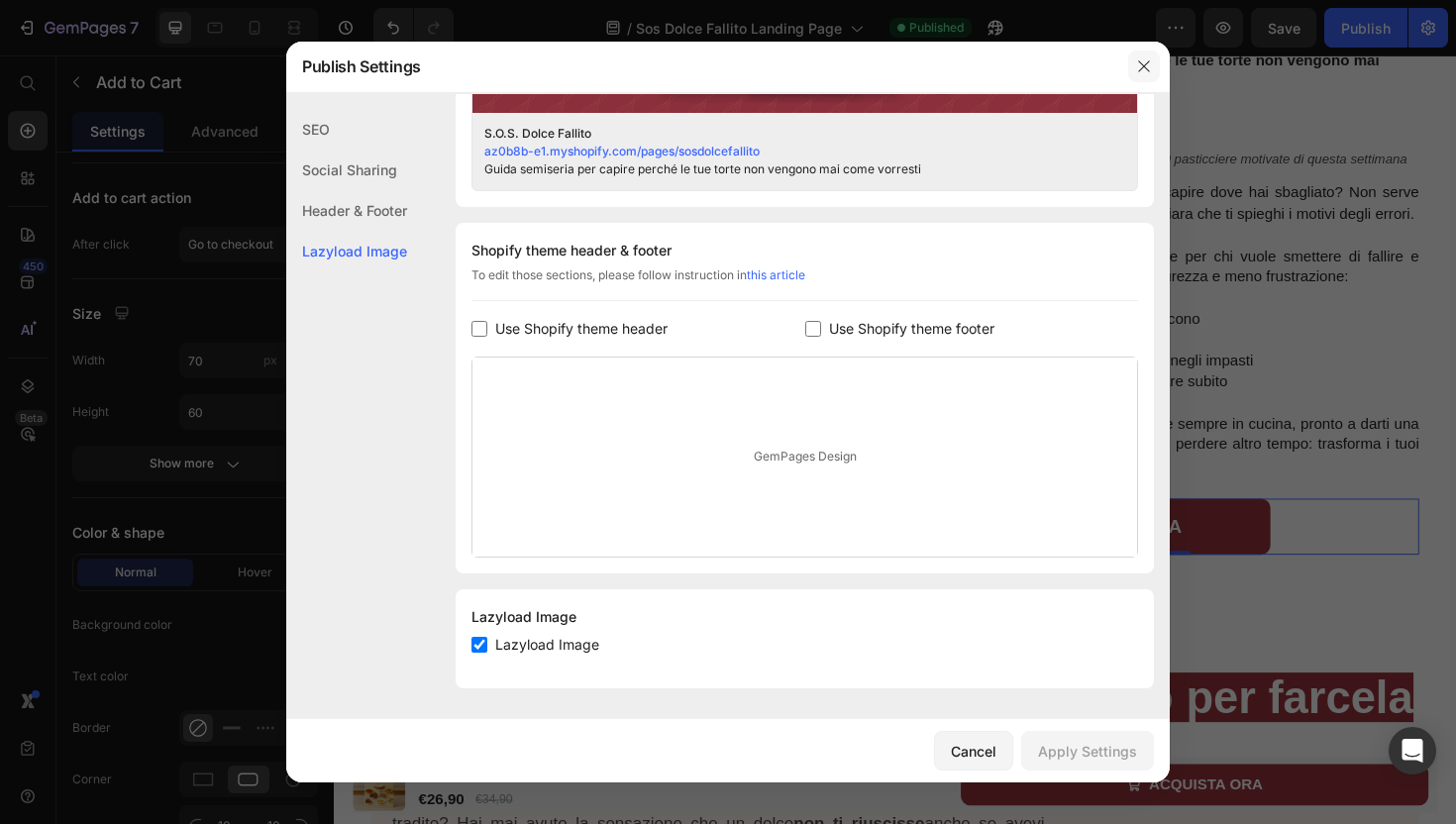 click 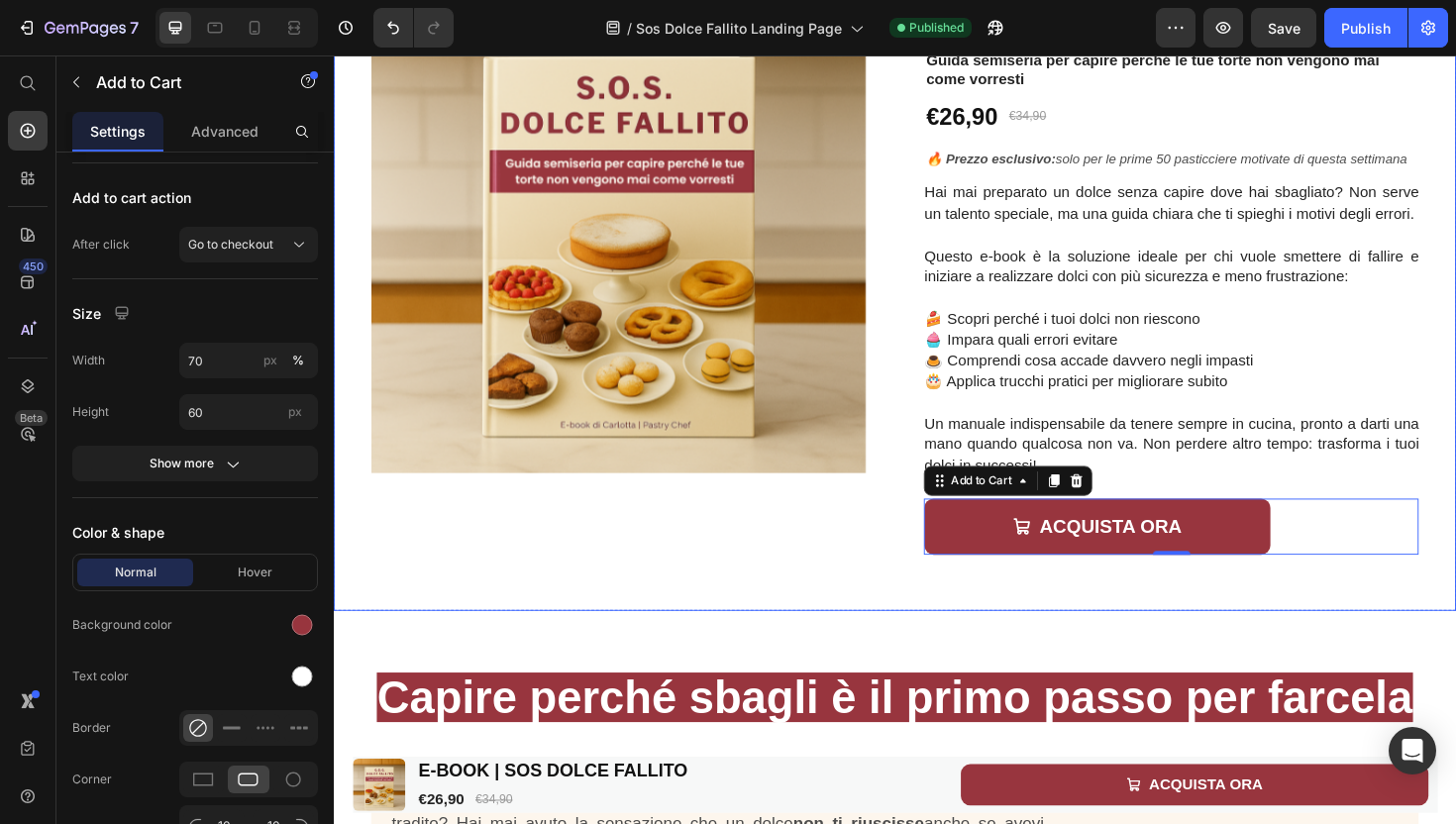 click on "Product Images
Icon
Icon
Icon
Icon
Icon Icon List 647 Recensioni Text Block Row E-BOOK | SOS DOLCE FALLITO Product Title Guida semiseria per capire perché le tue torte non vengono mai come vorresti Text Block €26,90 Product Price €34,90 Product Price Row 🔥 Prezzo esclusivo:  solo per le prime 50 pasticciere motivate di questa settimana Text Block Hai mai preparato un dolce senza capire dove hai sbagliato? Non serve un talento speciale, ma una guida chiara che ti spieghi i motivi degli errori.
Questo e-book è la soluzione ideale per chi vuole smettere di fallire e iniziare a realizzare dolci con più sicurezza e meno frustrazione:  🍰 Scopri perché i tuoi dolci non riescono 🧁 Impara quali errori evitare  🍮 Comprendi cosa accade davvero negli impasti  🎂 Applica trucchi pratici per migliorare subito
Product Description Row
ACQUISTA ORA Add to Cart   0 Row Row Product" at bounding box center [928, 279] 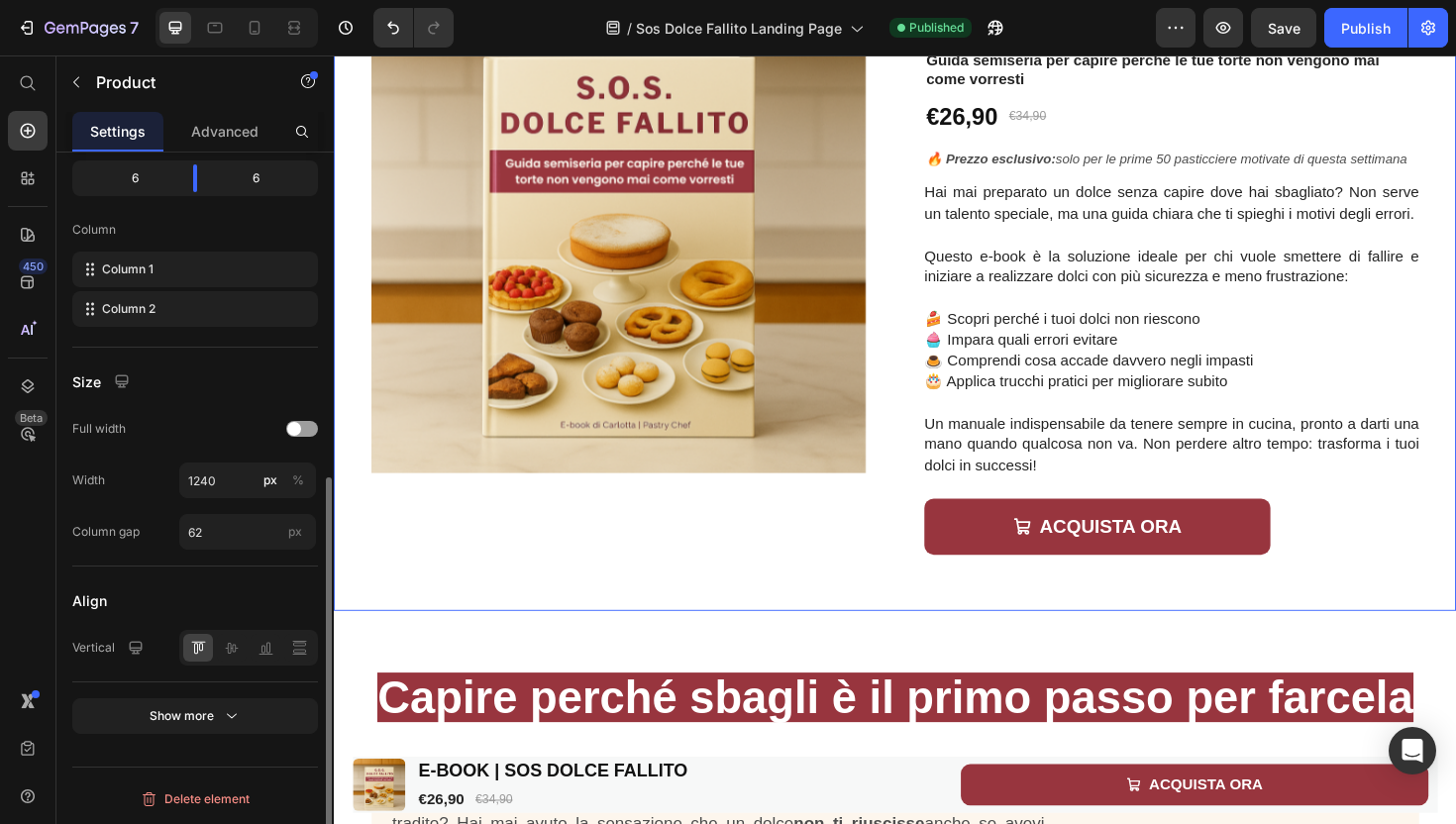 scroll, scrollTop: 0, scrollLeft: 0, axis: both 